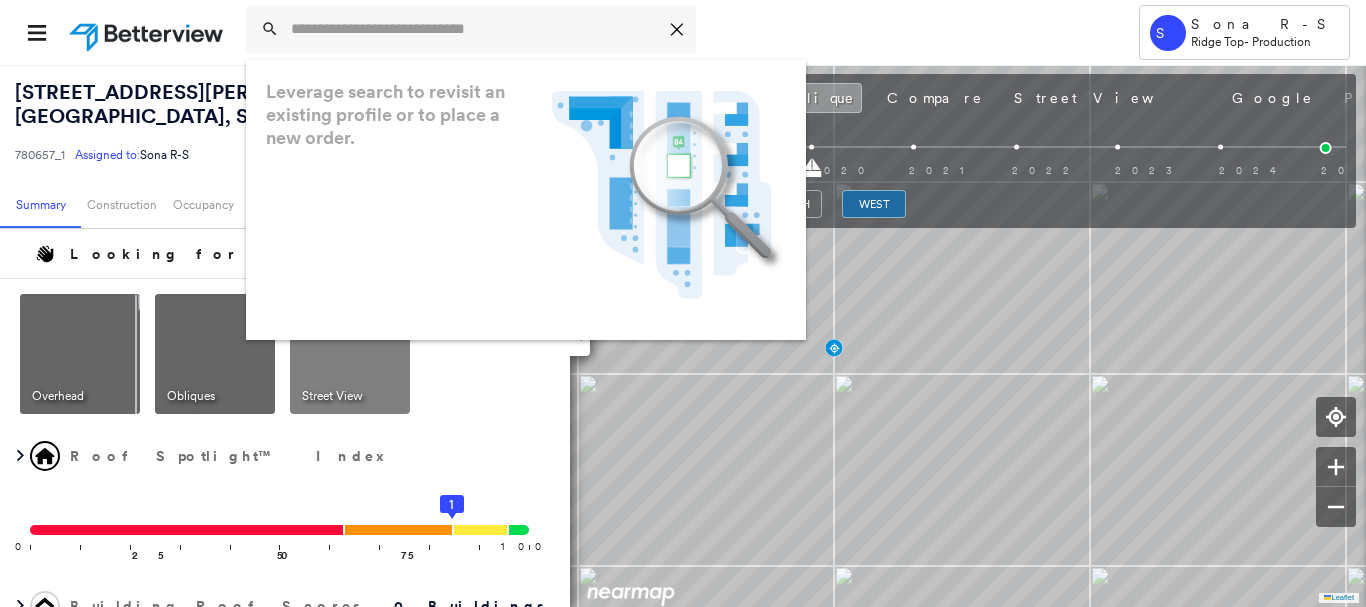 scroll, scrollTop: 0, scrollLeft: 0, axis: both 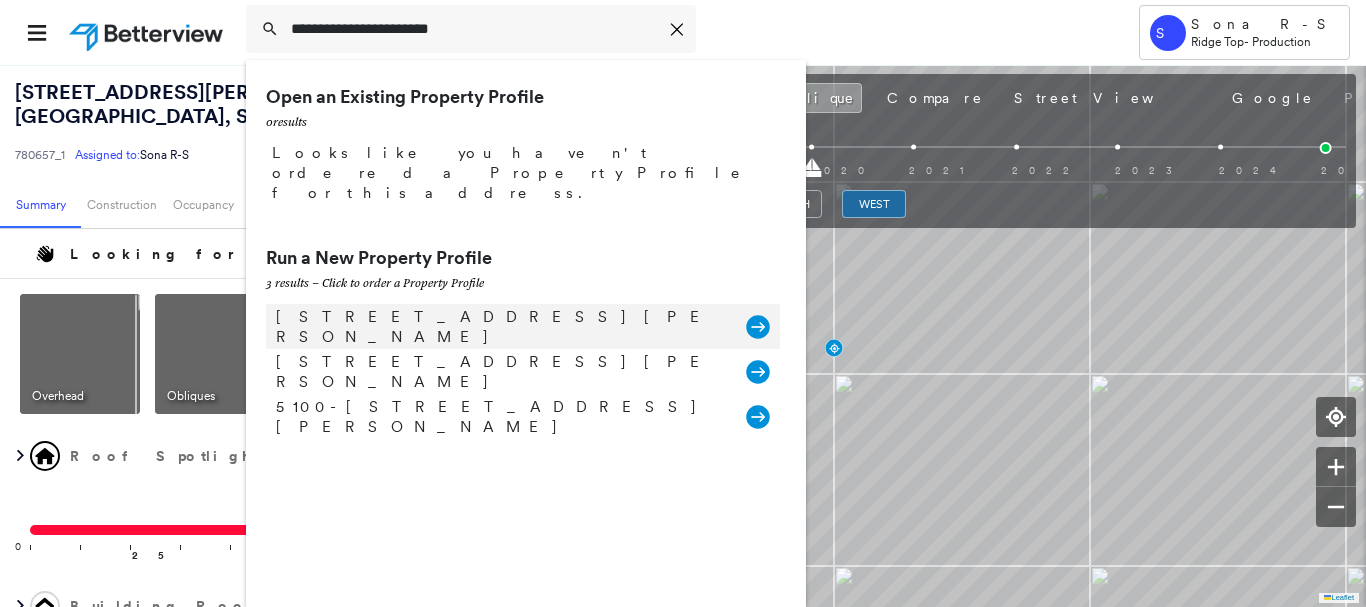 type on "**********" 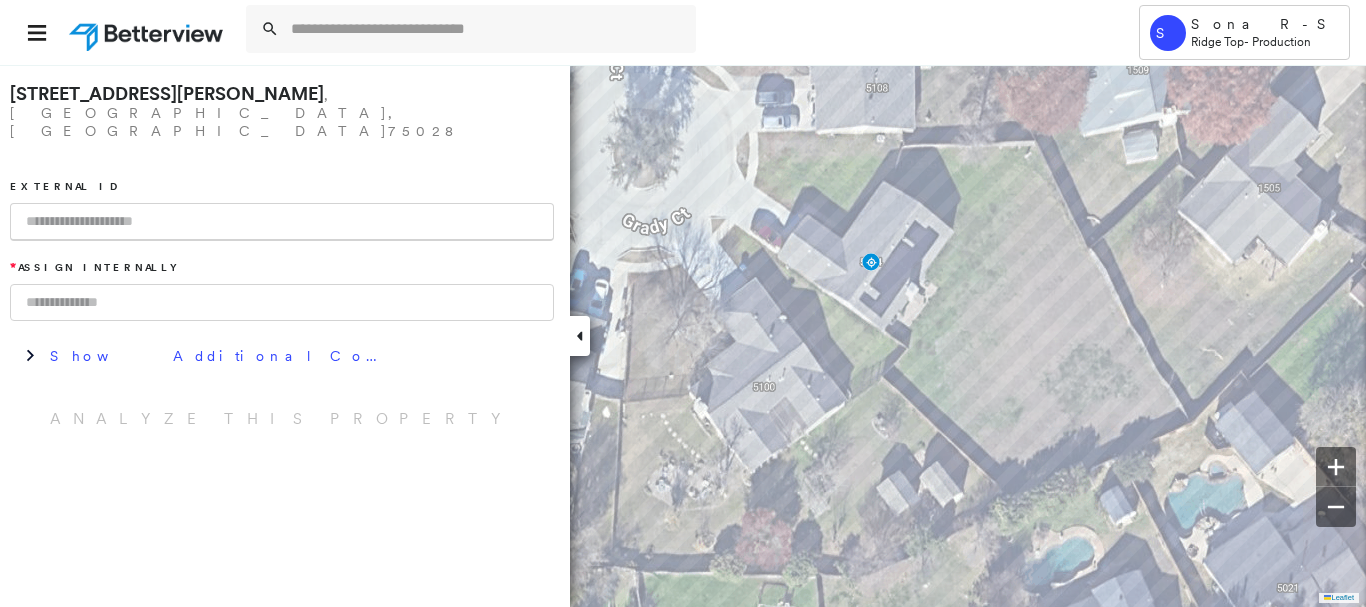 paste on "**********" 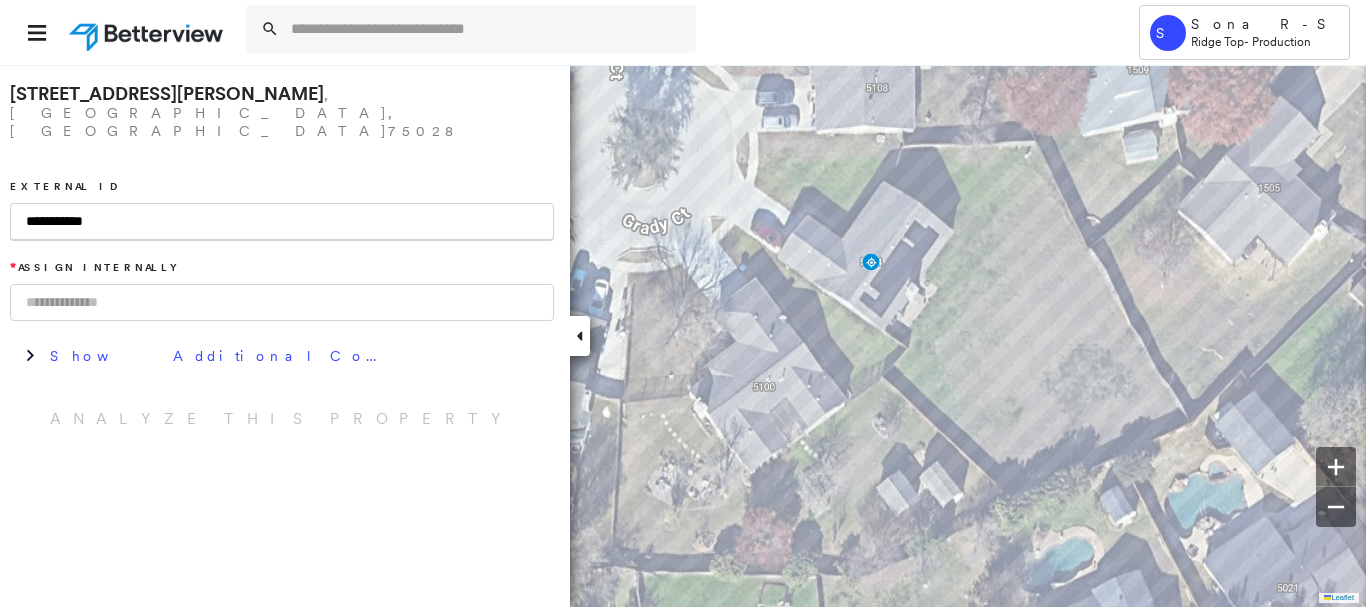 type on "**********" 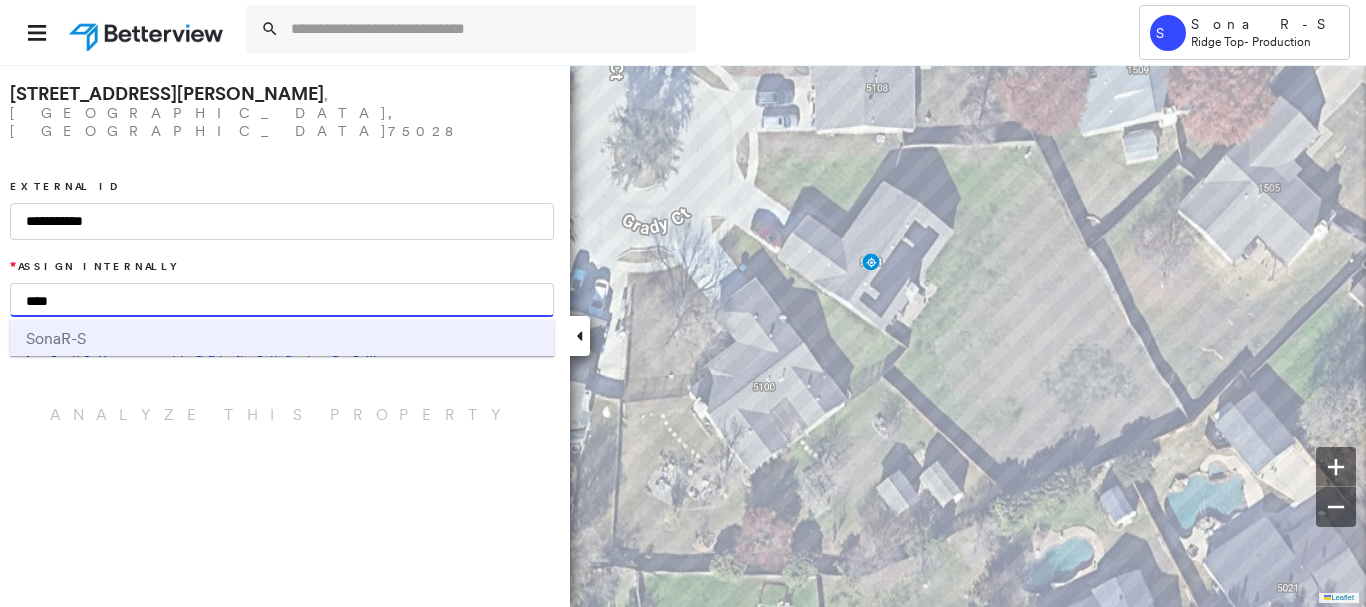 type on "****" 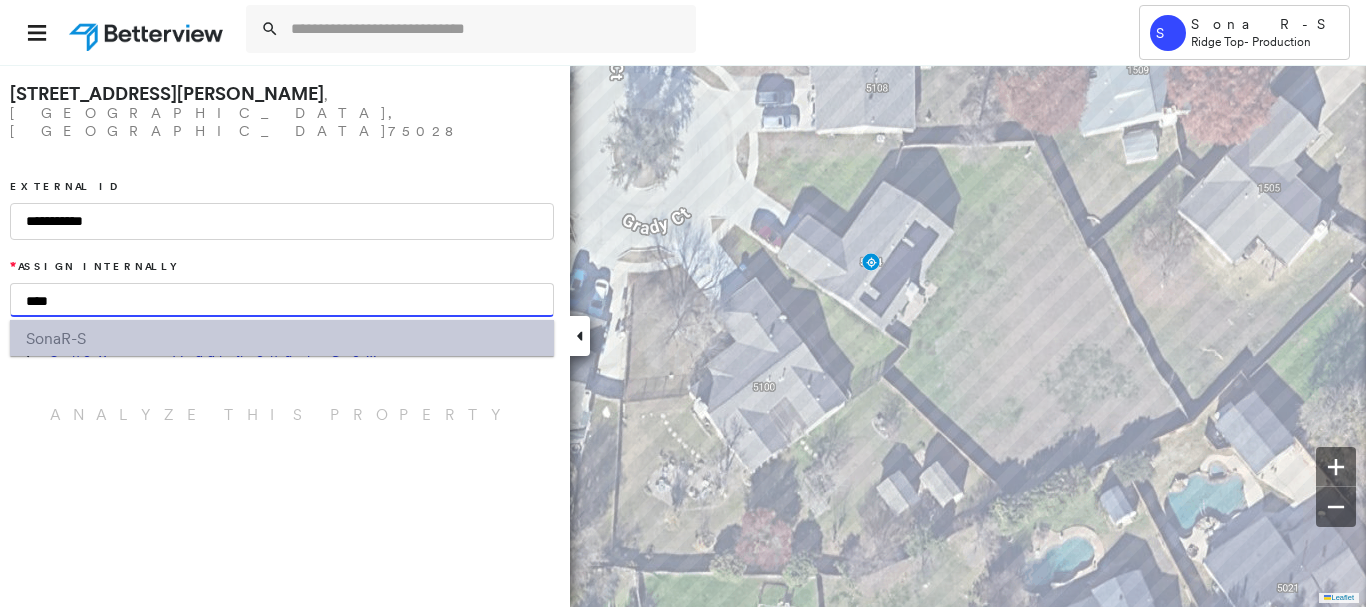 click on "Sona  R-S" at bounding box center [282, 338] 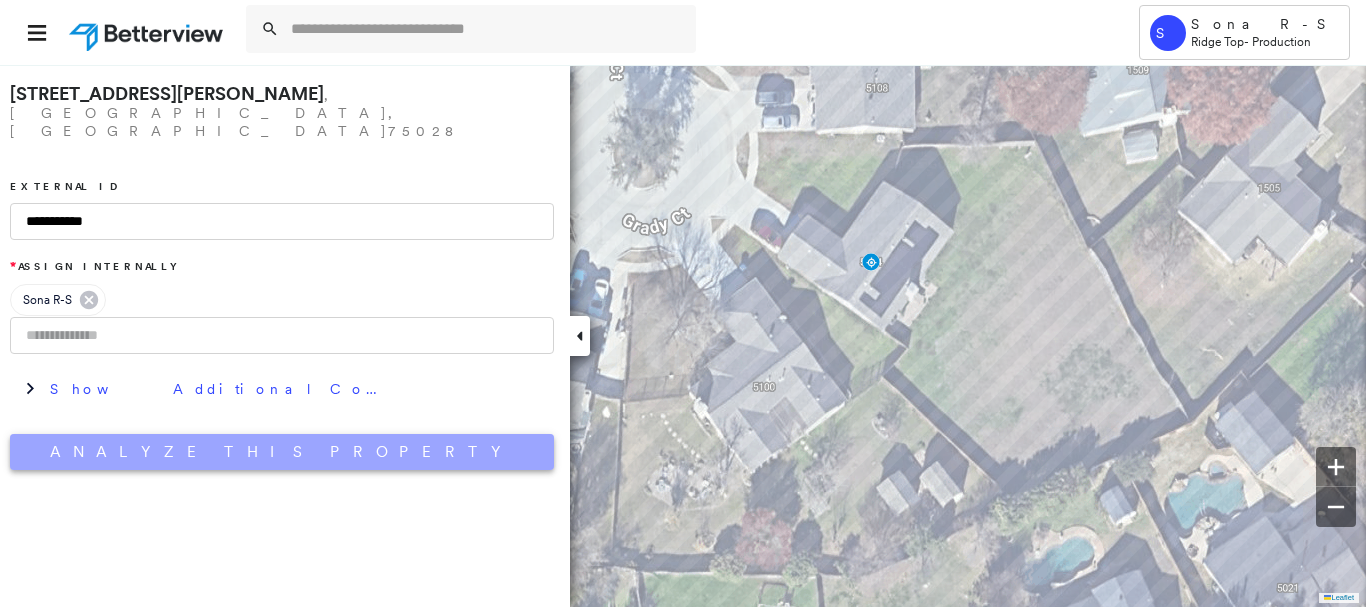 click on "Analyze This Property" at bounding box center (282, 452) 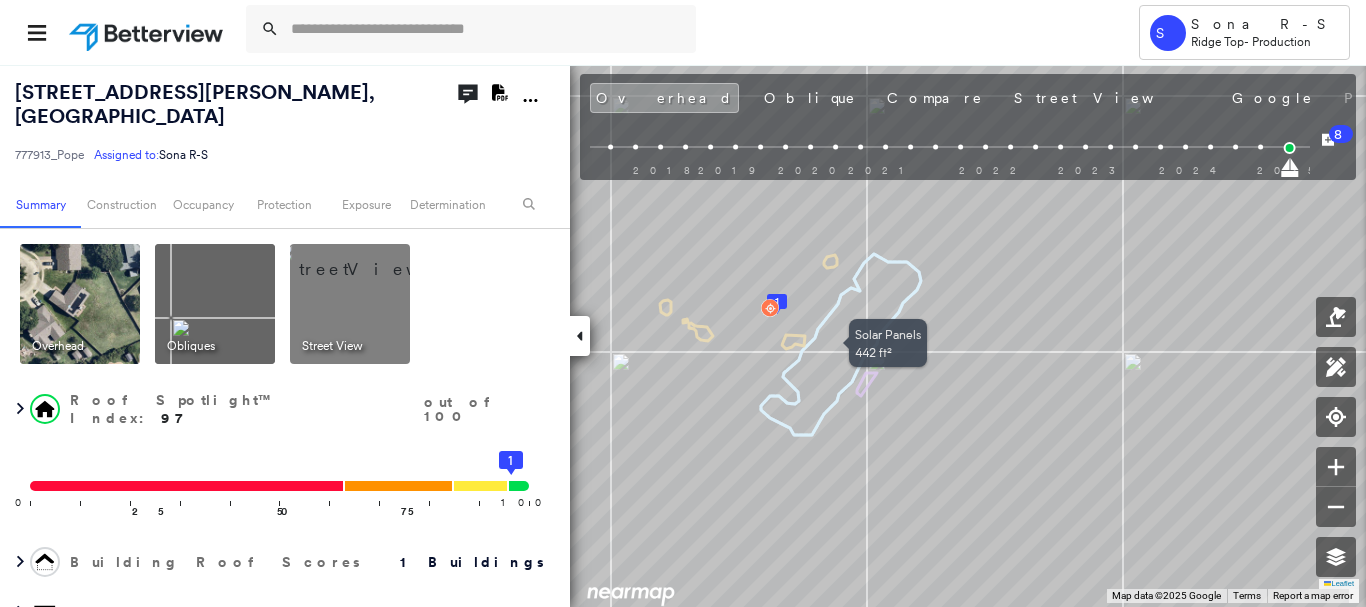 click 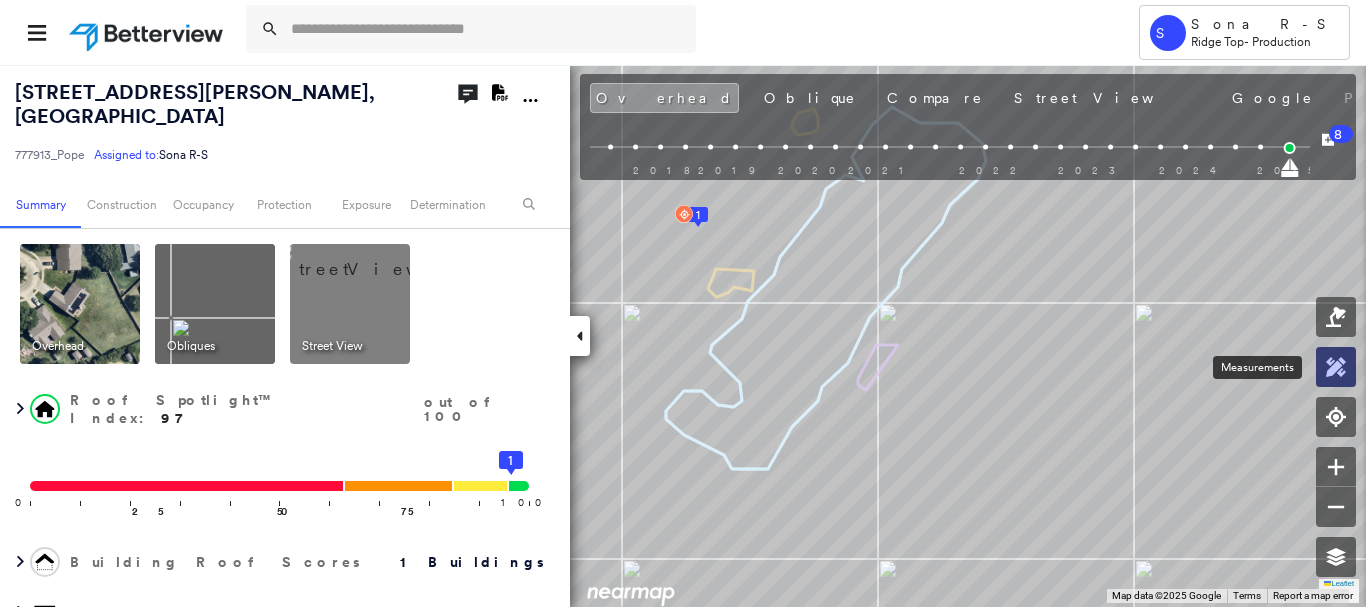 click 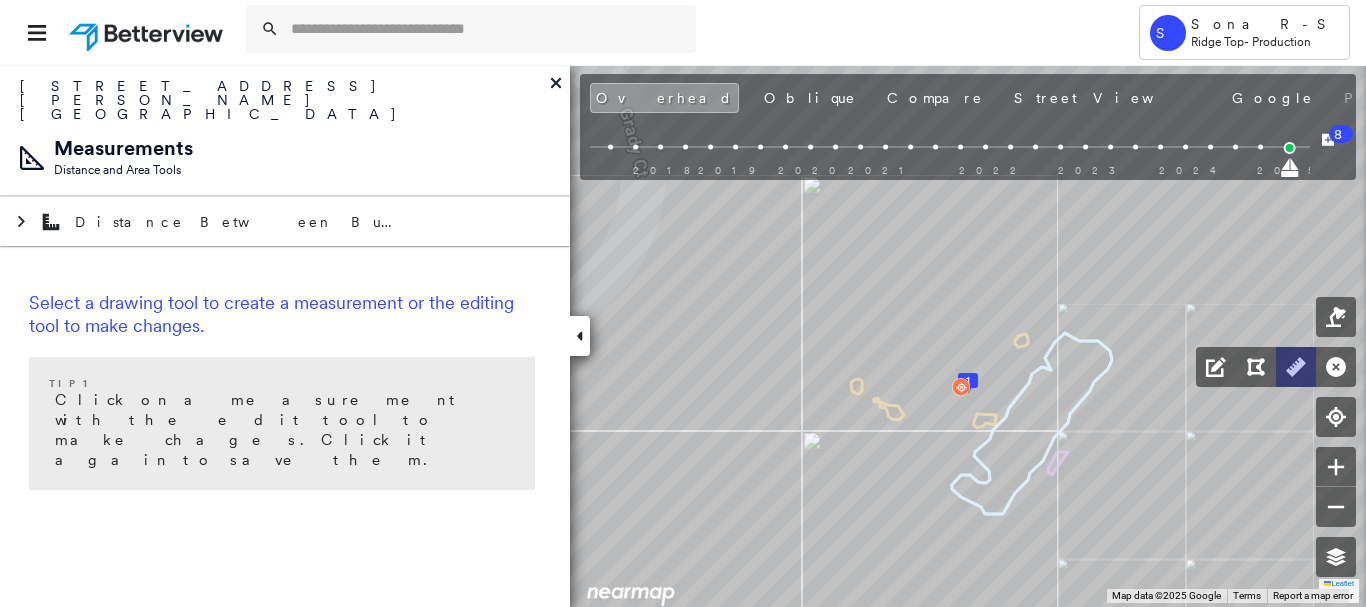 click 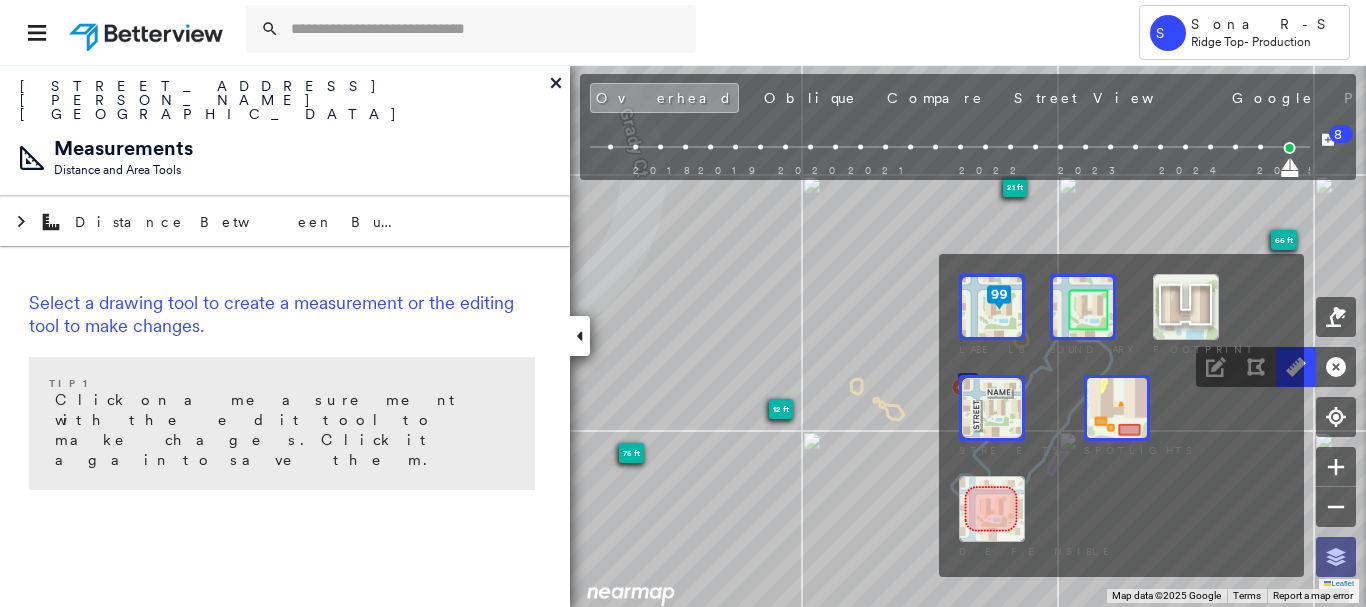 drag, startPoint x: 1342, startPoint y: 550, endPoint x: 1258, endPoint y: 442, distance: 136.82104 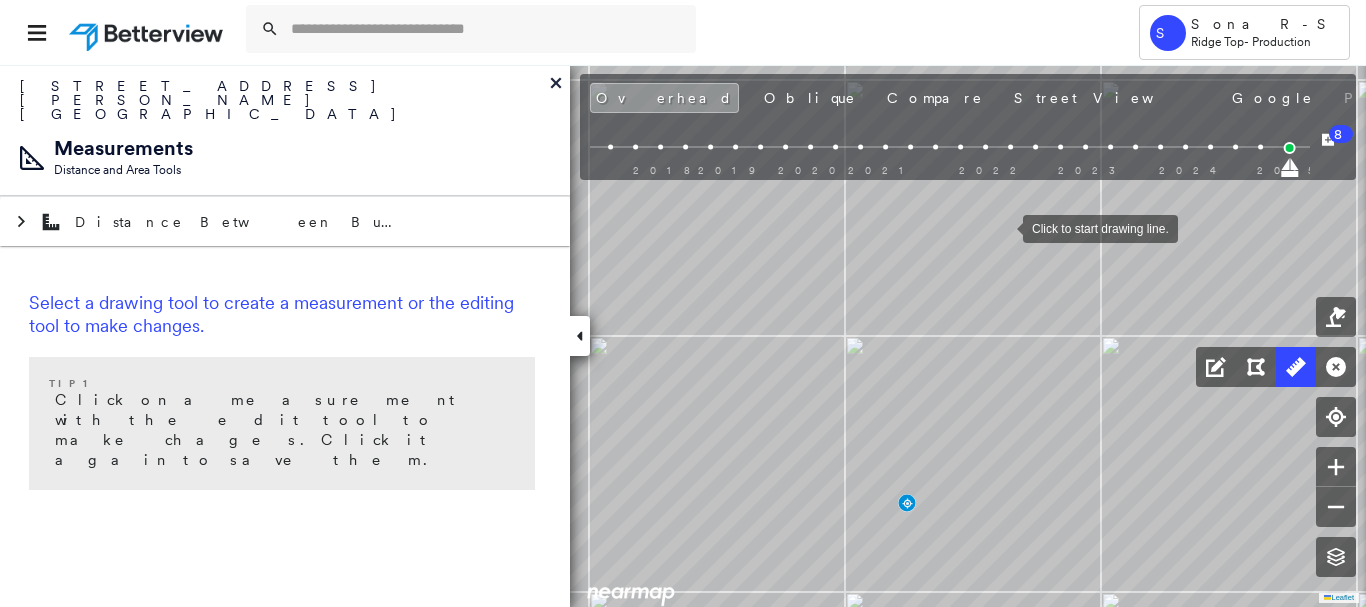 drag, startPoint x: 1003, startPoint y: 227, endPoint x: 976, endPoint y: 273, distance: 53.338543 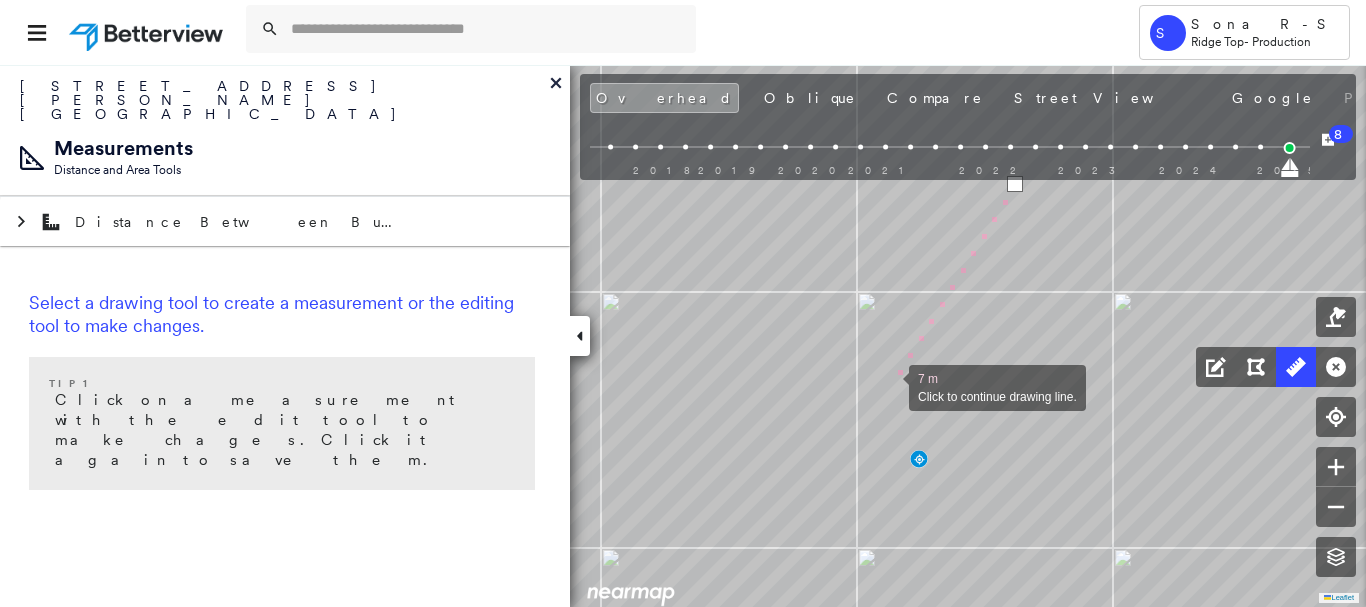 drag, startPoint x: 877, startPoint y: 431, endPoint x: 810, endPoint y: 538, distance: 126.24579 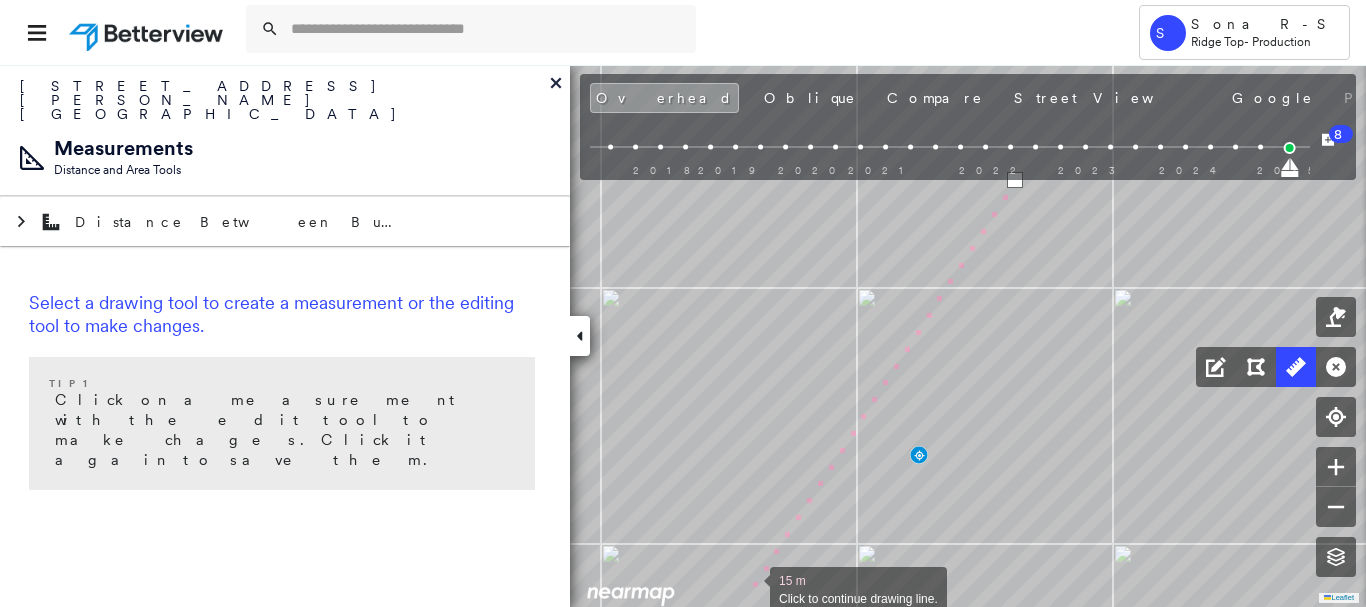 click at bounding box center (750, 588) 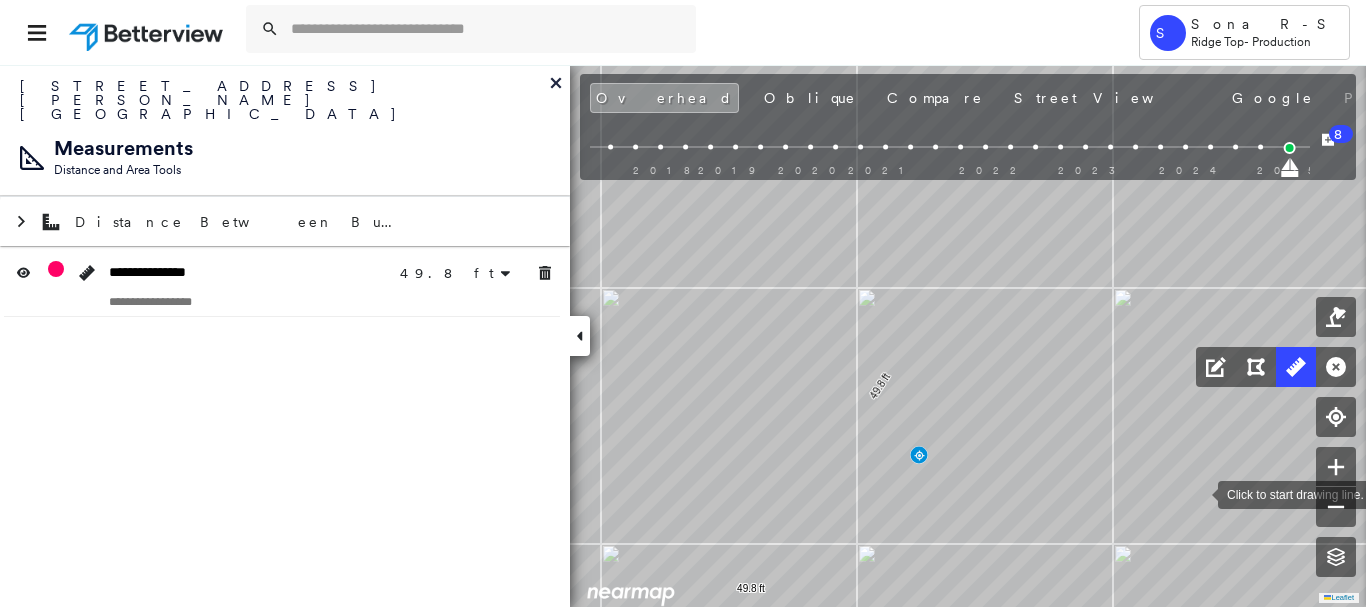 click at bounding box center [1198, 493] 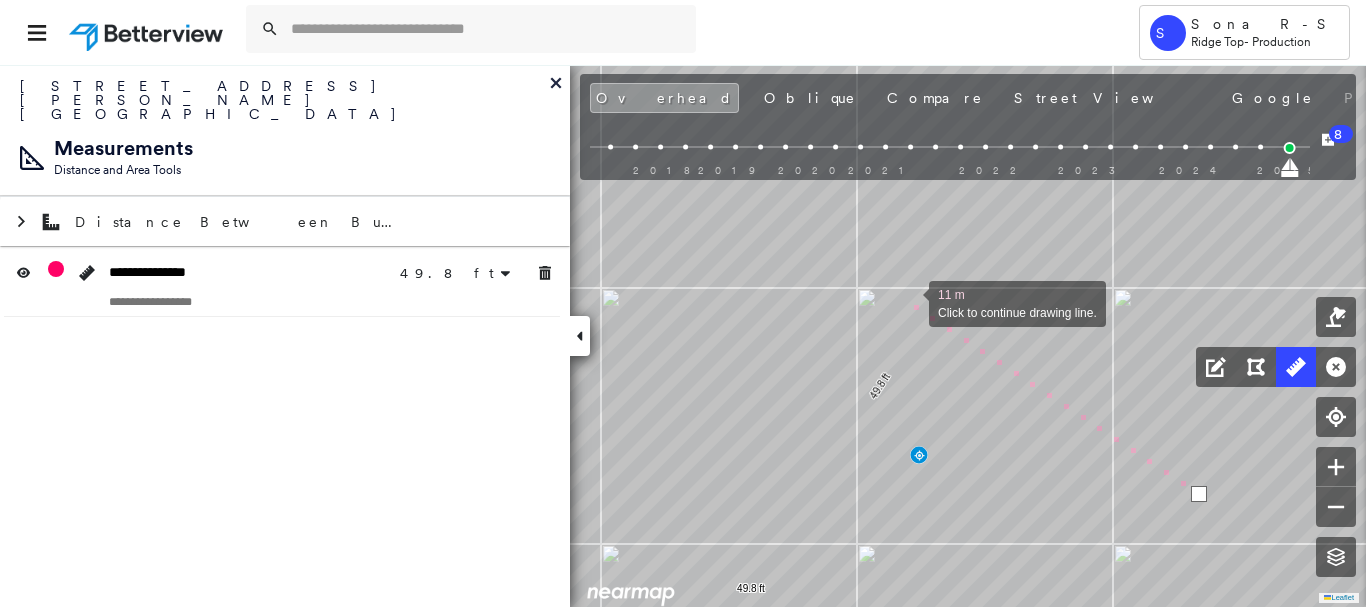 click at bounding box center (909, 302) 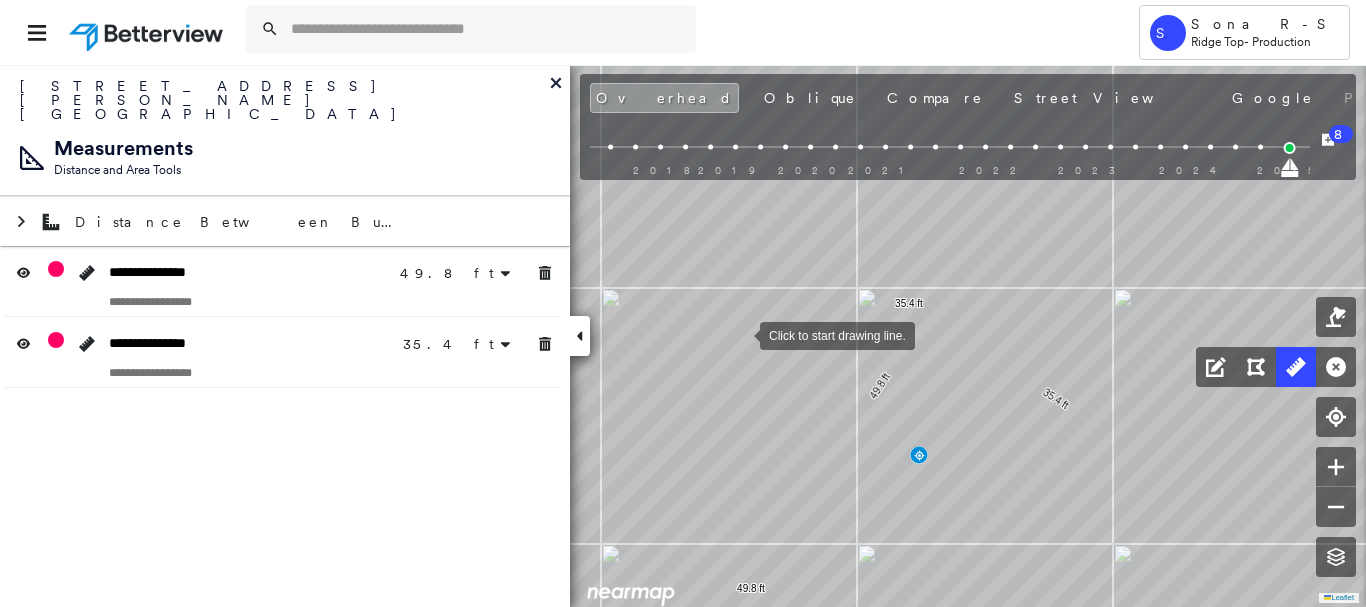 click at bounding box center (740, 334) 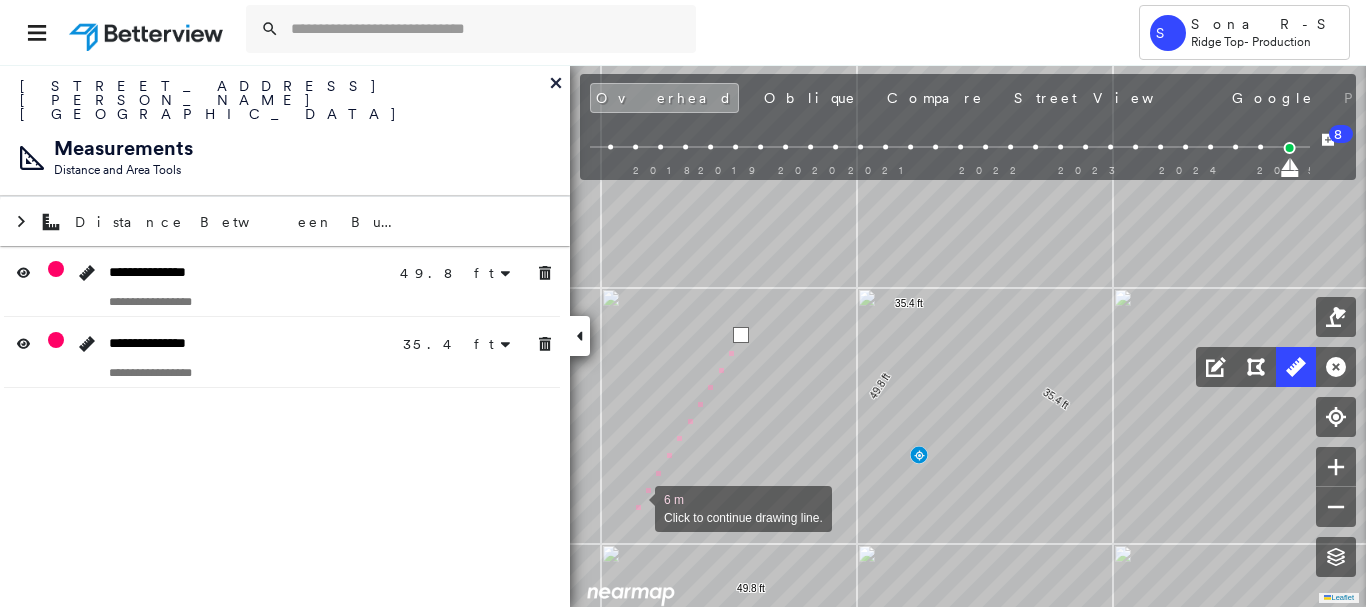 click at bounding box center [635, 507] 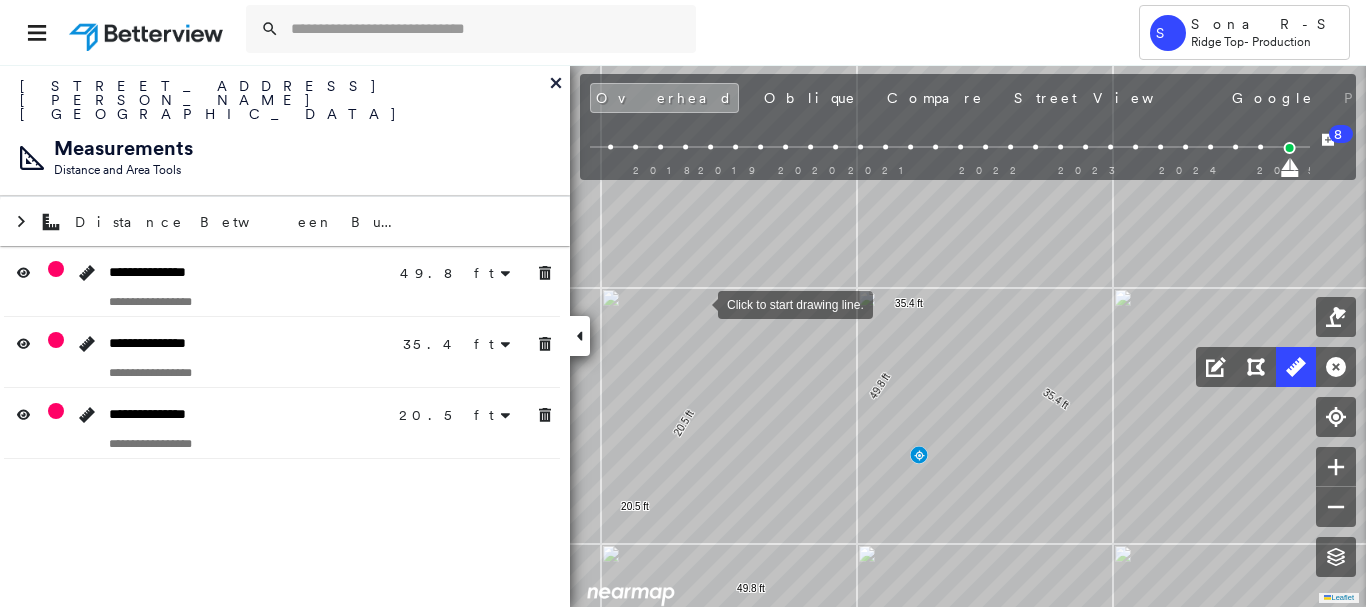 click at bounding box center (698, 303) 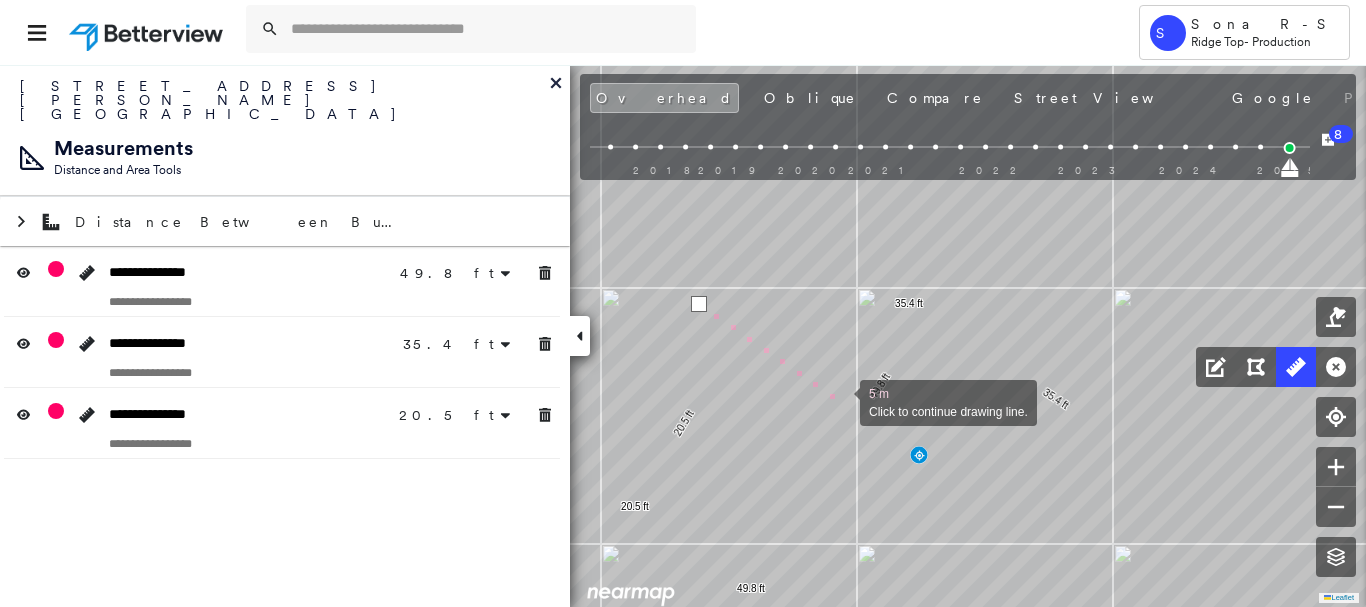 click at bounding box center [840, 401] 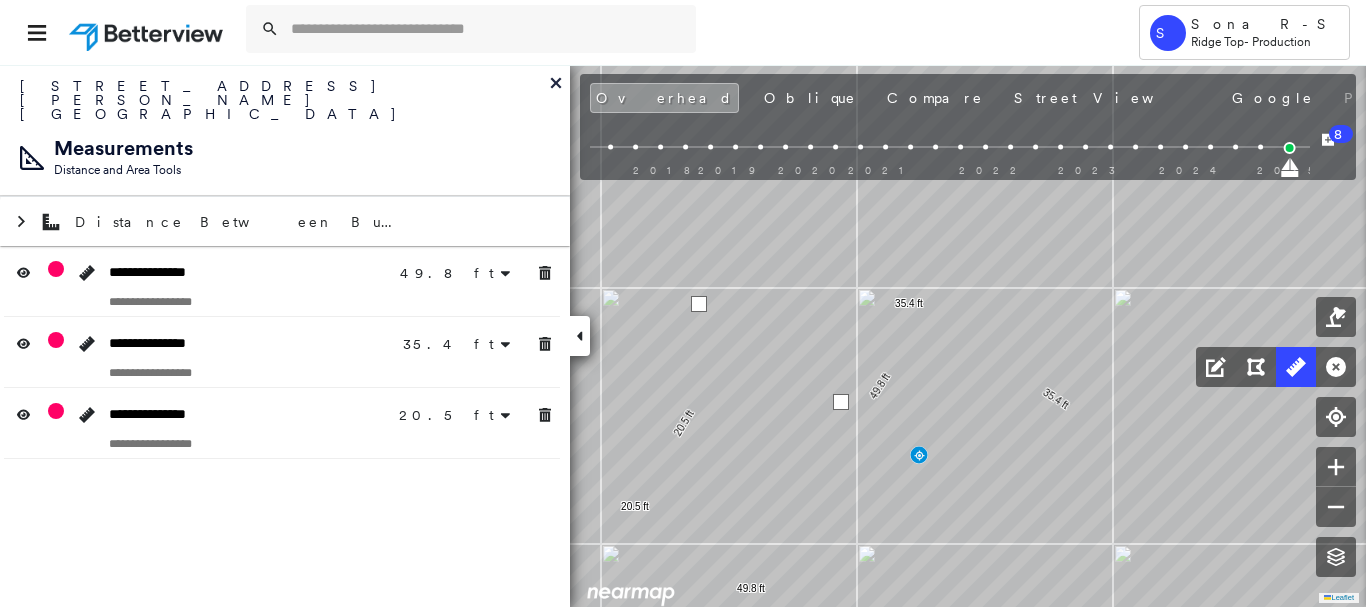 click at bounding box center (841, 402) 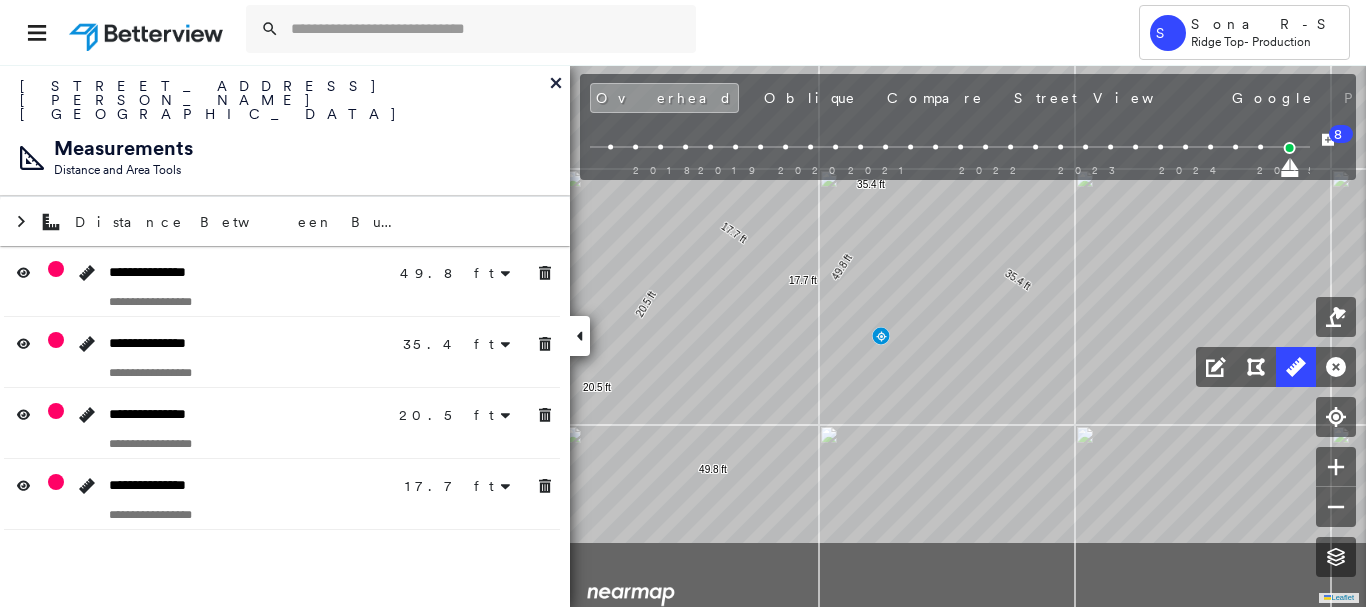 drag, startPoint x: 1029, startPoint y: 302, endPoint x: 1005, endPoint y: 145, distance: 158.8238 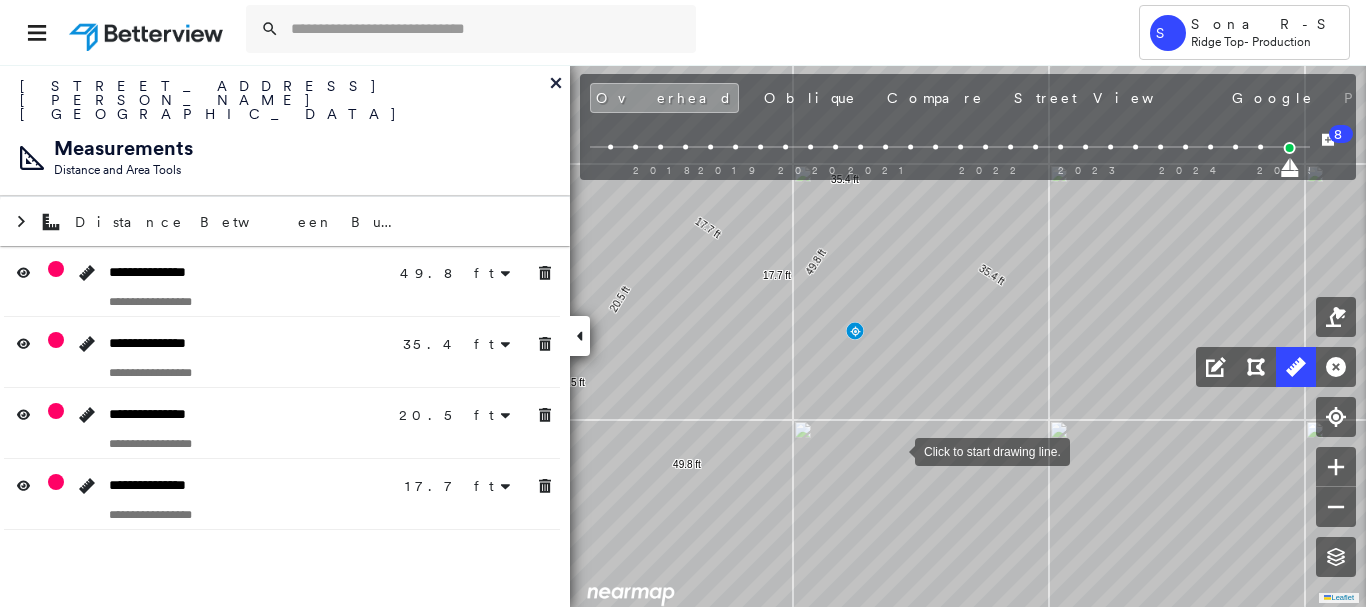 drag, startPoint x: 903, startPoint y: 444, endPoint x: 890, endPoint y: 455, distance: 17.029387 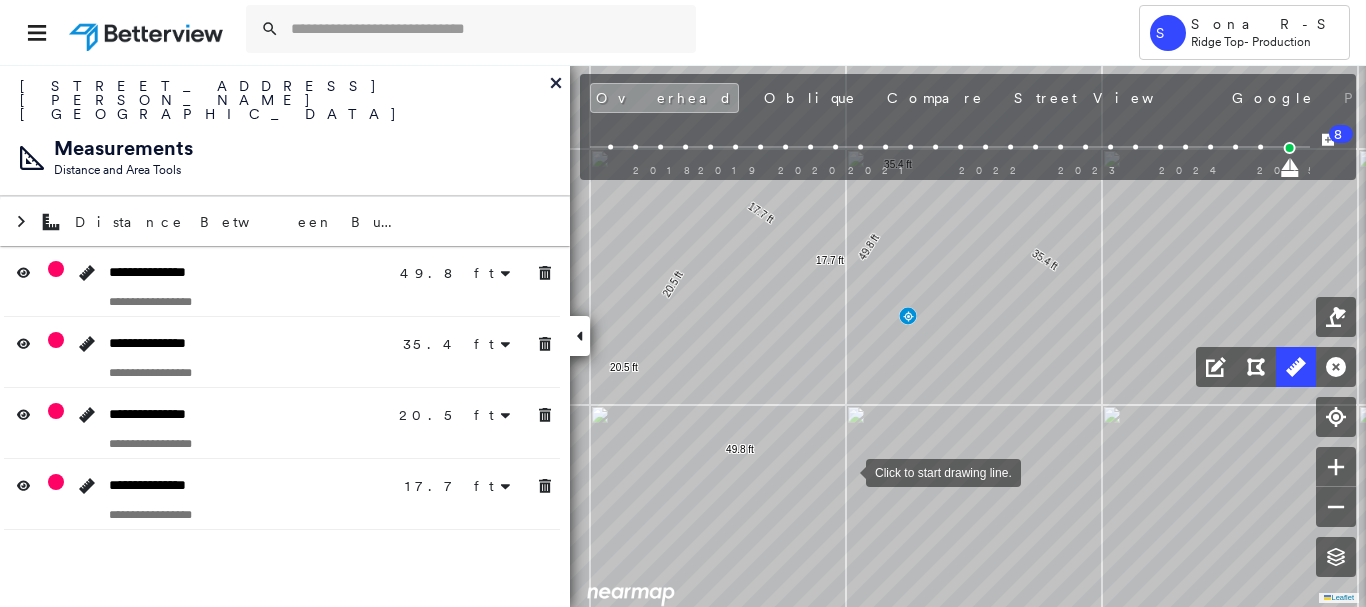 drag, startPoint x: 789, startPoint y: 456, endPoint x: 847, endPoint y: 473, distance: 60.440052 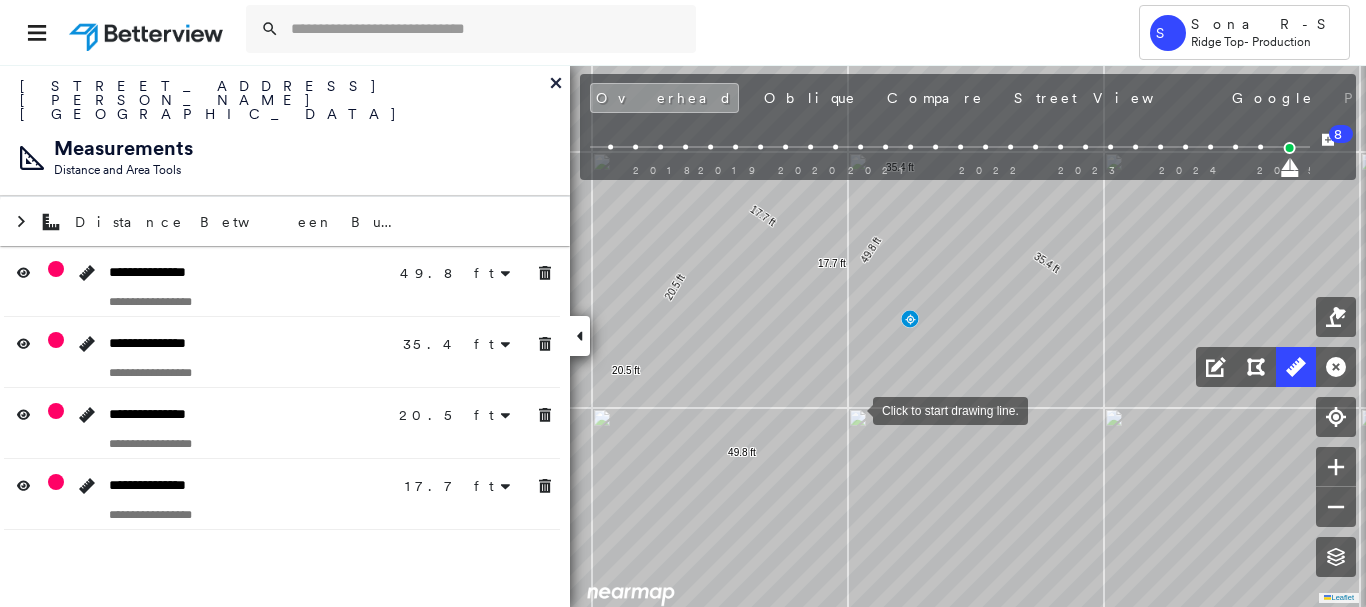 click at bounding box center [853, 409] 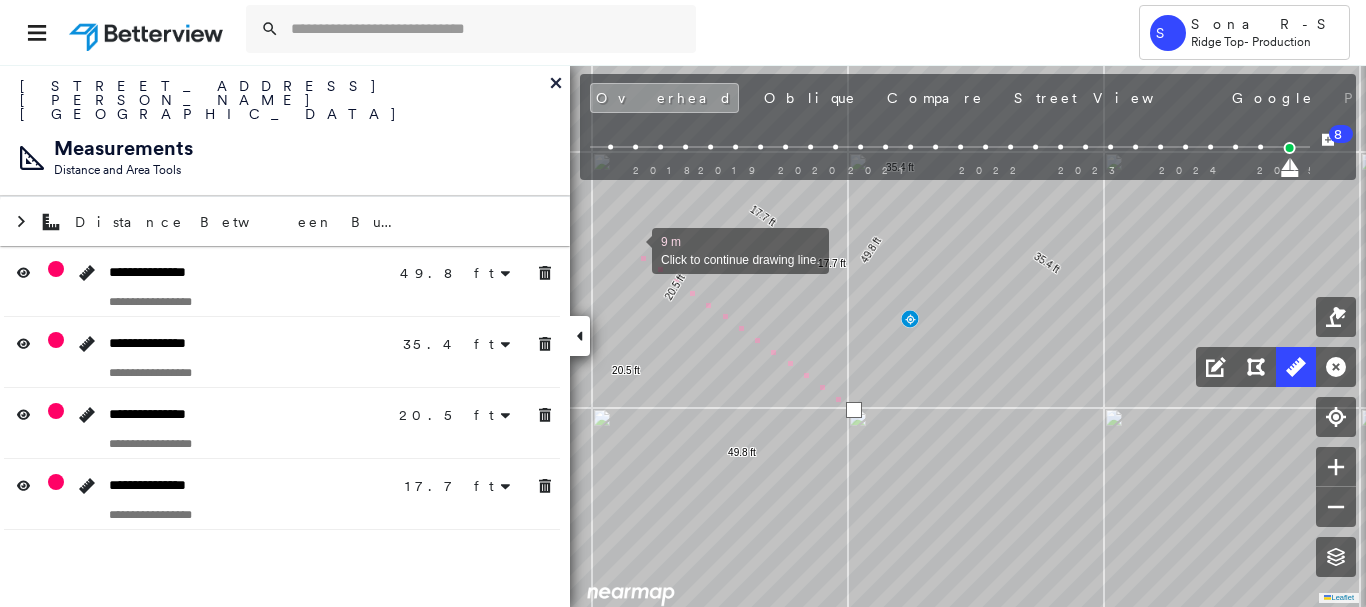 click at bounding box center (632, 249) 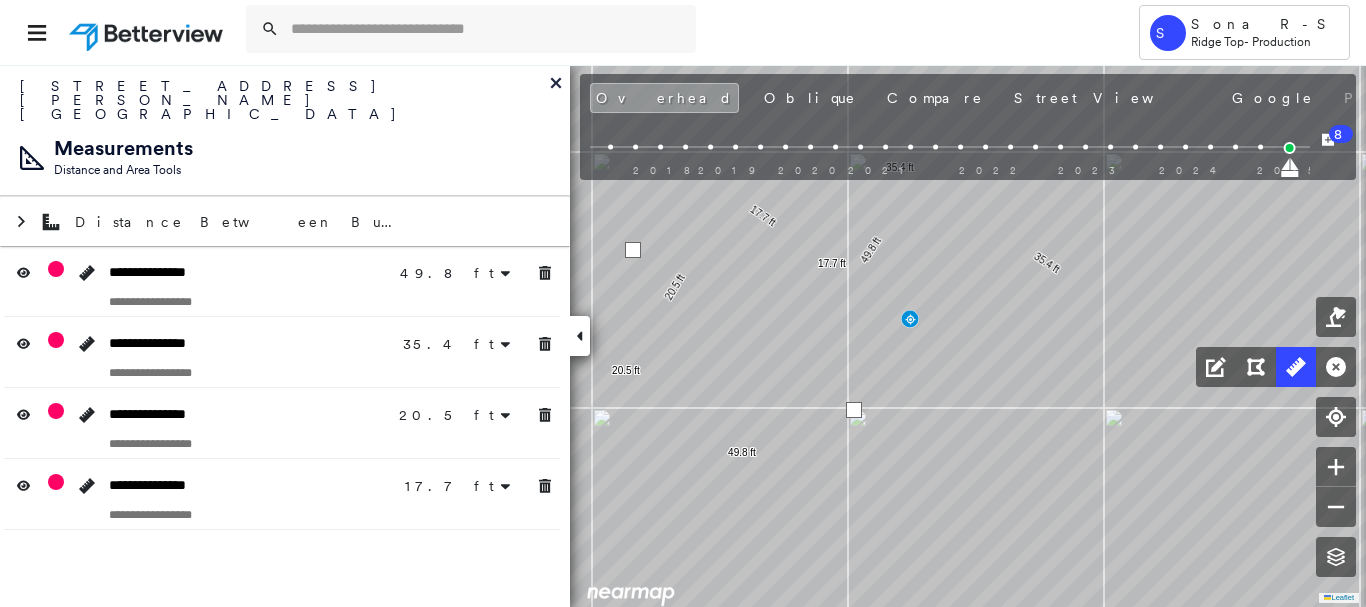 click at bounding box center [633, 250] 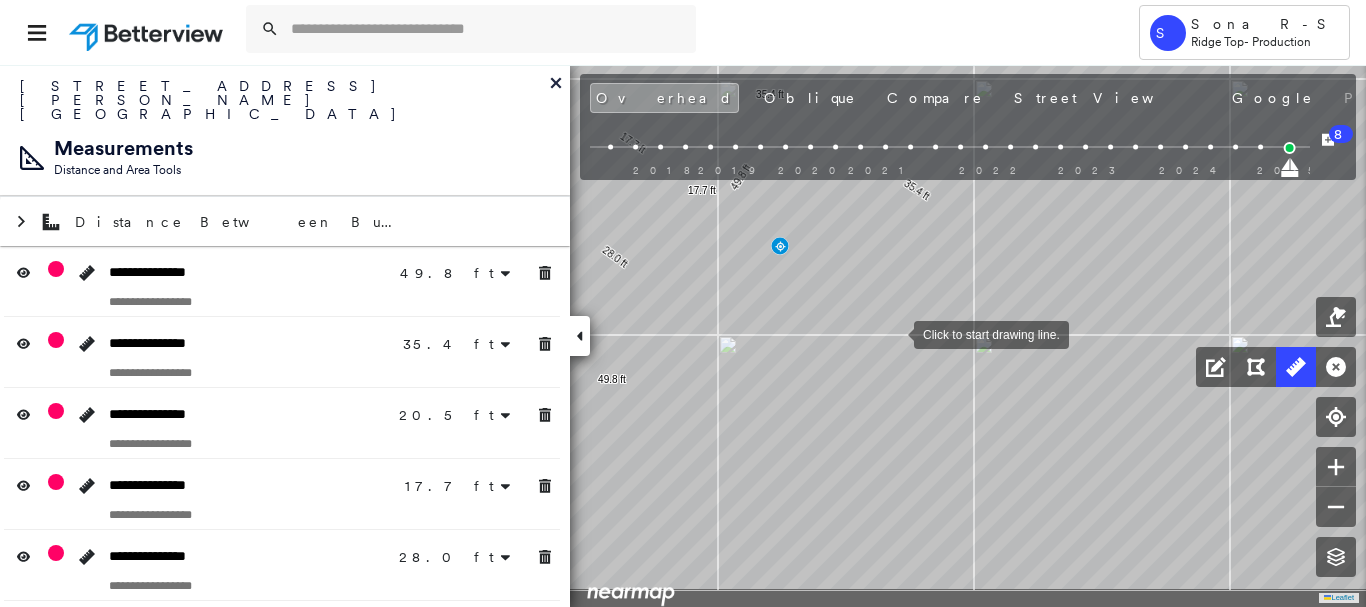 drag, startPoint x: 1032, startPoint y: 413, endPoint x: 873, endPoint y: 323, distance: 182.70468 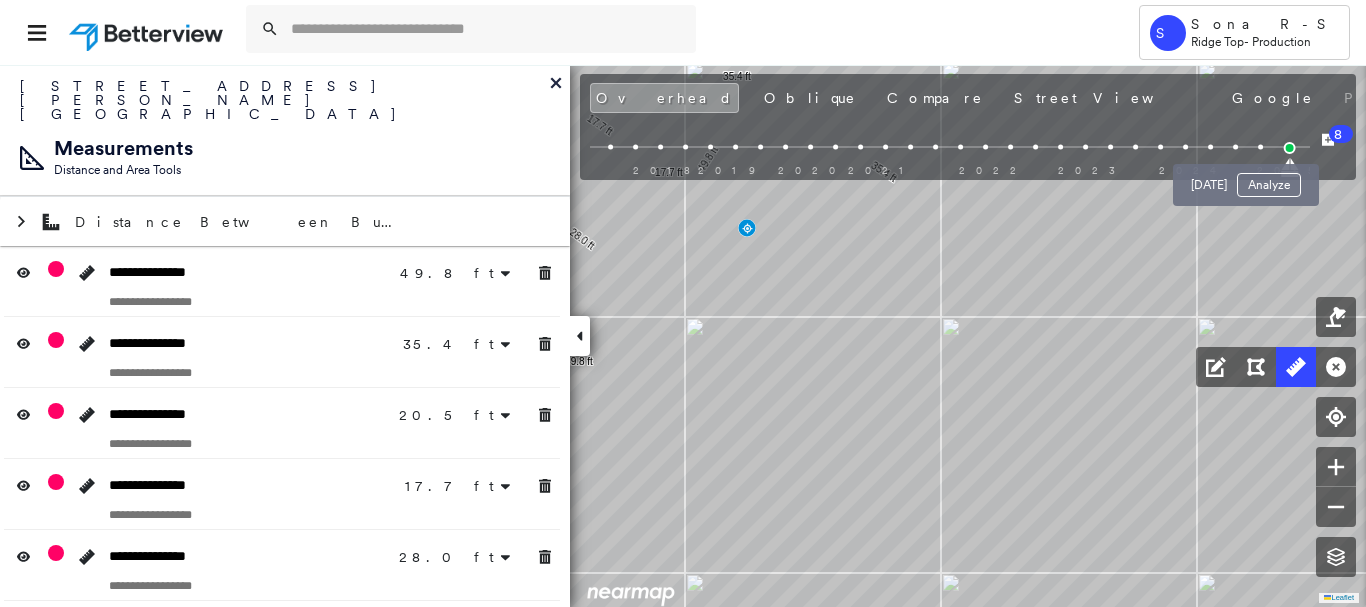 click at bounding box center (1260, 147) 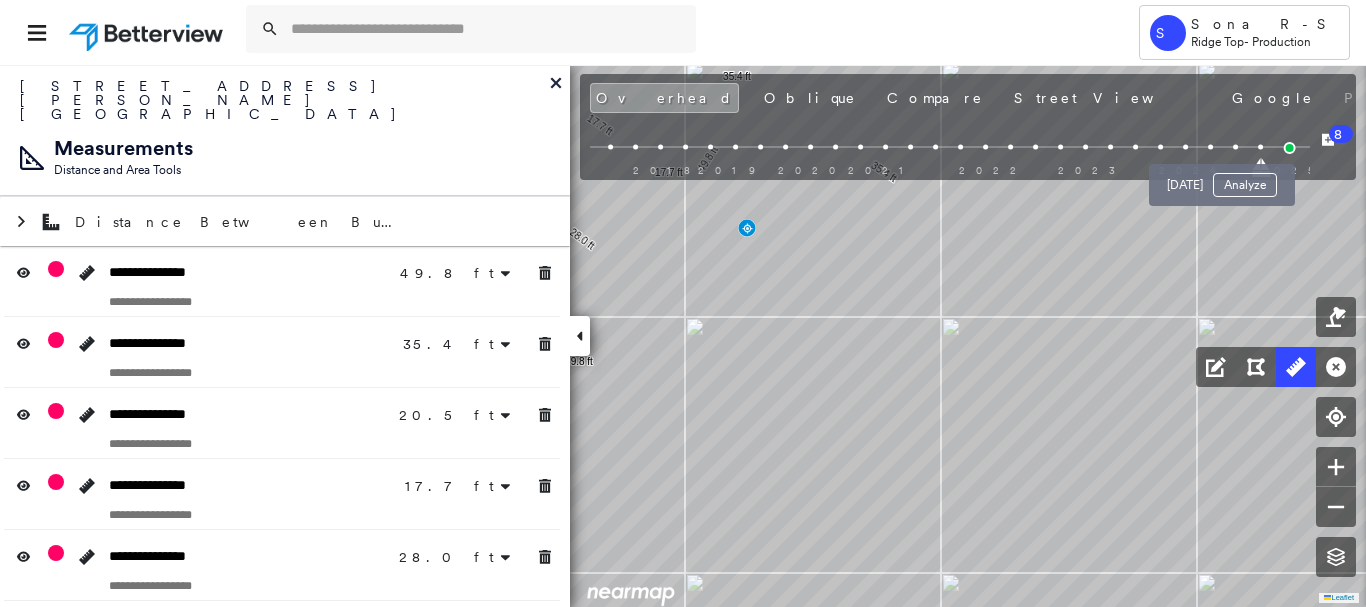 click at bounding box center (1235, 147) 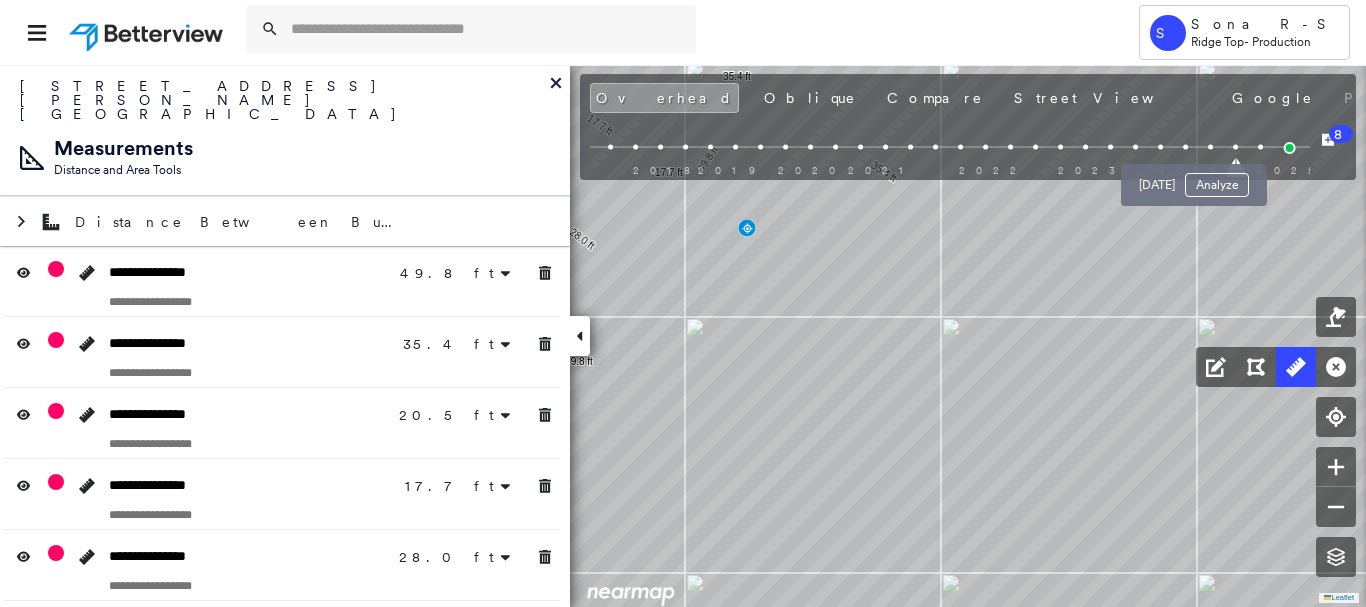click at bounding box center [1210, 147] 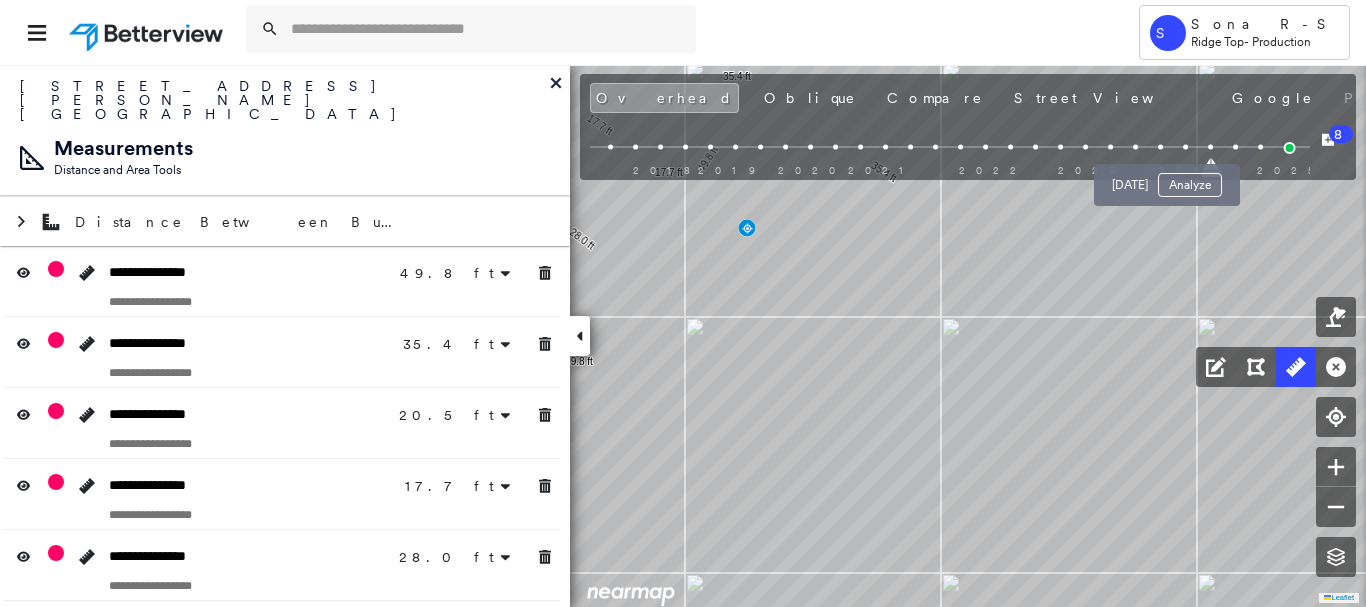 click at bounding box center [1185, 147] 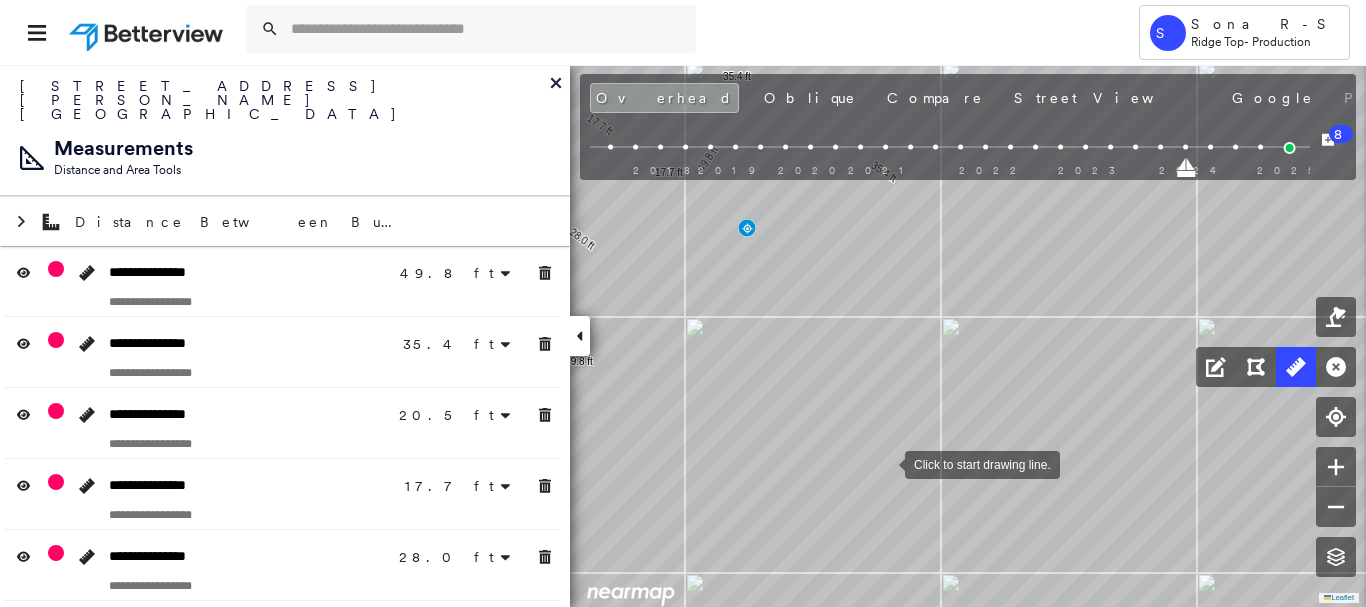 click at bounding box center (885, 463) 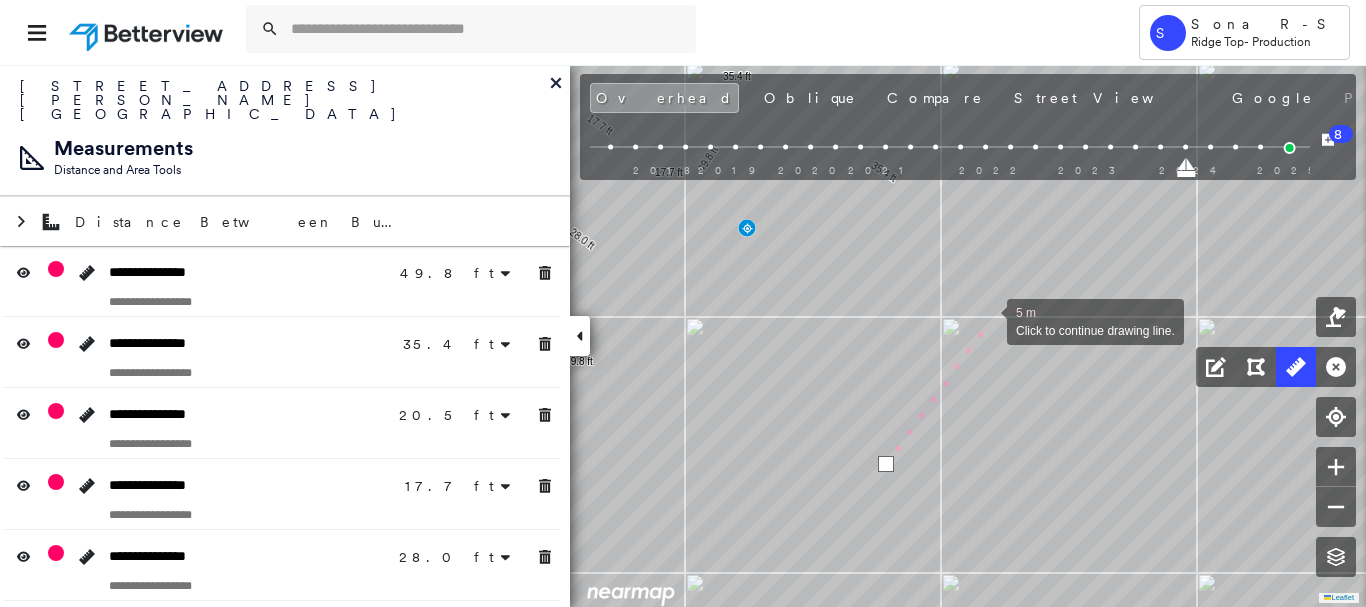 click at bounding box center [987, 320] 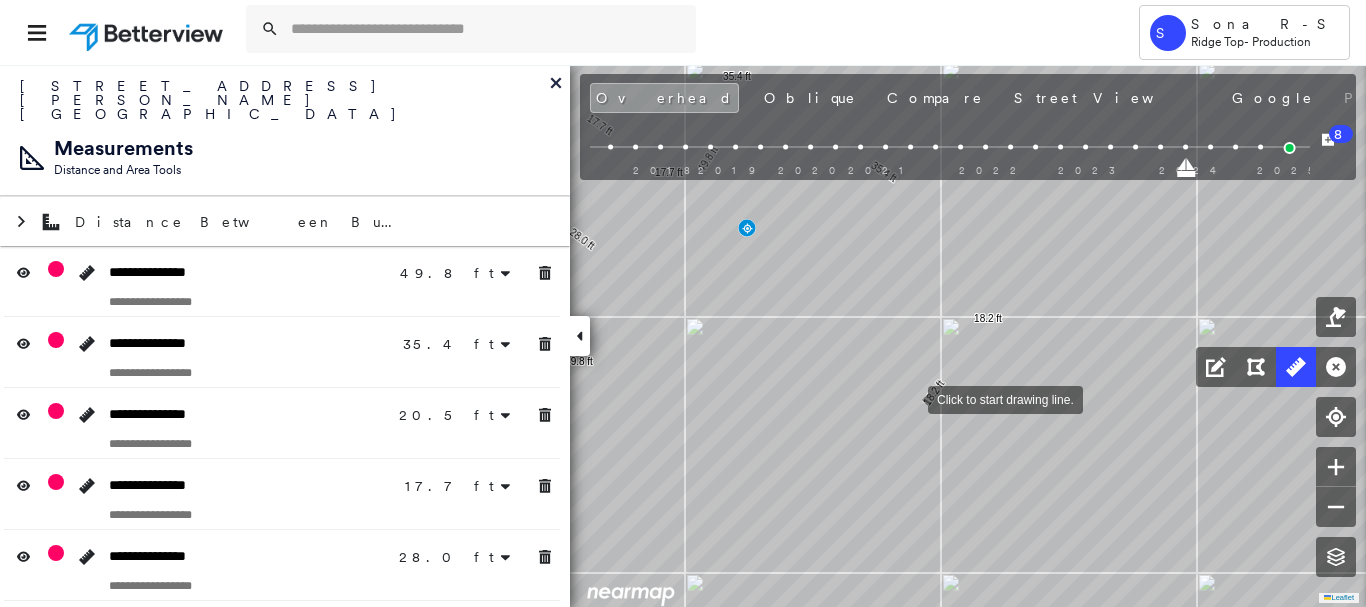 drag, startPoint x: 908, startPoint y: 398, endPoint x: 853, endPoint y: 485, distance: 102.92716 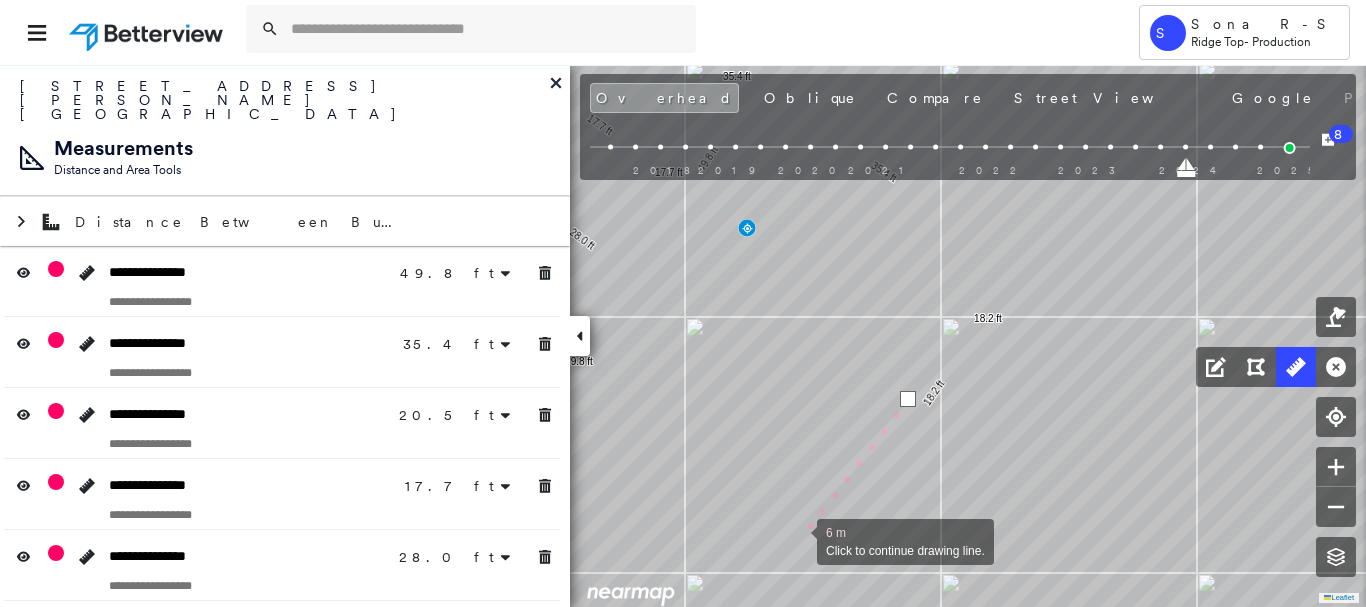 click at bounding box center [797, 540] 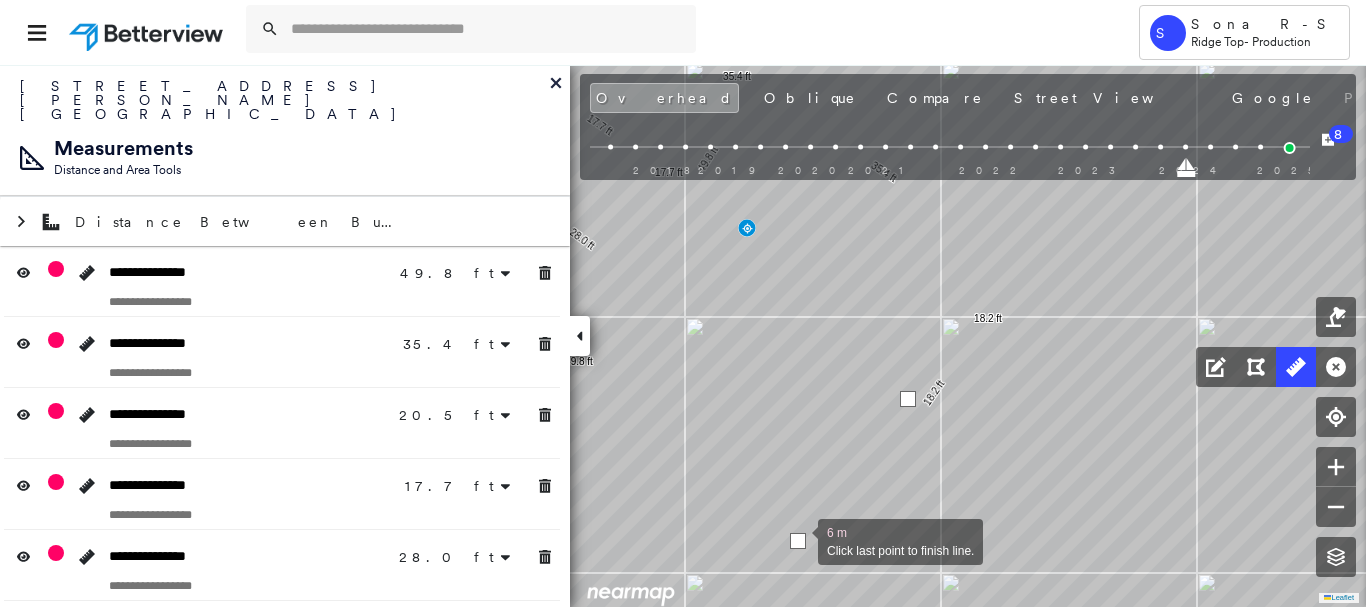 click at bounding box center [798, 541] 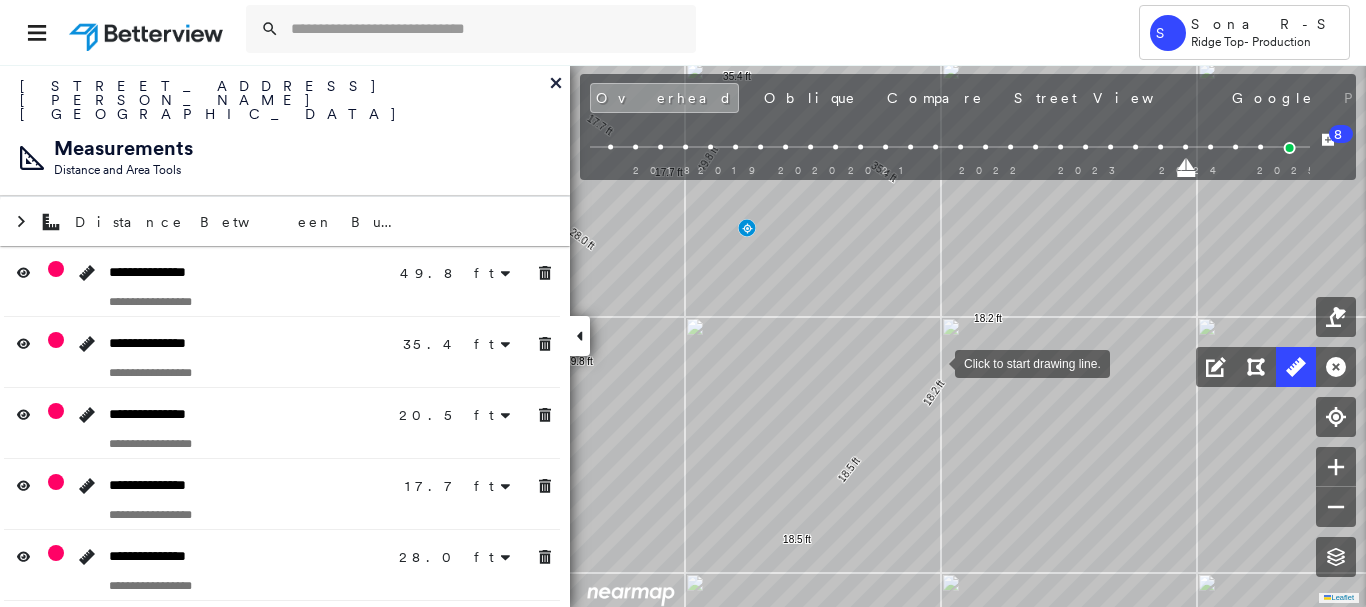 drag, startPoint x: 935, startPoint y: 362, endPoint x: 914, endPoint y: 391, distance: 35.805027 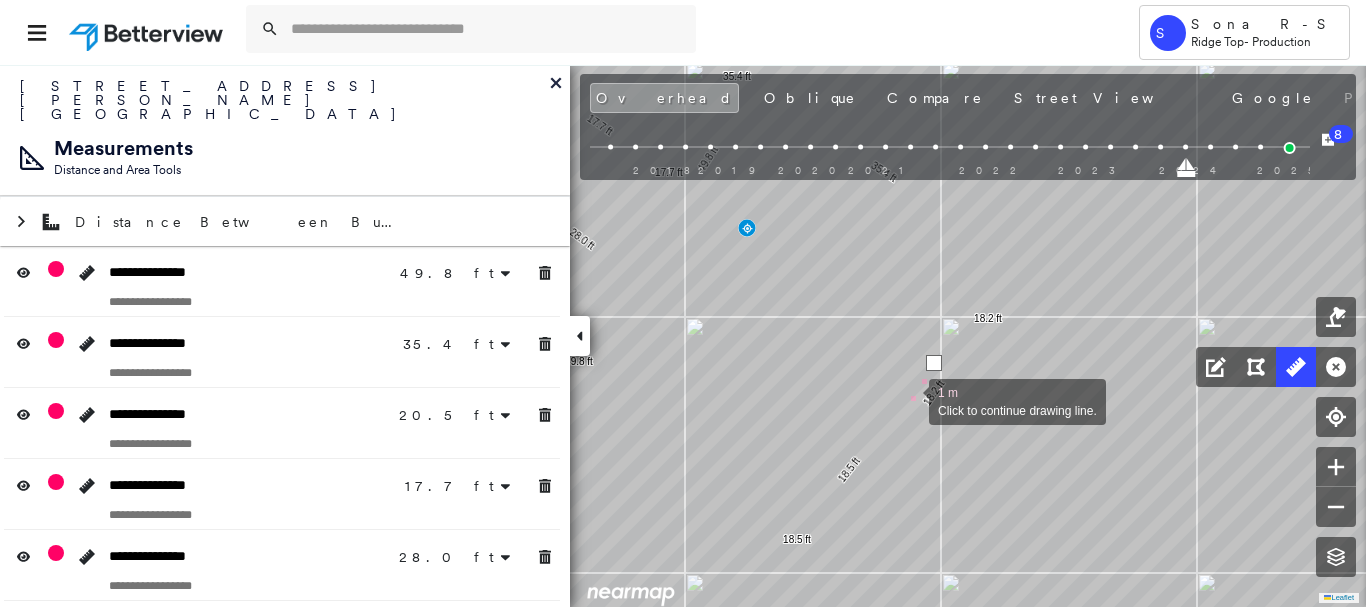 click at bounding box center [909, 400] 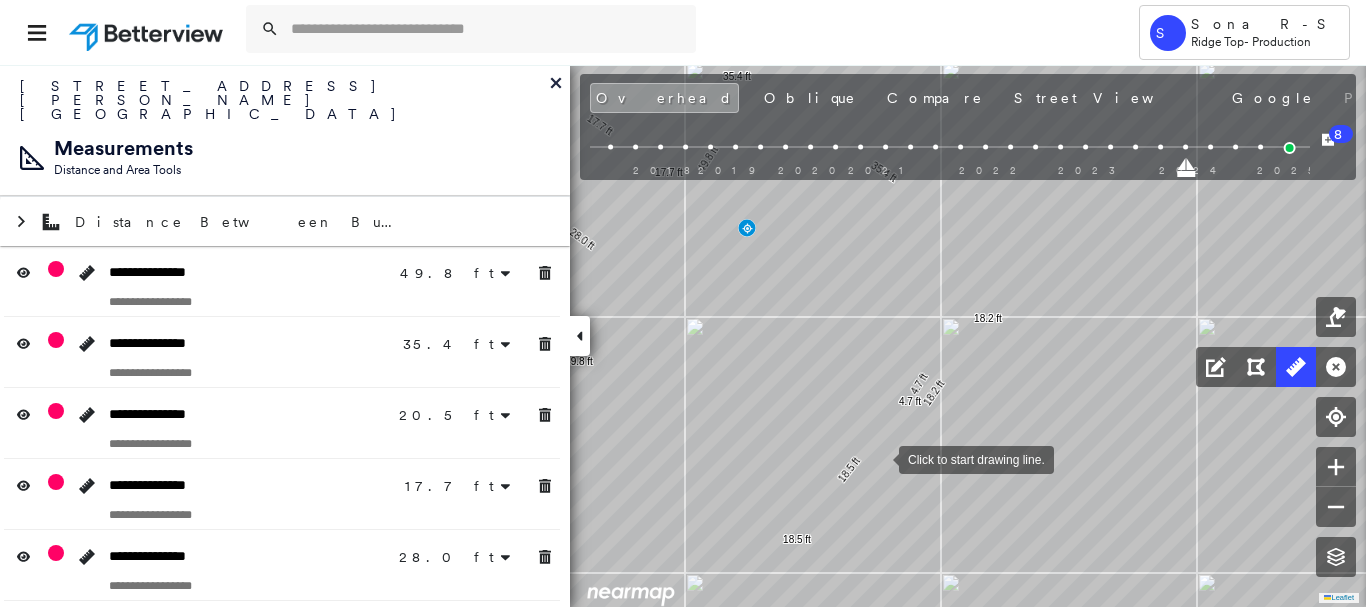 click at bounding box center [879, 458] 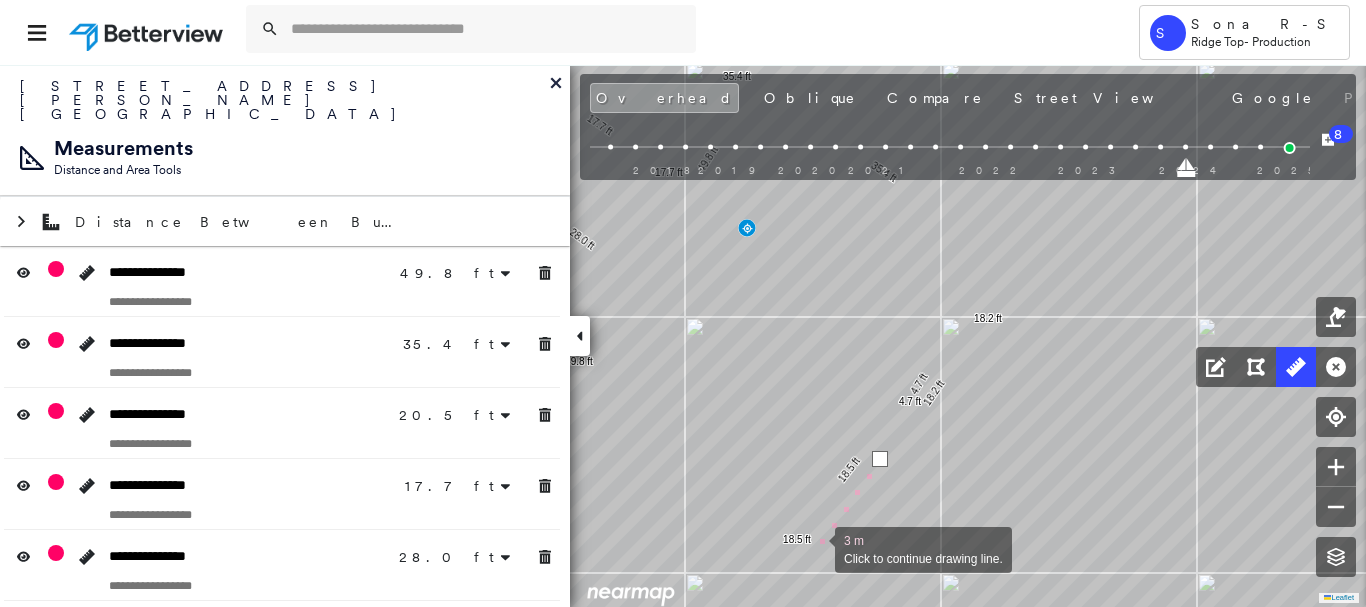 click at bounding box center (815, 548) 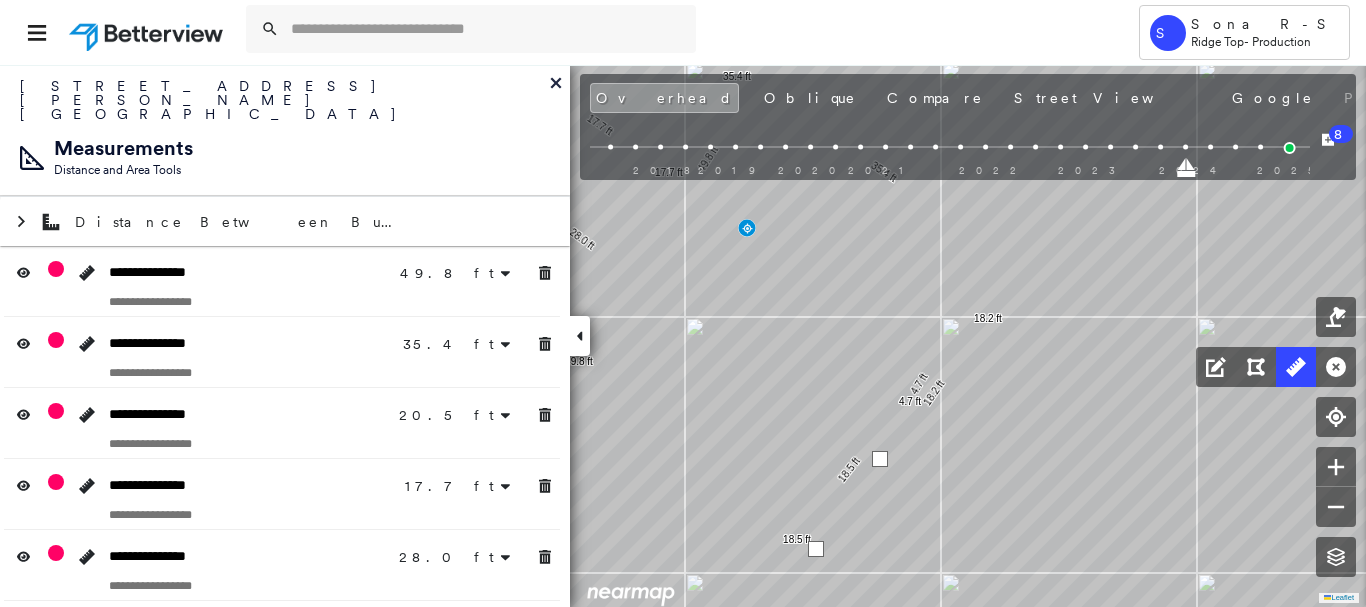click at bounding box center [816, 549] 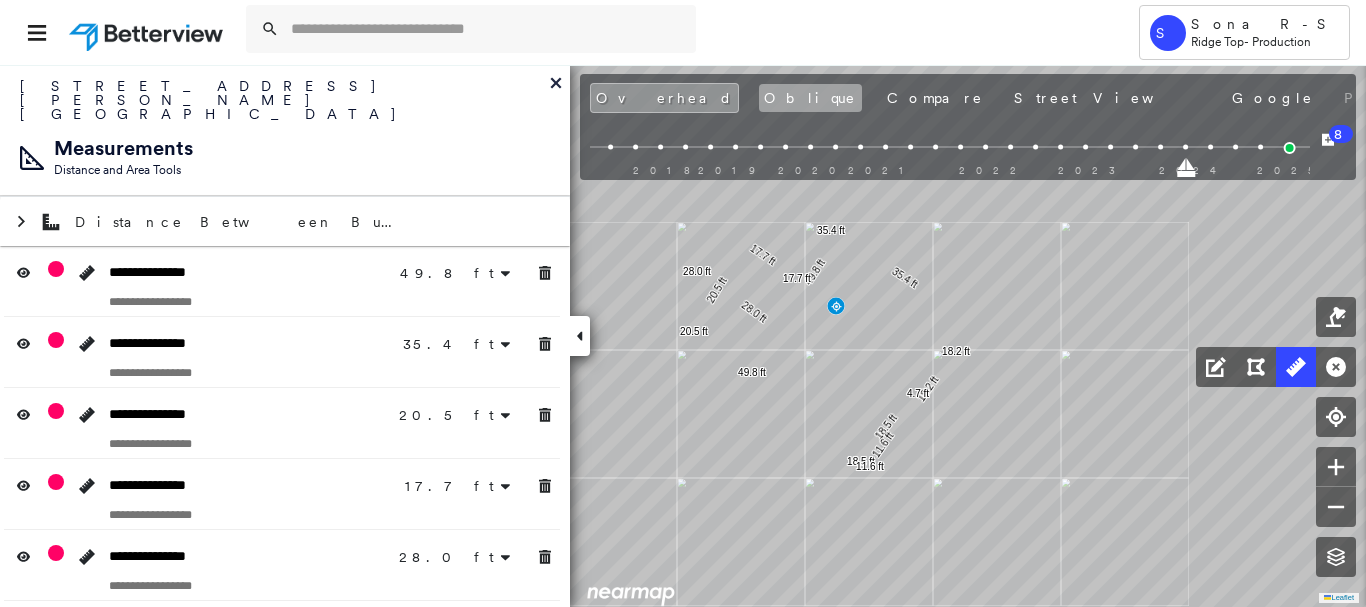 click on "Oblique" at bounding box center [810, 98] 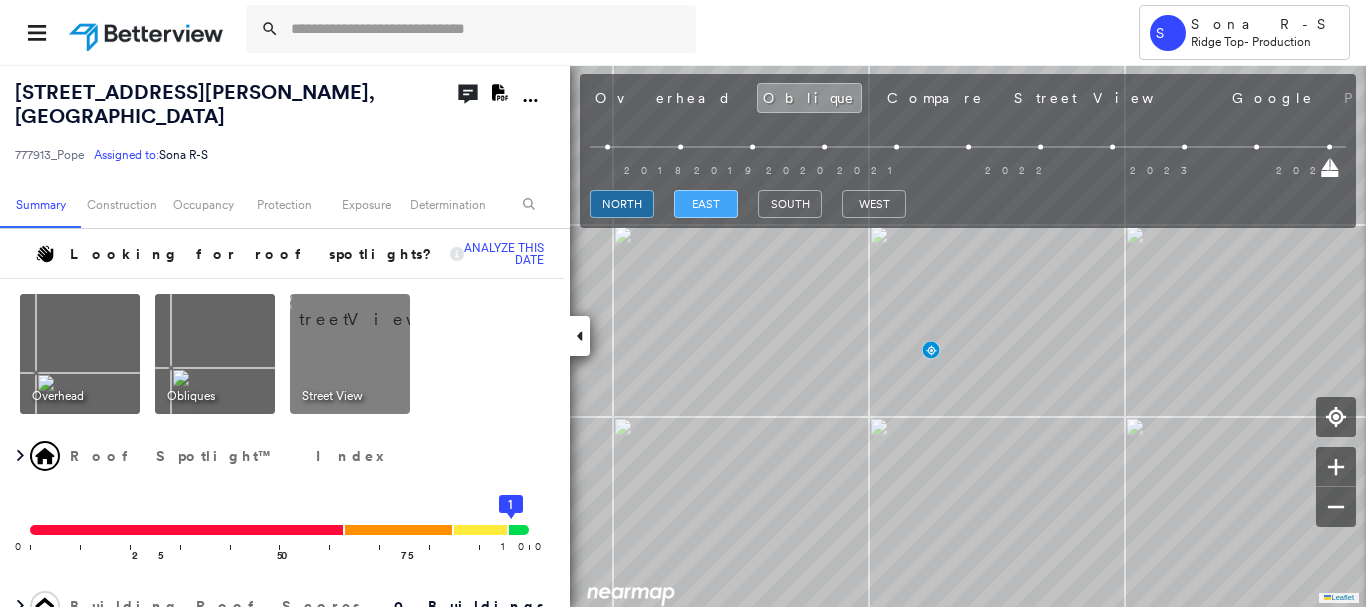 click on "east" at bounding box center [706, 204] 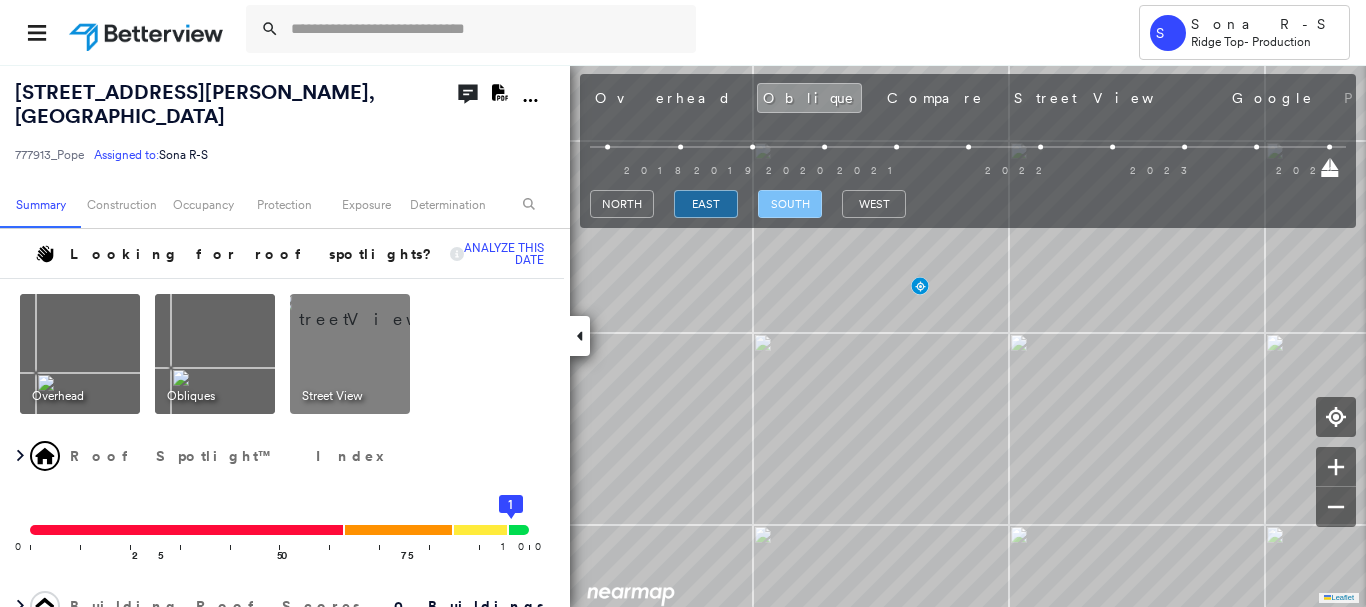 click on "south" at bounding box center (790, 204) 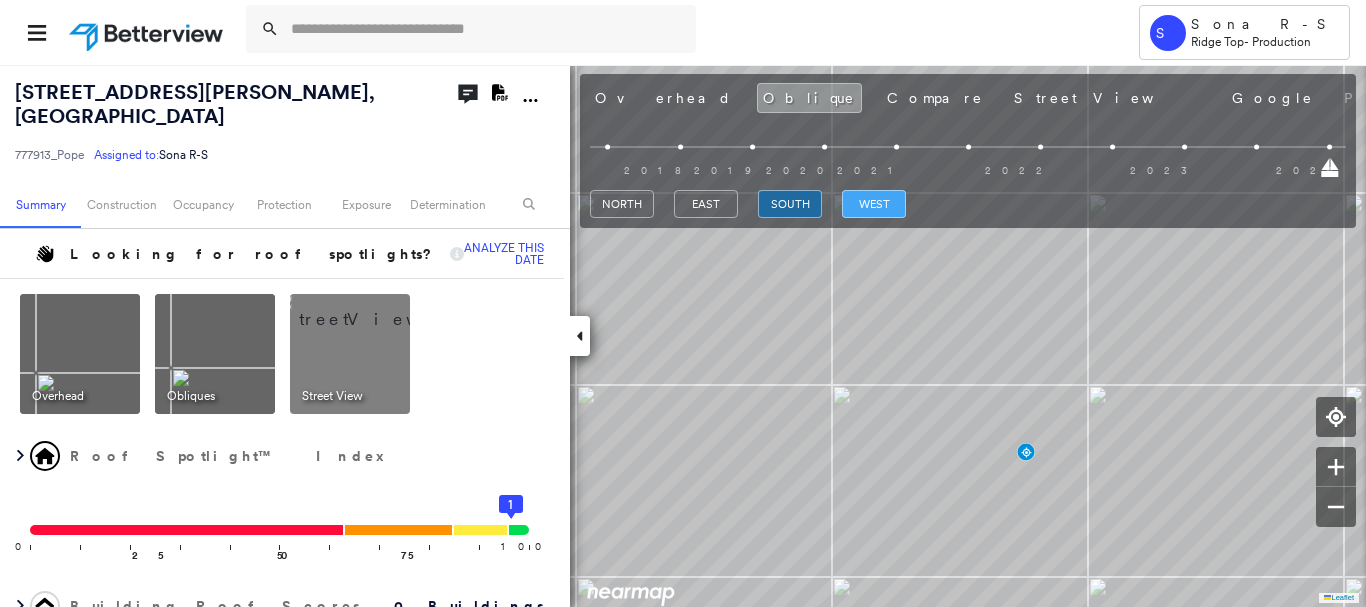 click on "west" at bounding box center [874, 204] 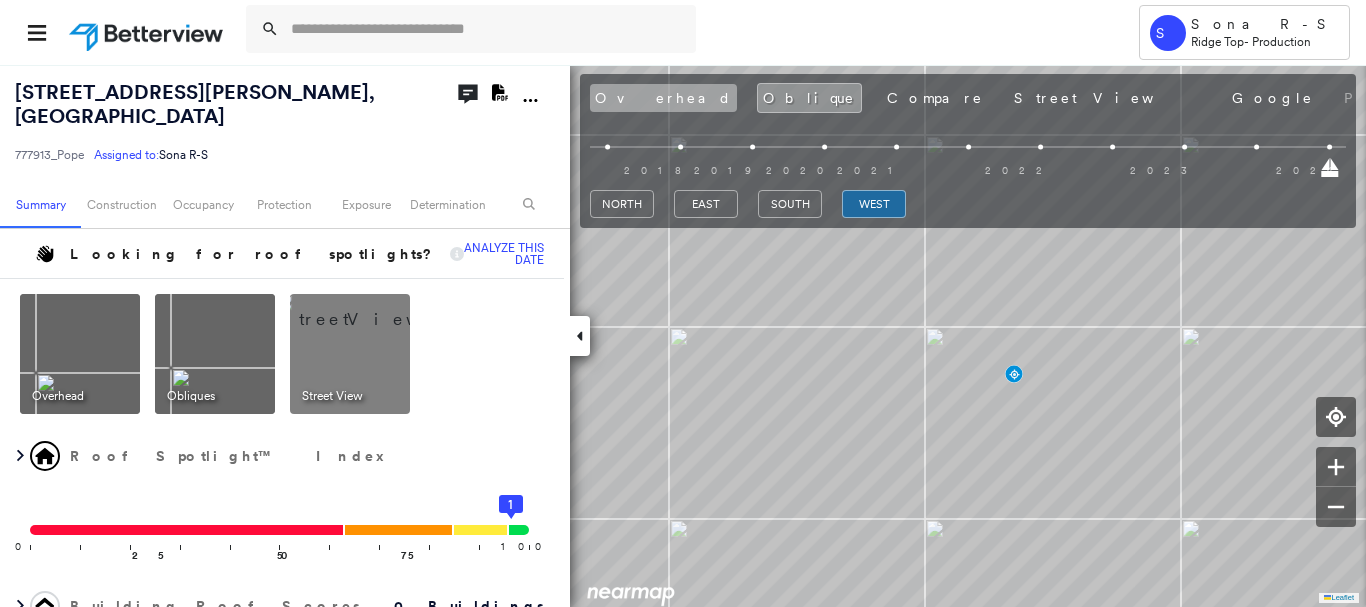 click on "Overhead" at bounding box center (663, 98) 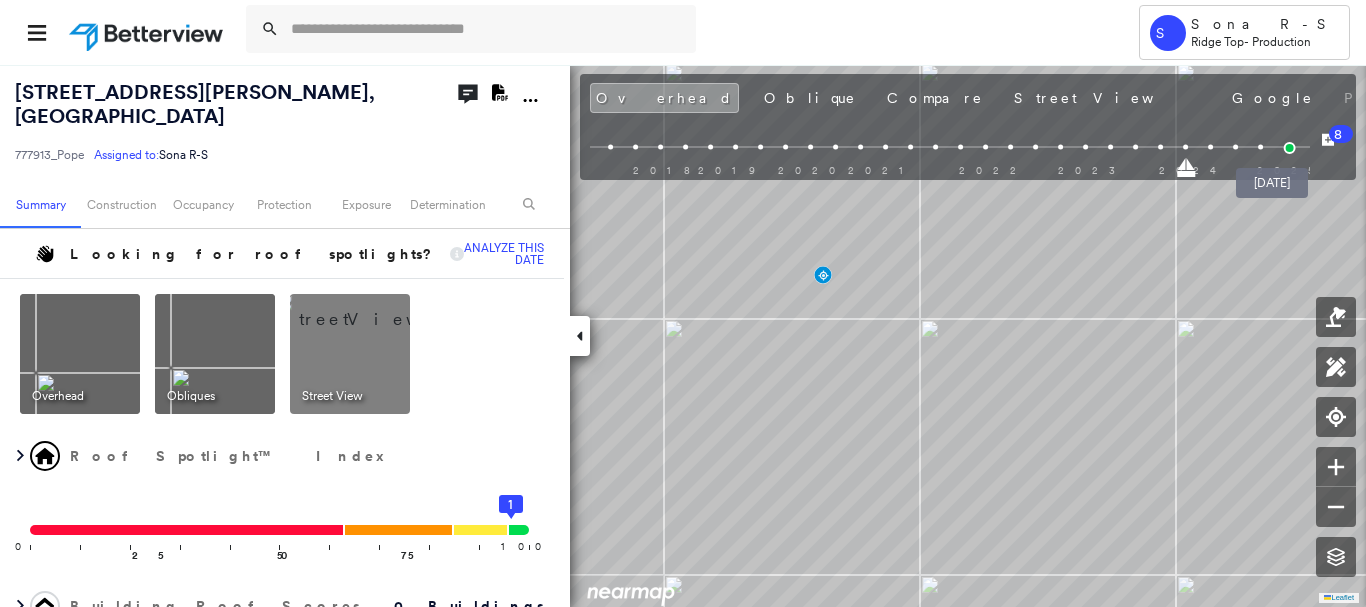 click at bounding box center [1289, 148] 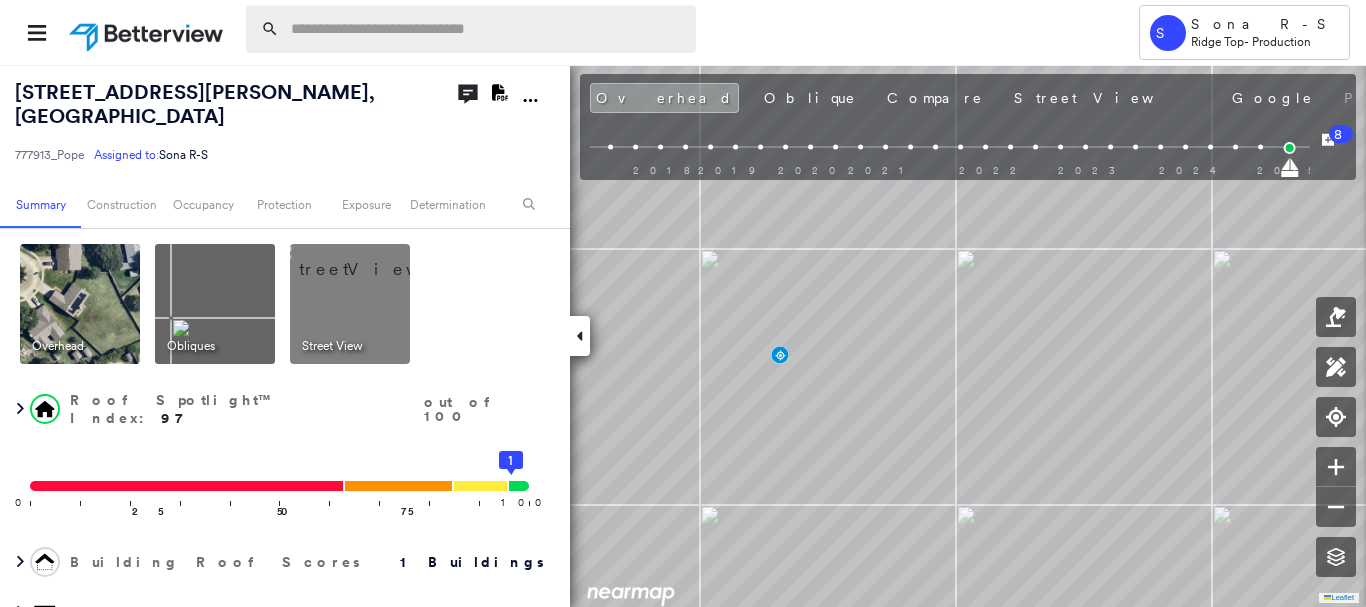 click at bounding box center (487, 29) 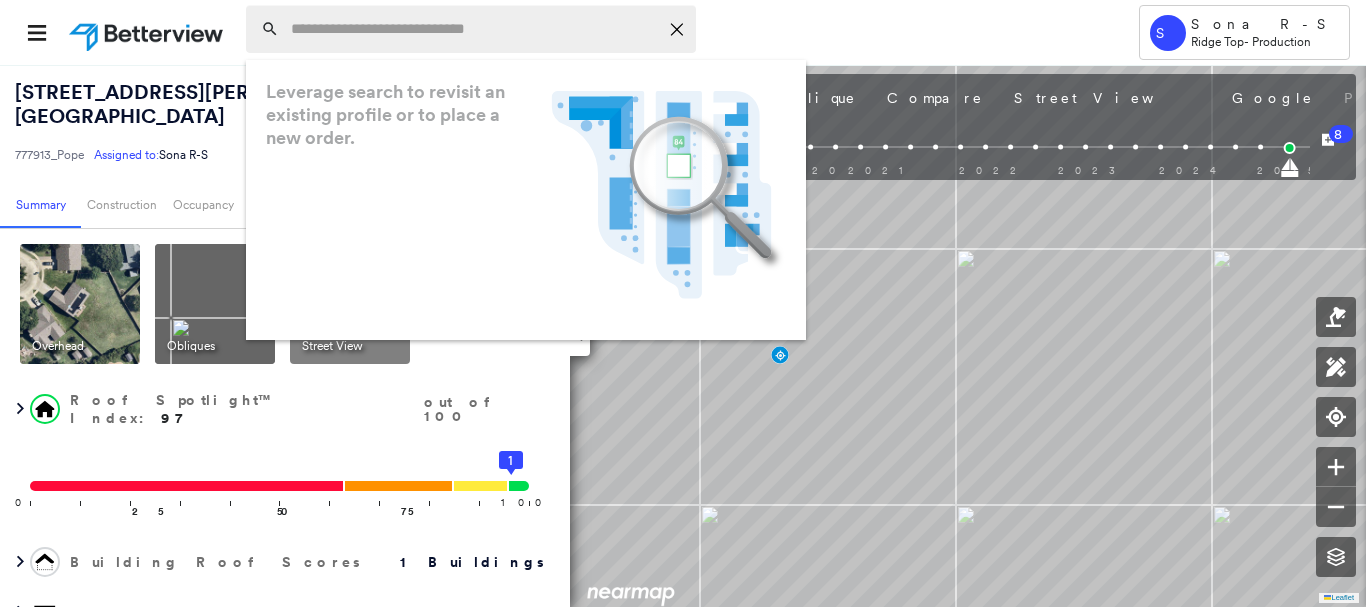 paste on "**********" 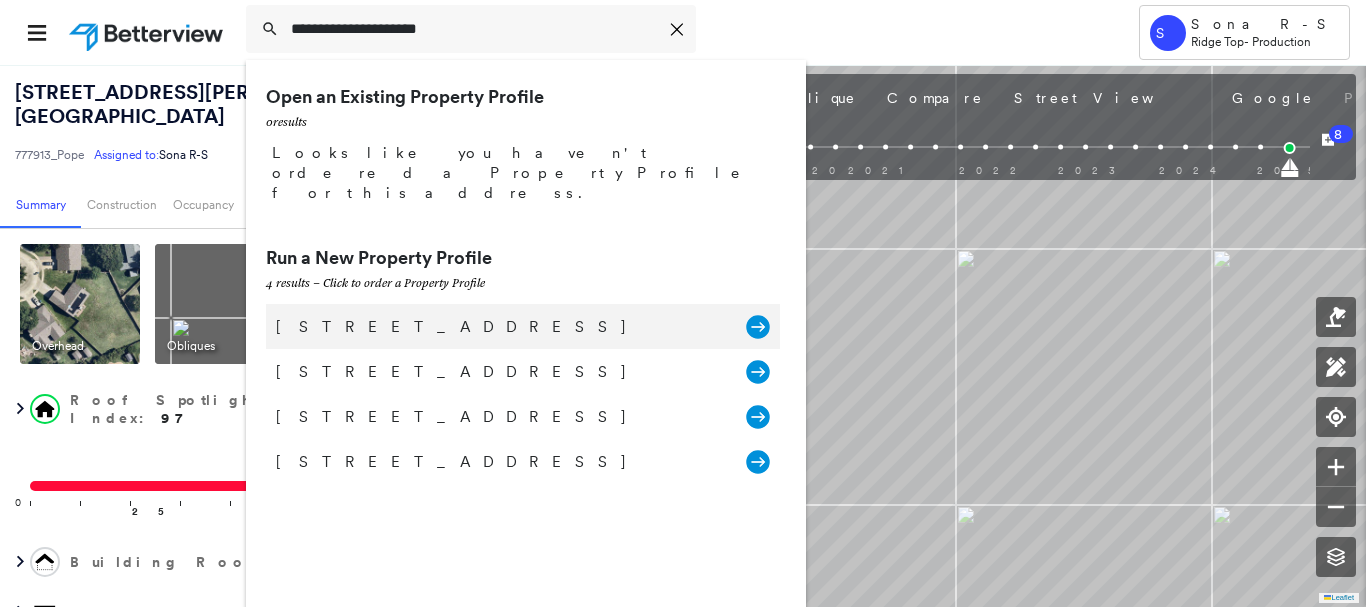 type on "**********" 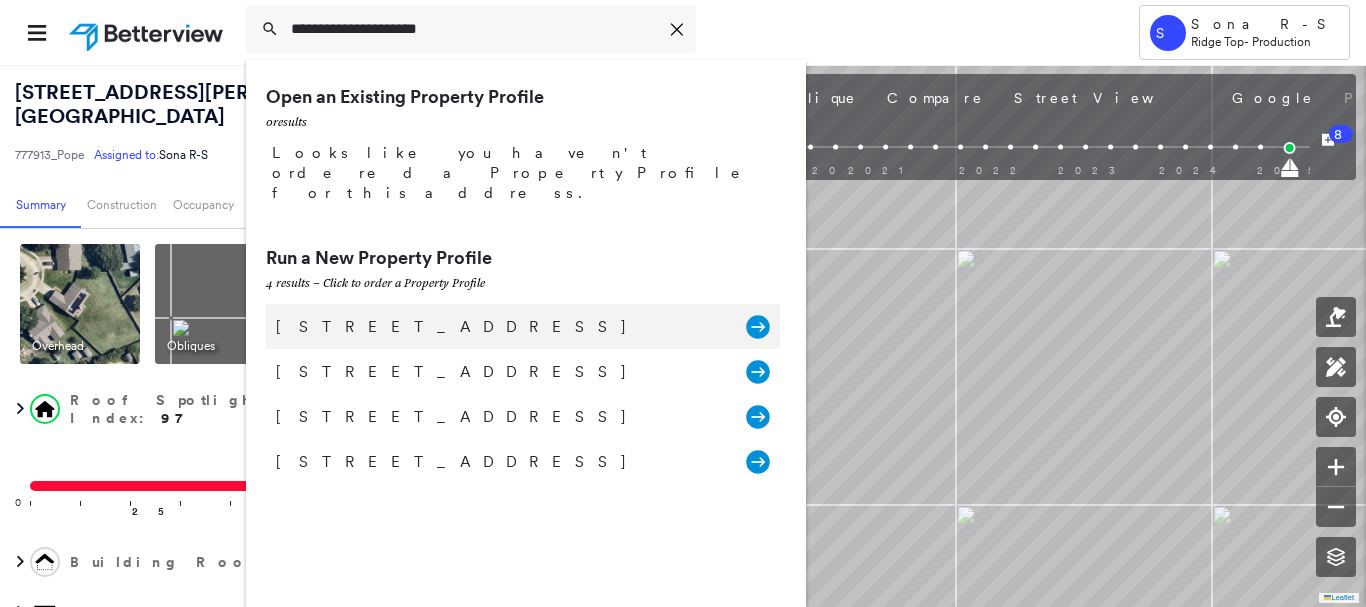 click 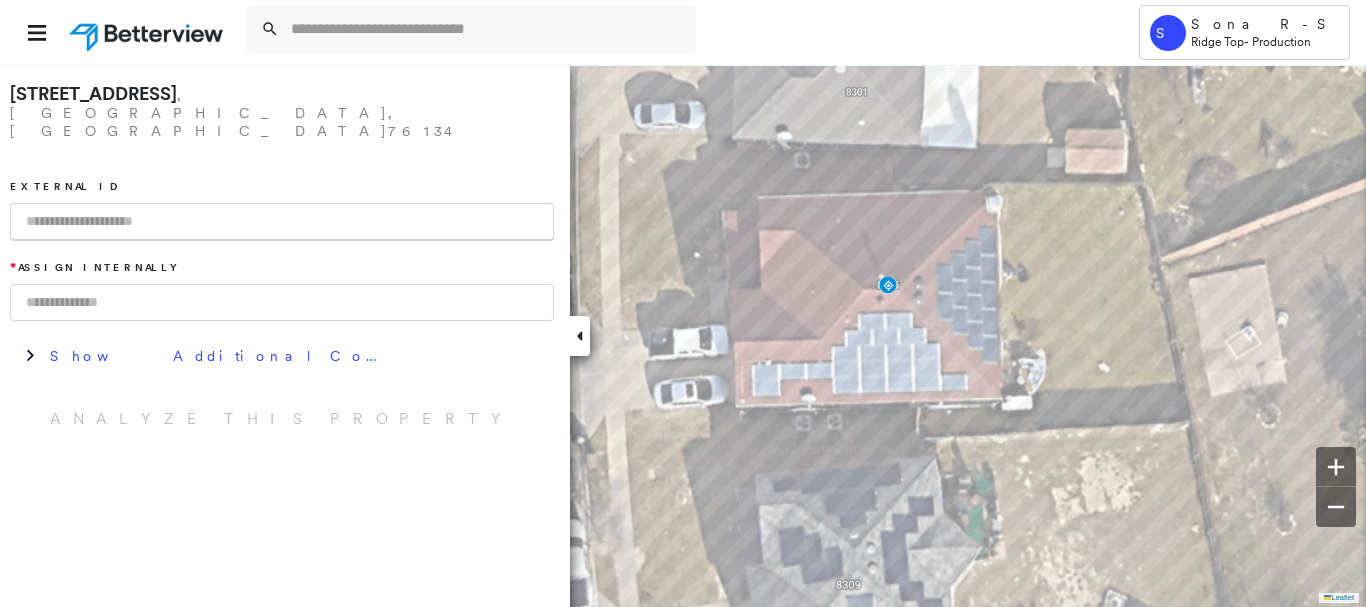 paste on "**********" 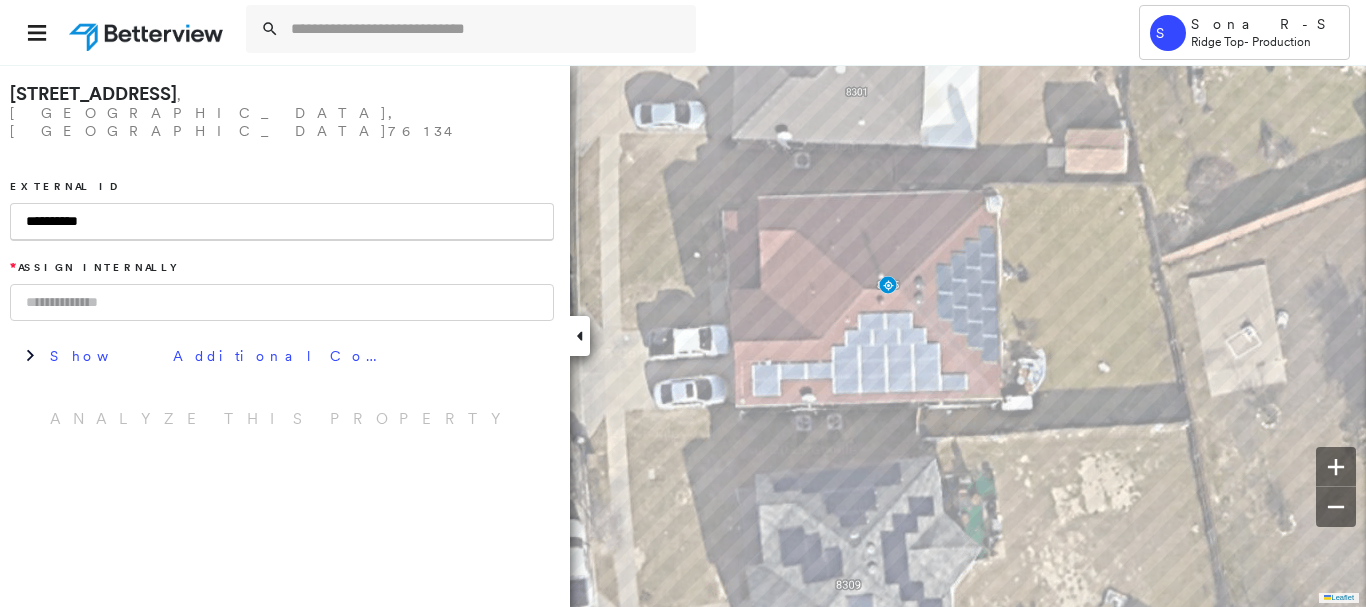 type on "**********" 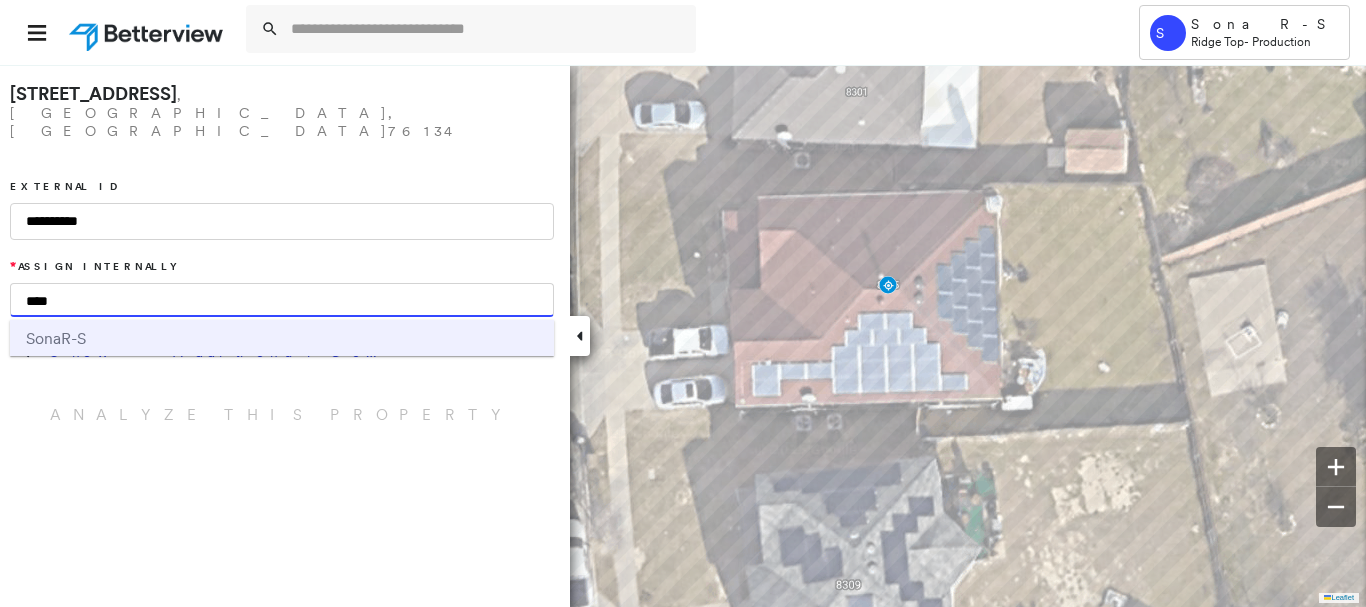 type on "****" 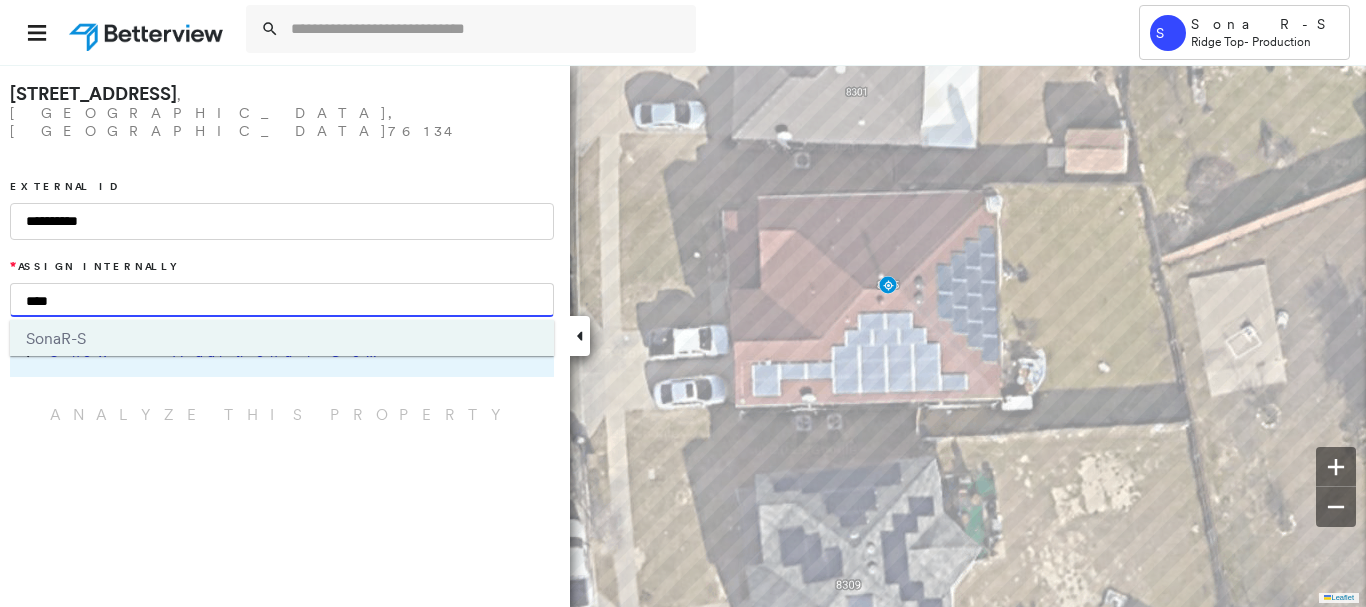 type 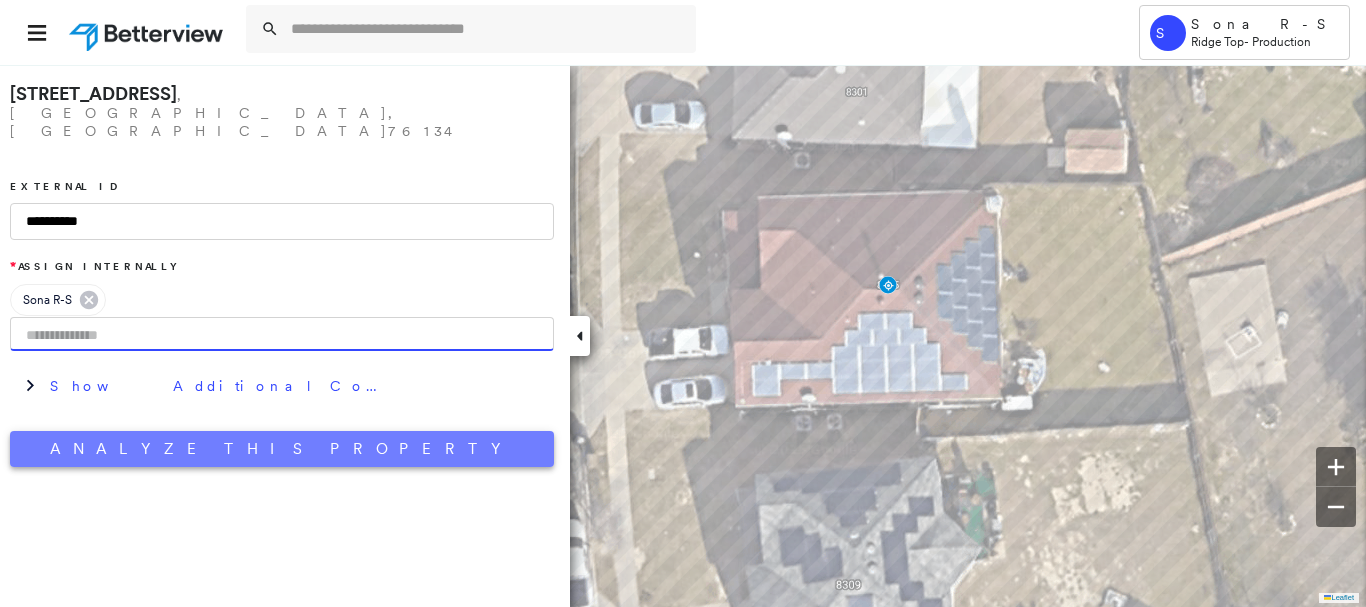 click on "Analyze This Property" at bounding box center (282, 449) 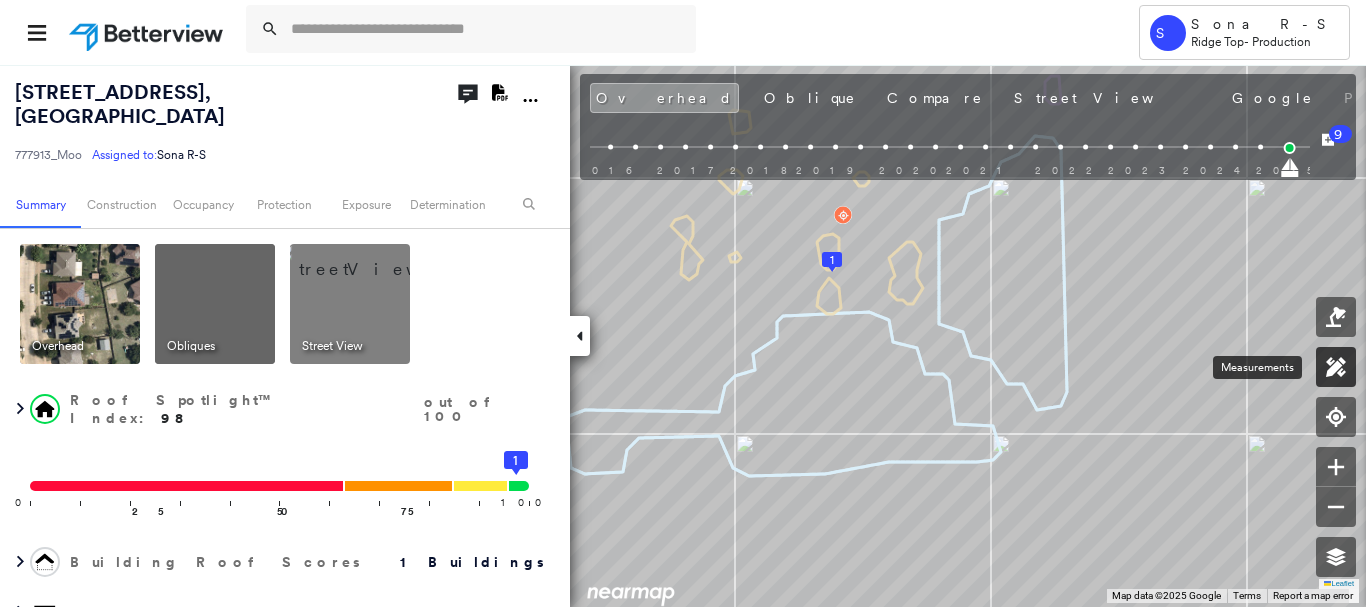 click 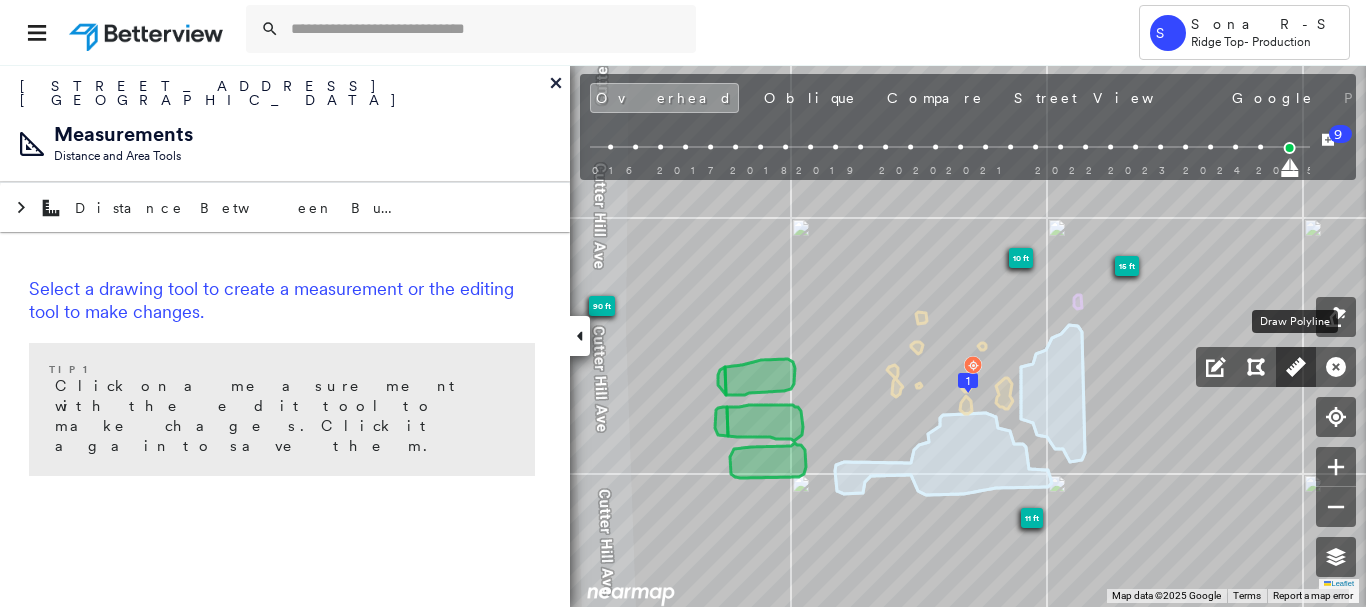 click 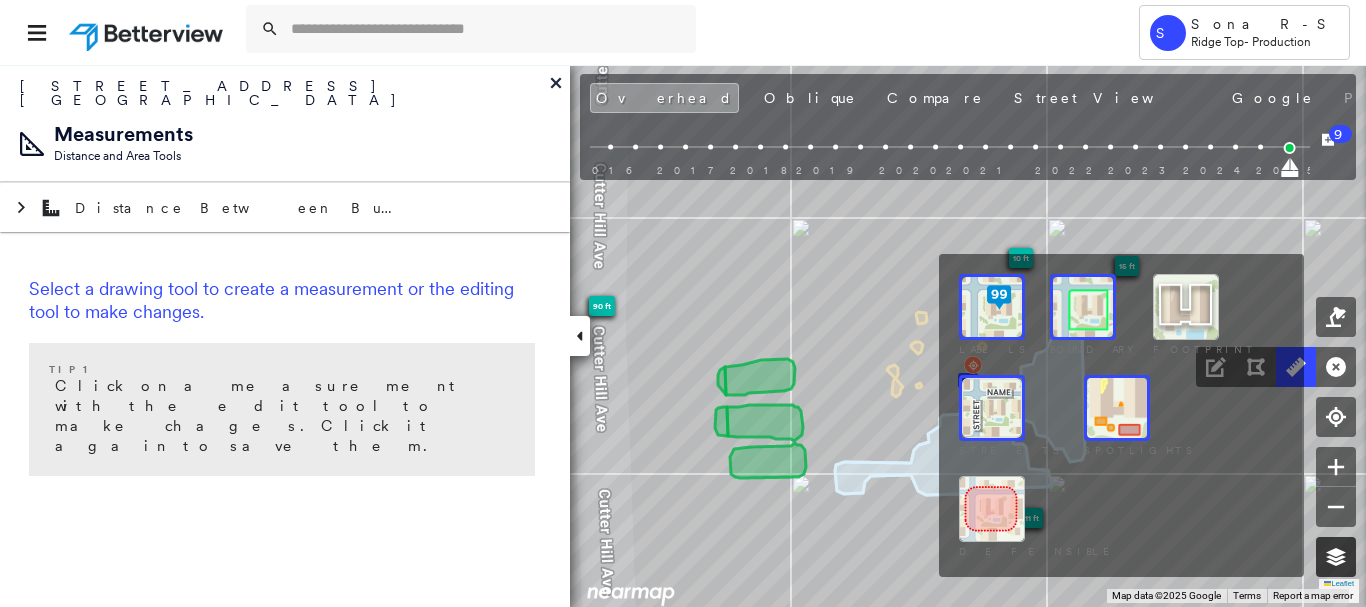 click 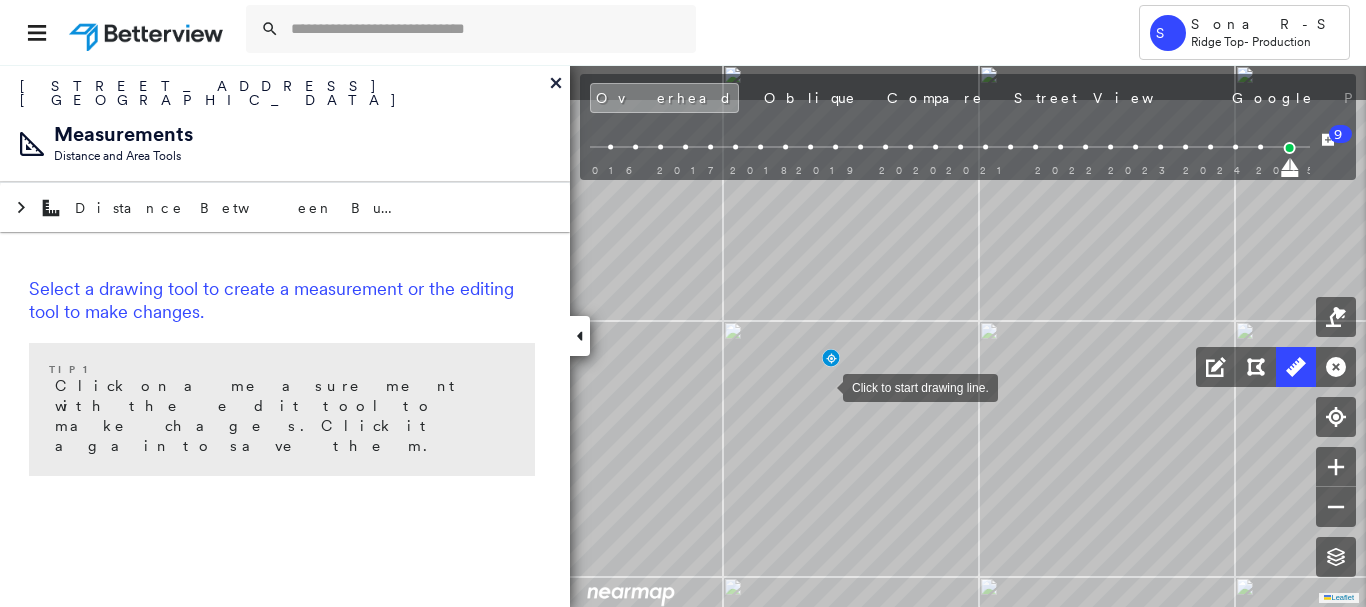drag, startPoint x: 869, startPoint y: 295, endPoint x: 823, endPoint y: 385, distance: 101.07423 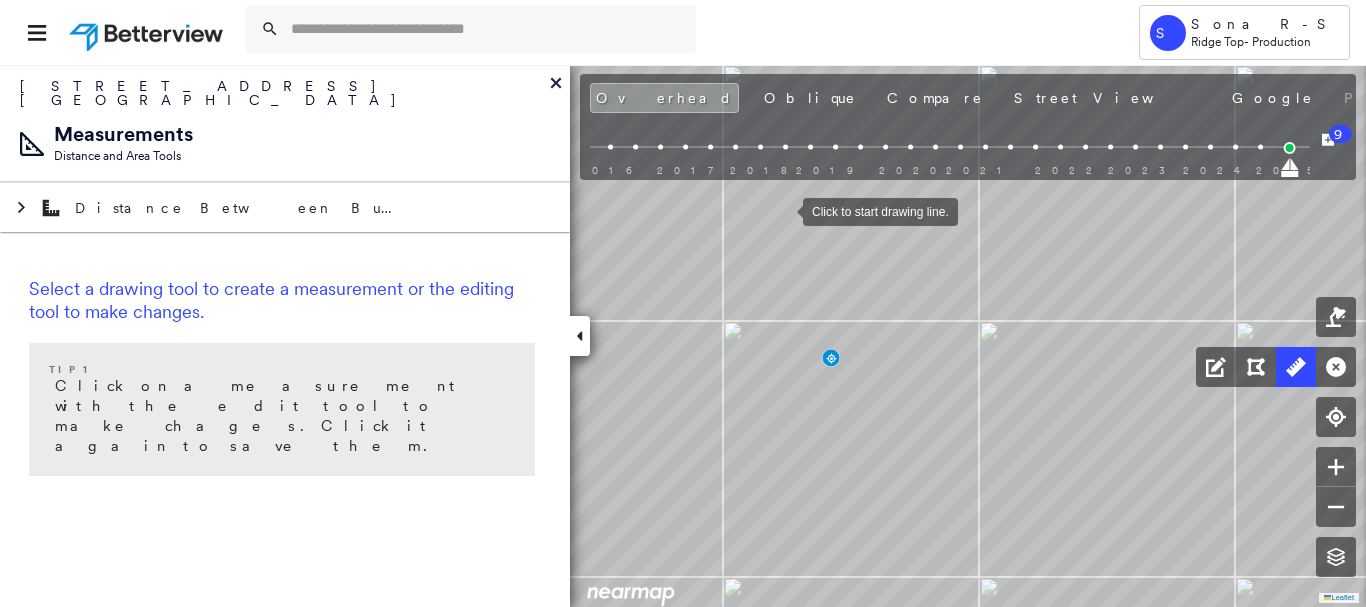 click at bounding box center (783, 210) 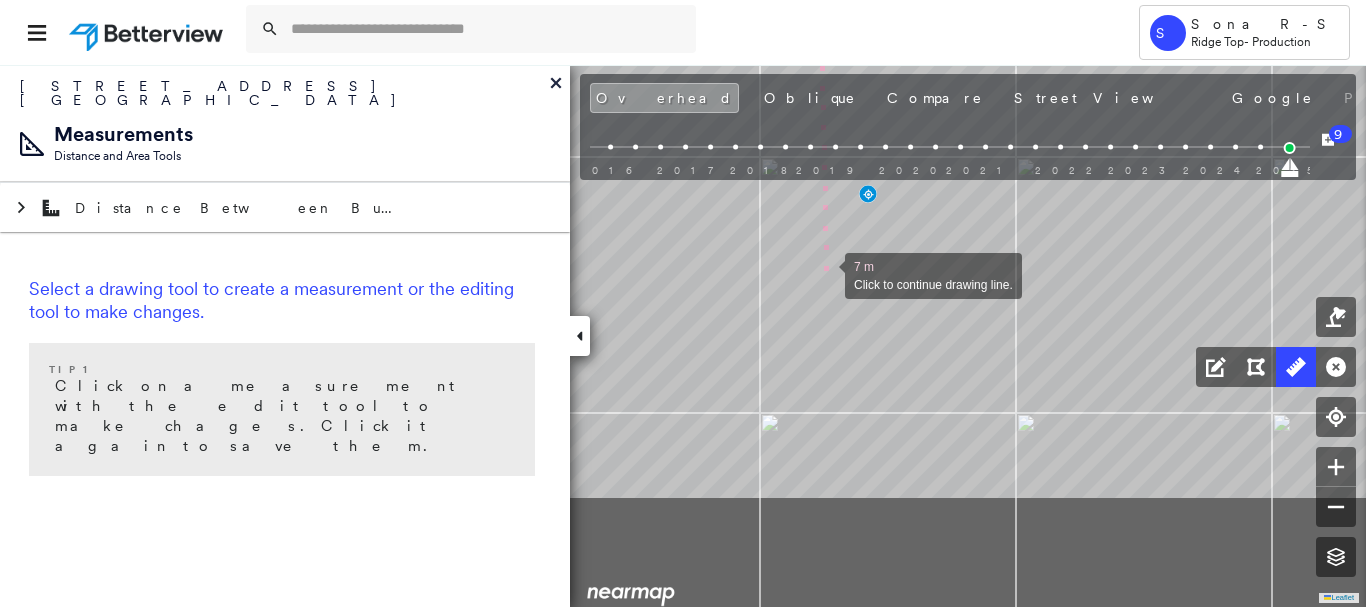 drag, startPoint x: 787, startPoint y: 447, endPoint x: 823, endPoint y: 275, distance: 175.72707 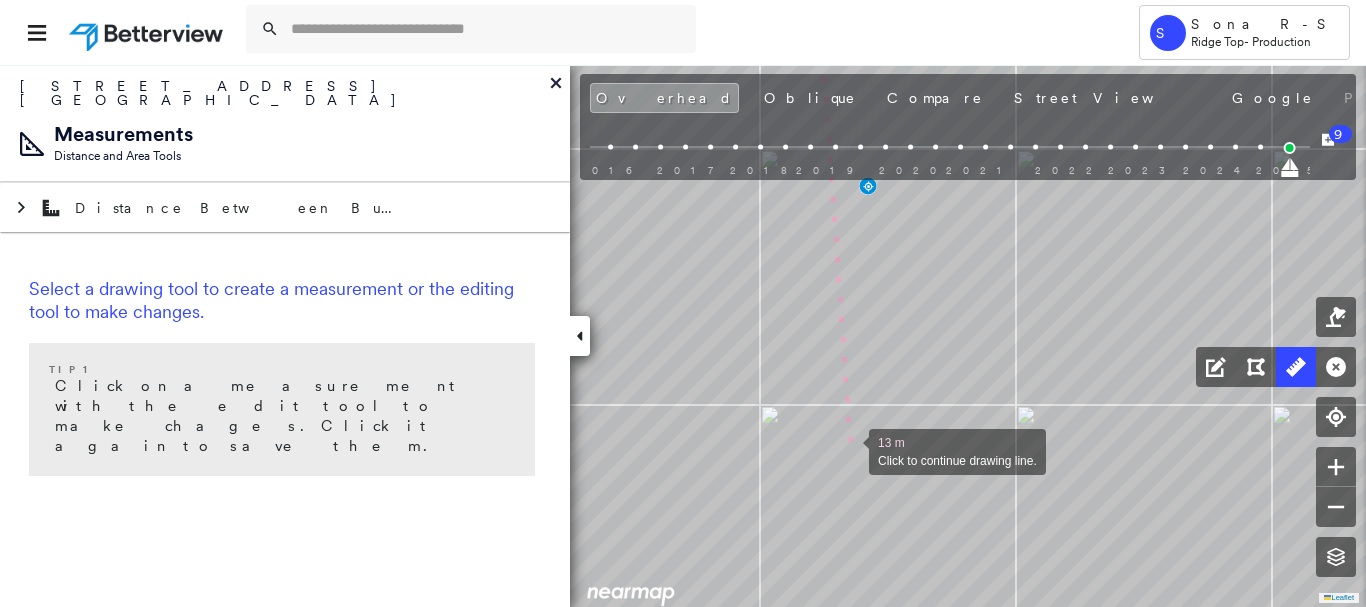 click at bounding box center (849, 450) 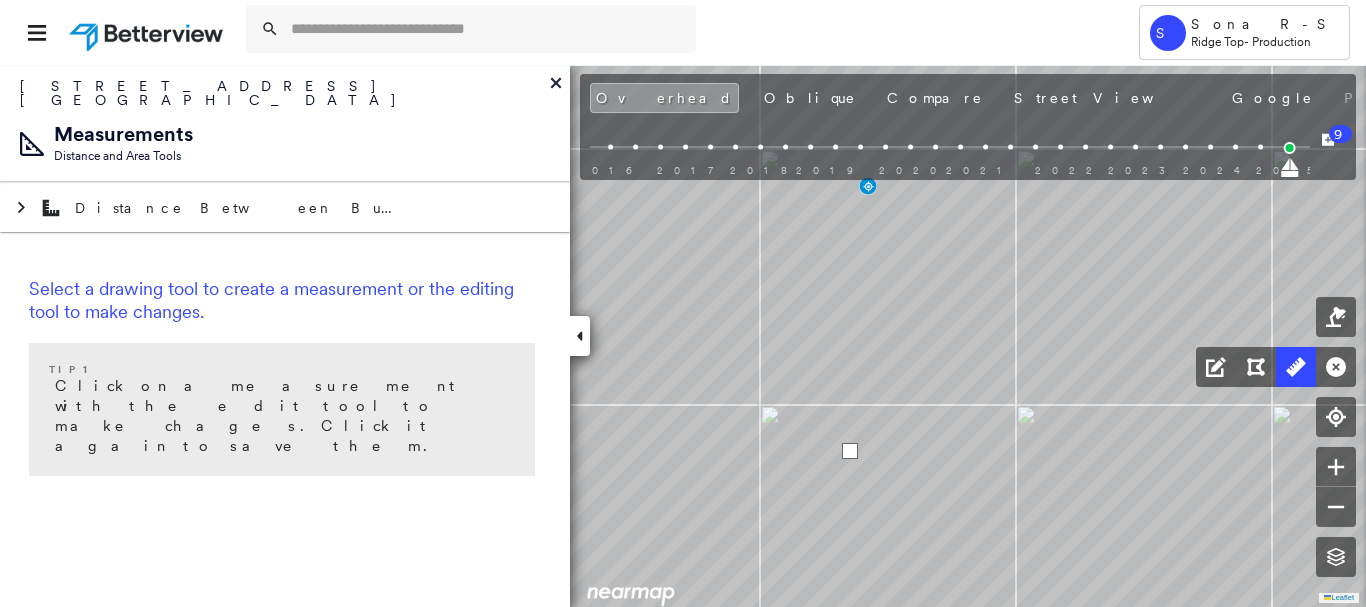 click at bounding box center [850, 451] 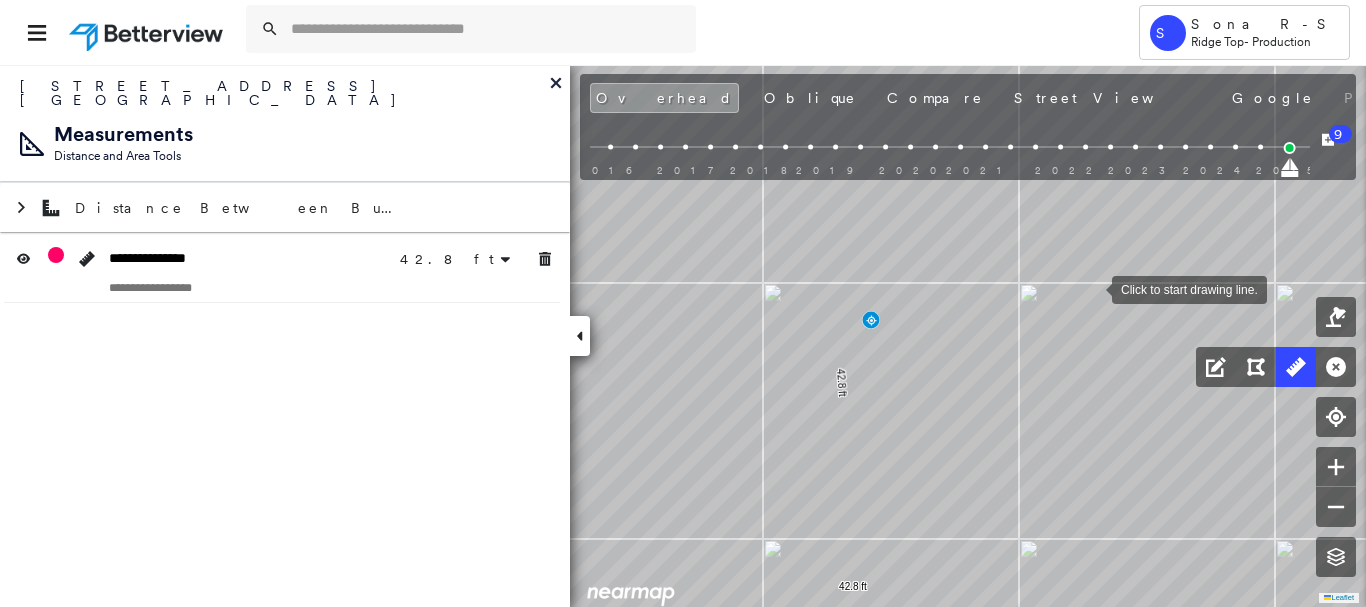 click at bounding box center [1092, 288] 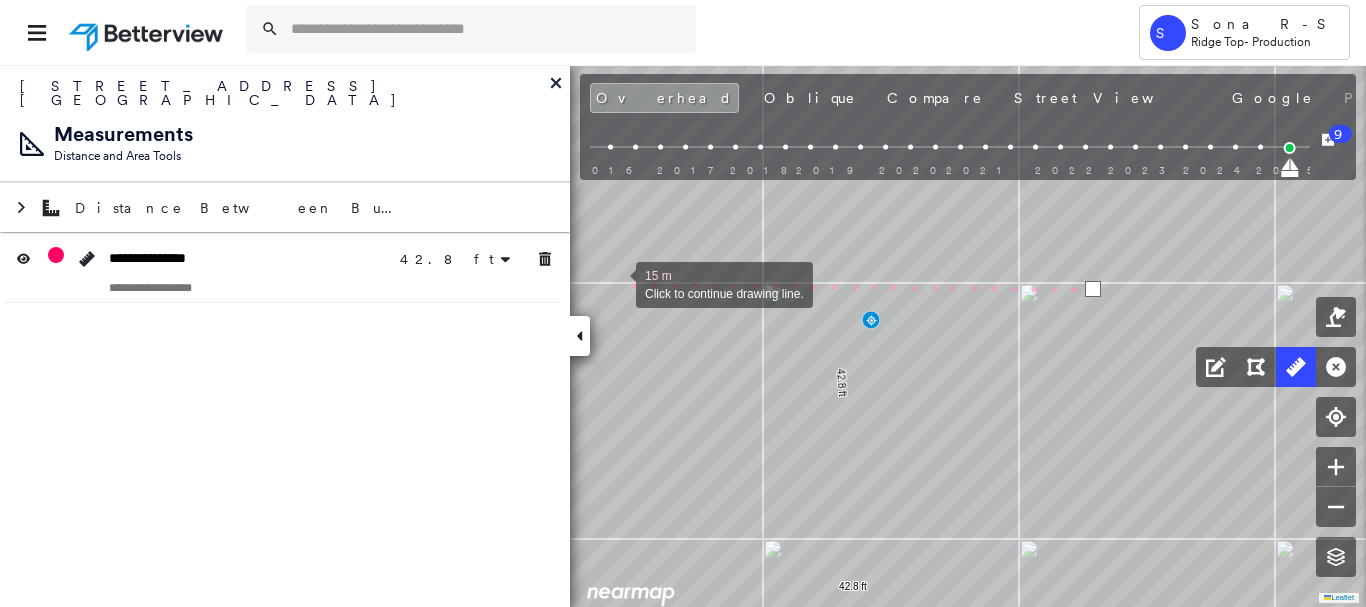 click at bounding box center [616, 283] 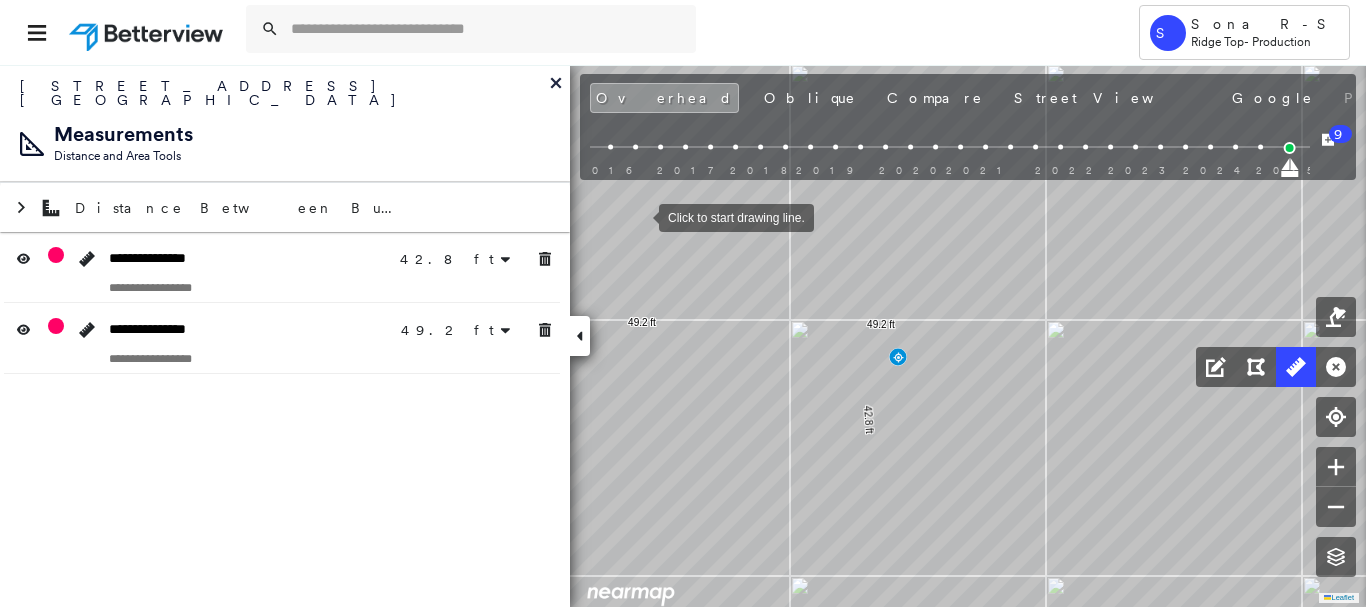 click at bounding box center (639, 216) 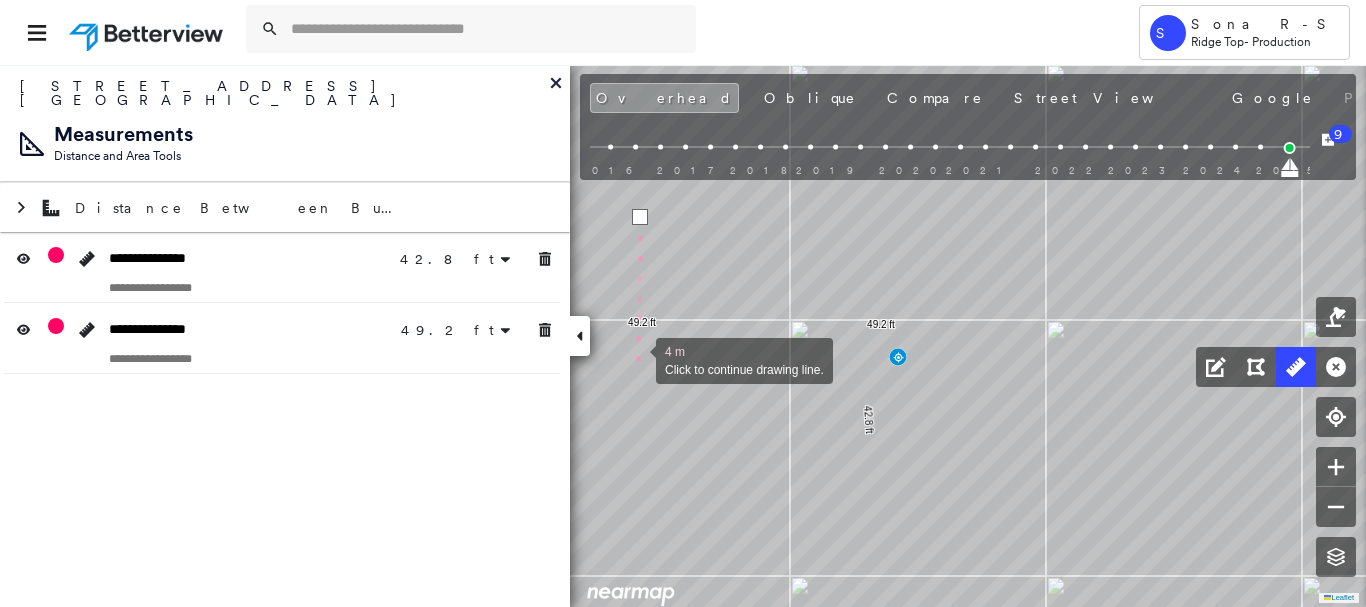 click at bounding box center (636, 359) 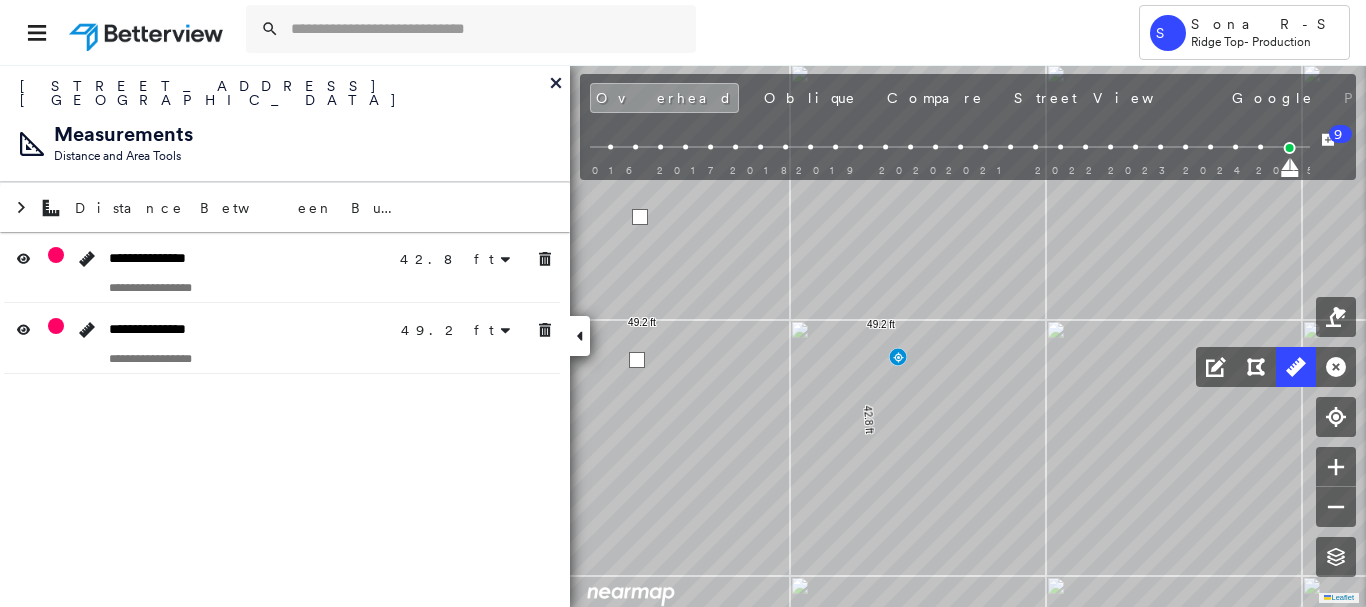 click at bounding box center [637, 360] 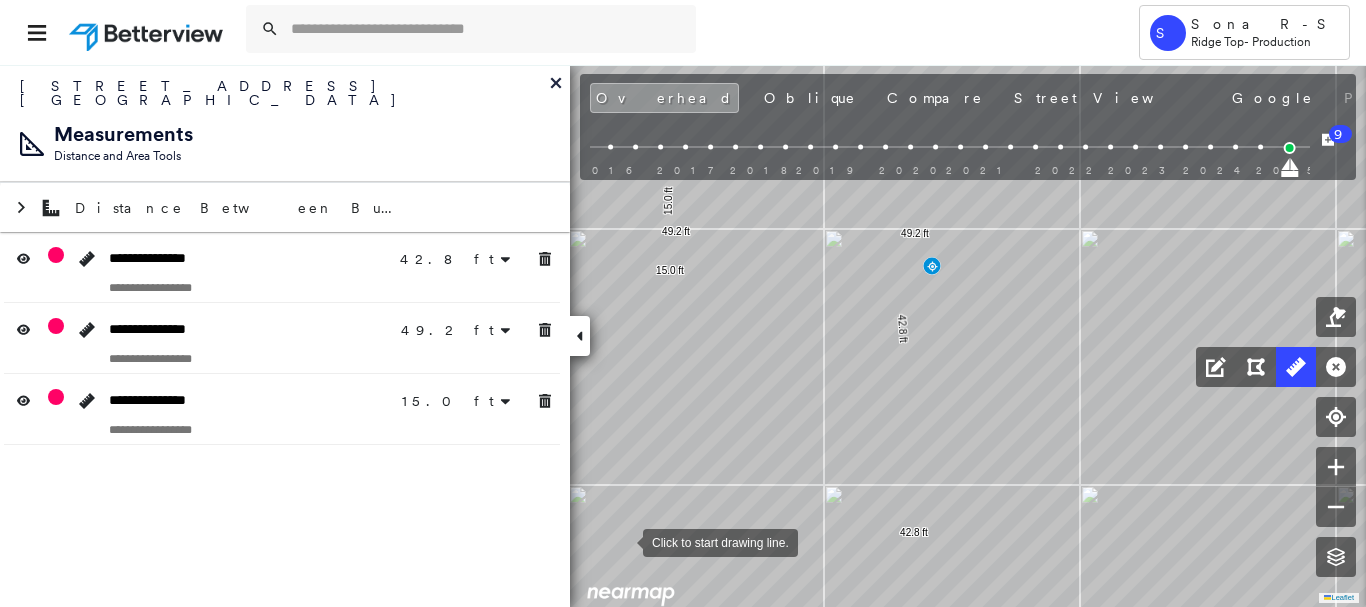 drag, startPoint x: 623, startPoint y: 541, endPoint x: 624, endPoint y: 397, distance: 144.00348 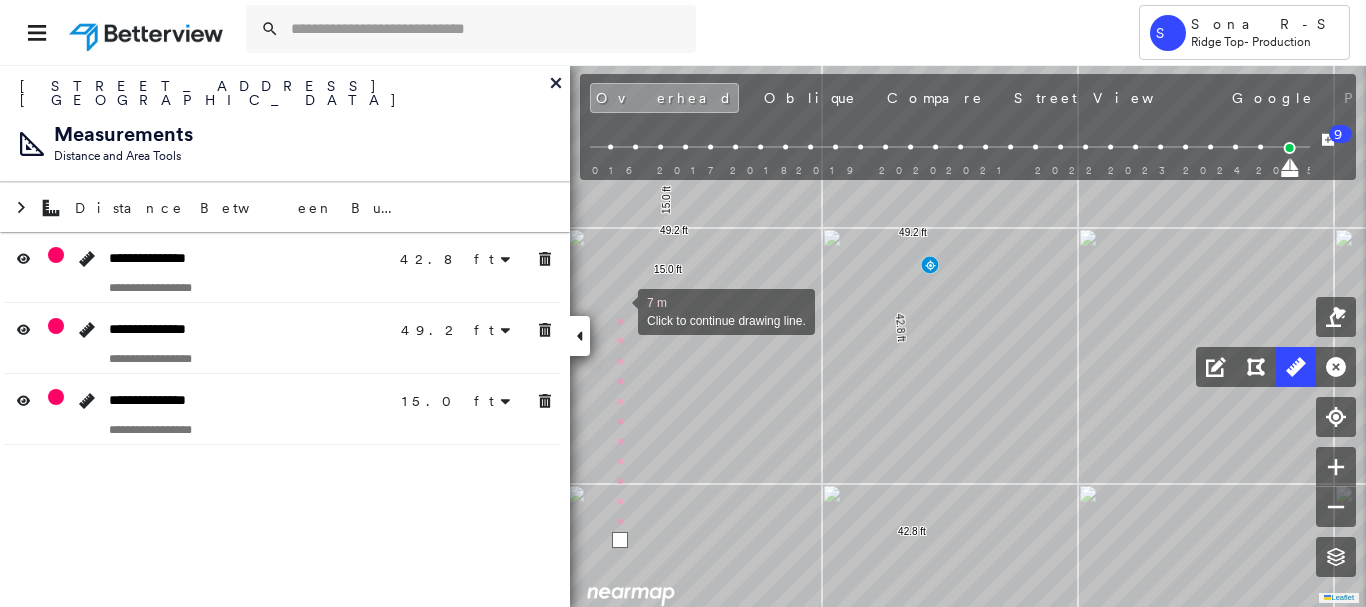 click at bounding box center [618, 310] 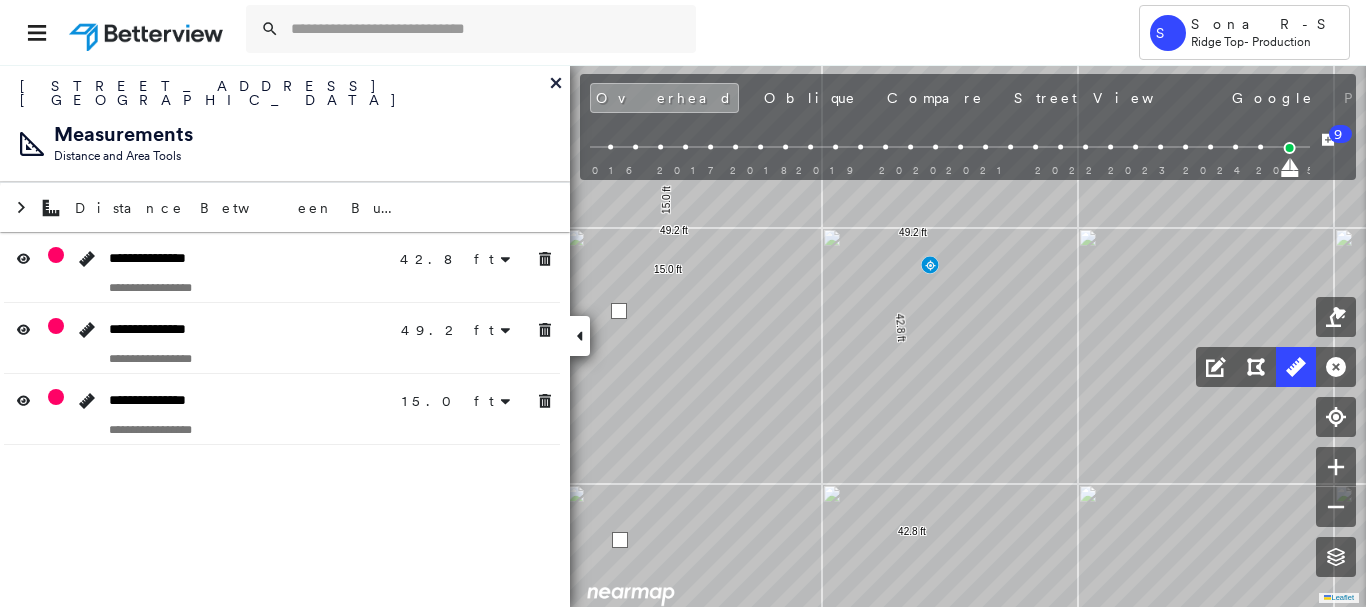 click at bounding box center [619, 311] 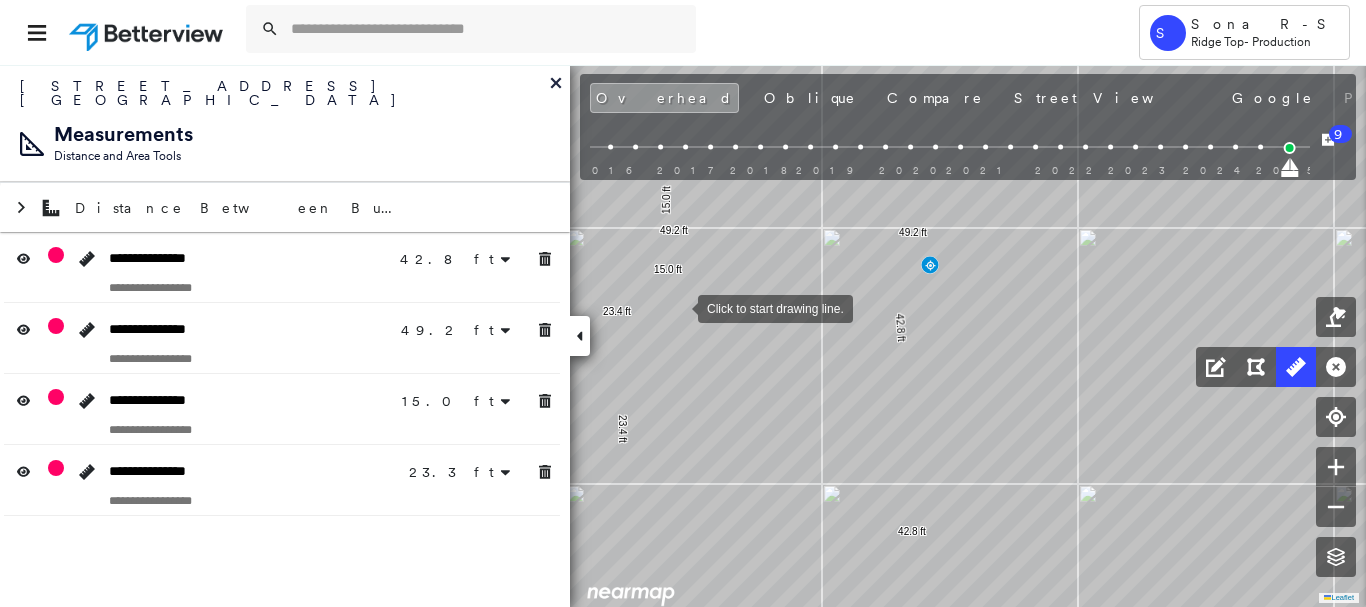 click at bounding box center (678, 307) 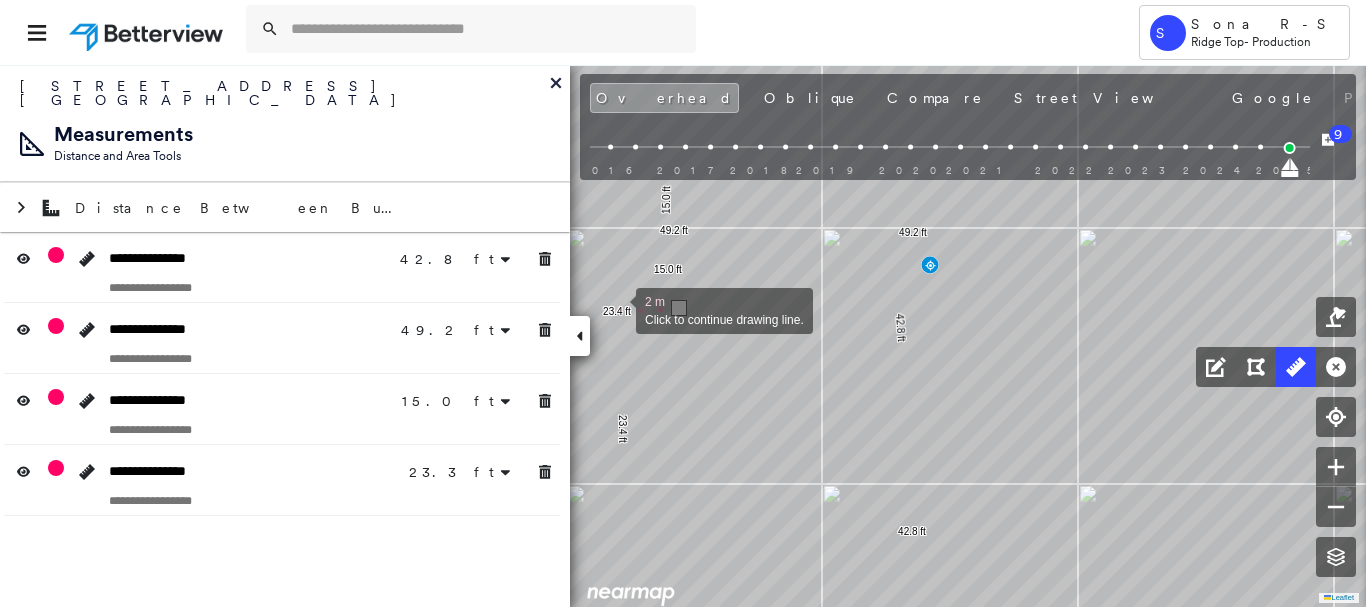 click at bounding box center [616, 309] 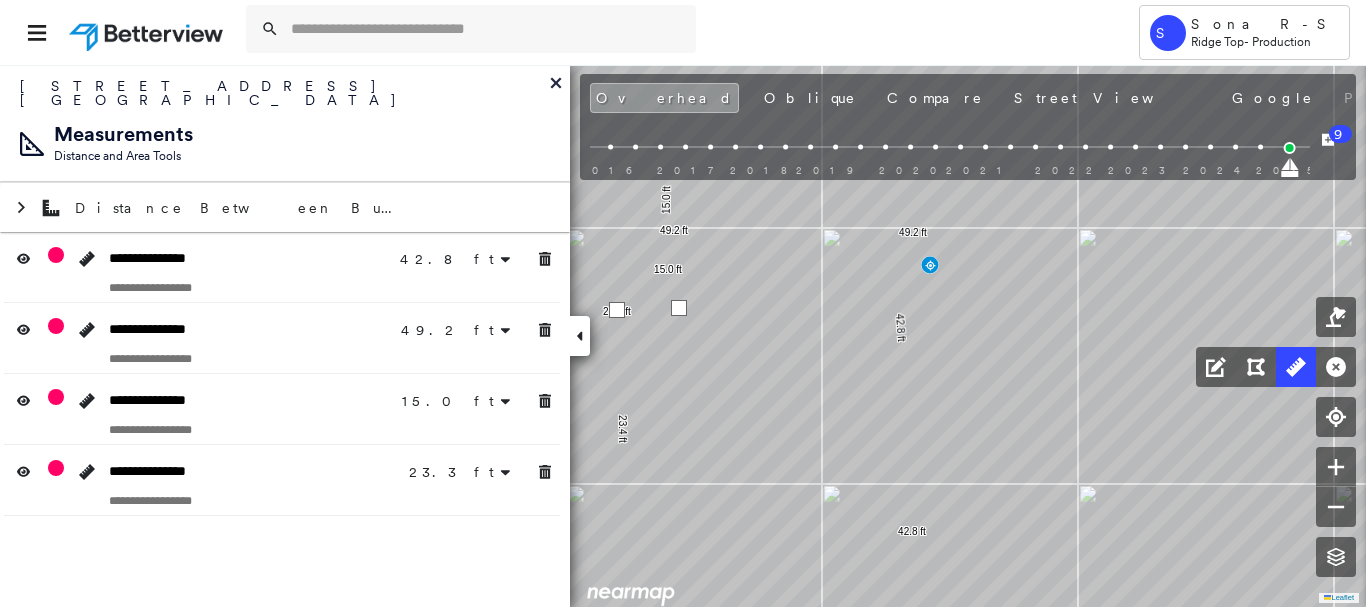 click at bounding box center (617, 310) 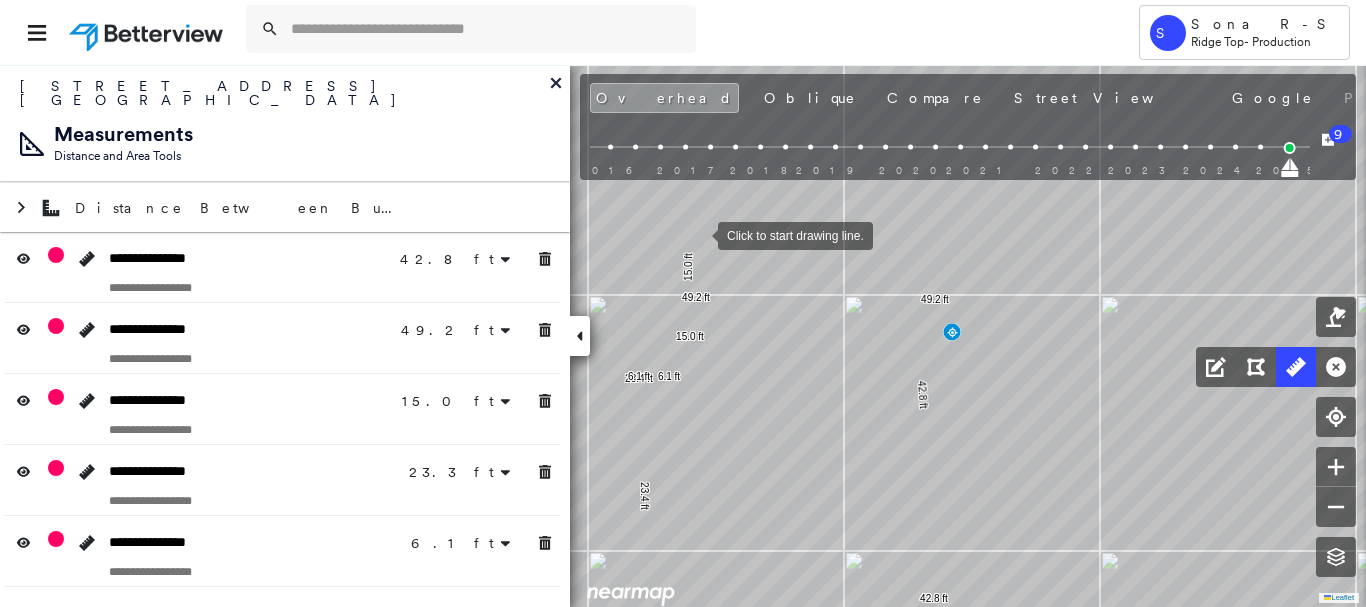 click at bounding box center [698, 234] 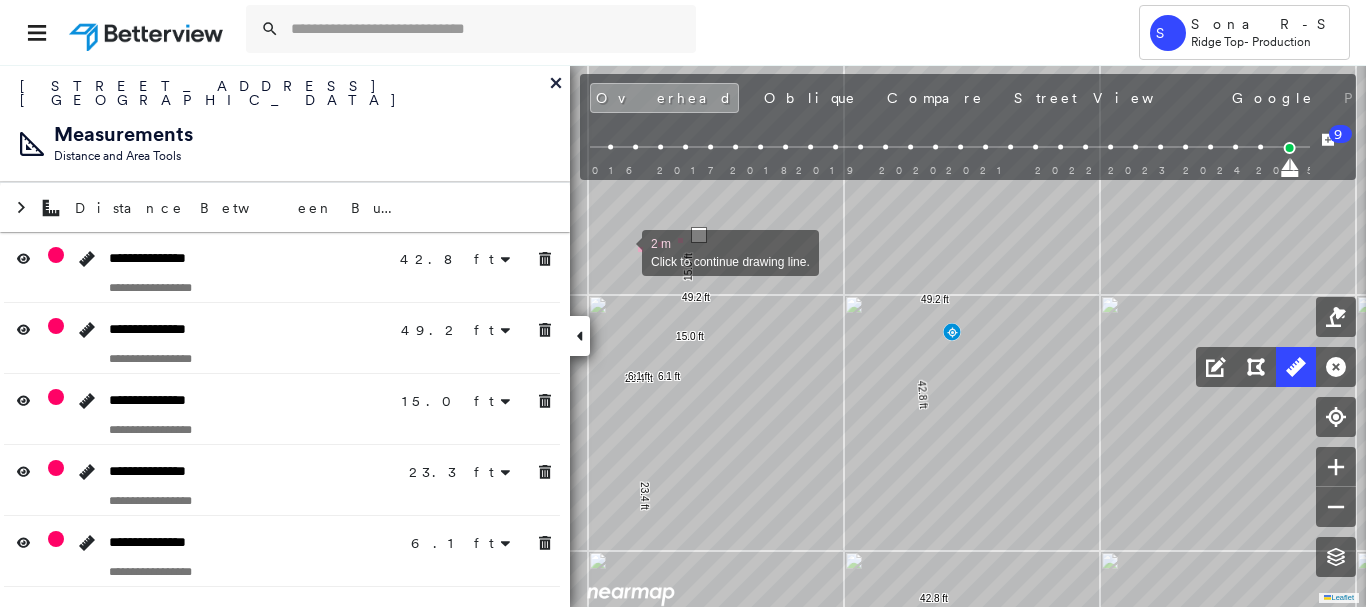 click at bounding box center [622, 251] 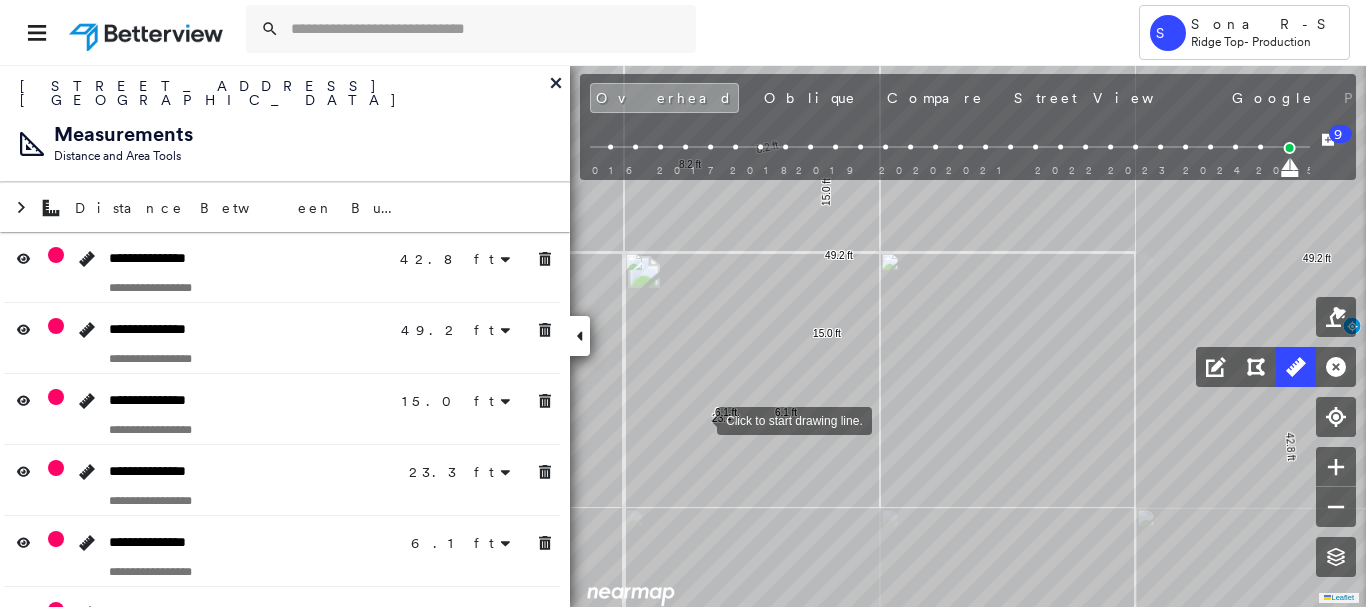 click at bounding box center (697, 419) 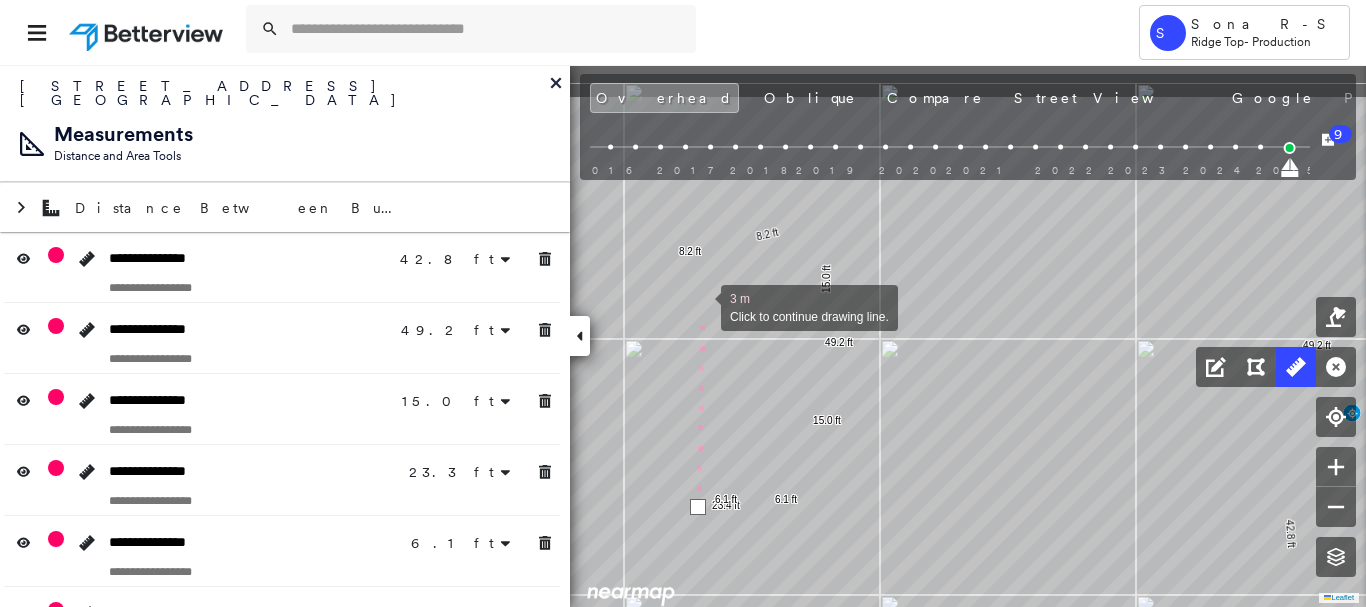drag, startPoint x: 701, startPoint y: 217, endPoint x: 701, endPoint y: 304, distance: 87 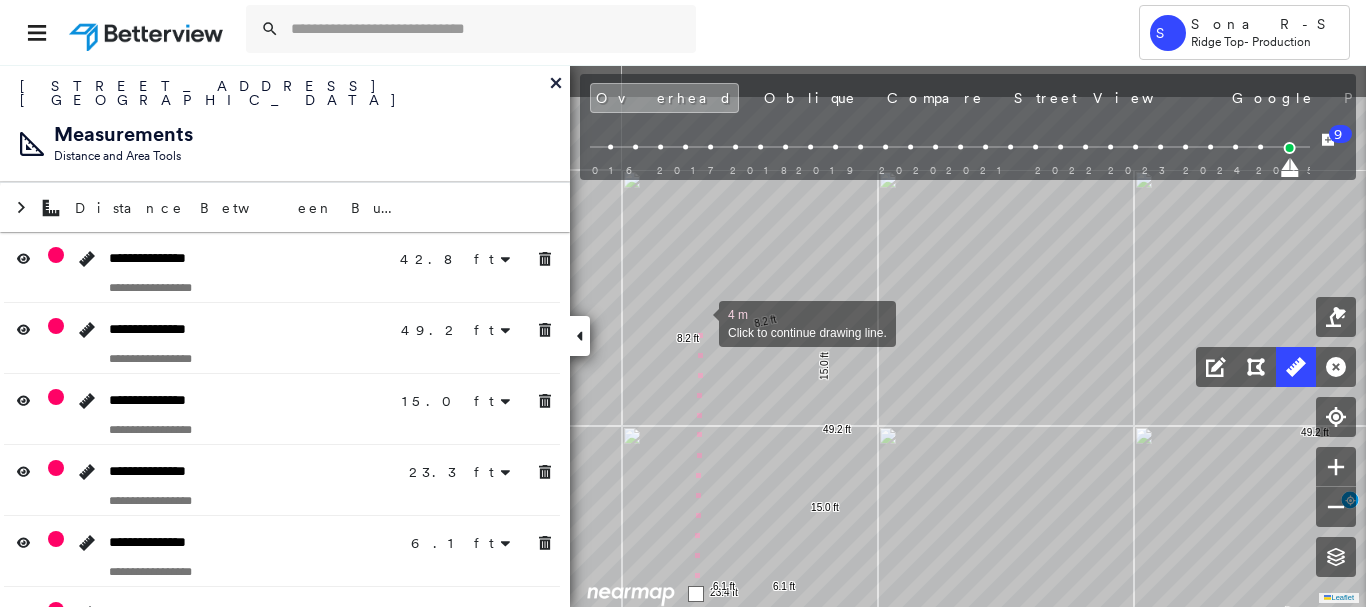 click at bounding box center [699, 322] 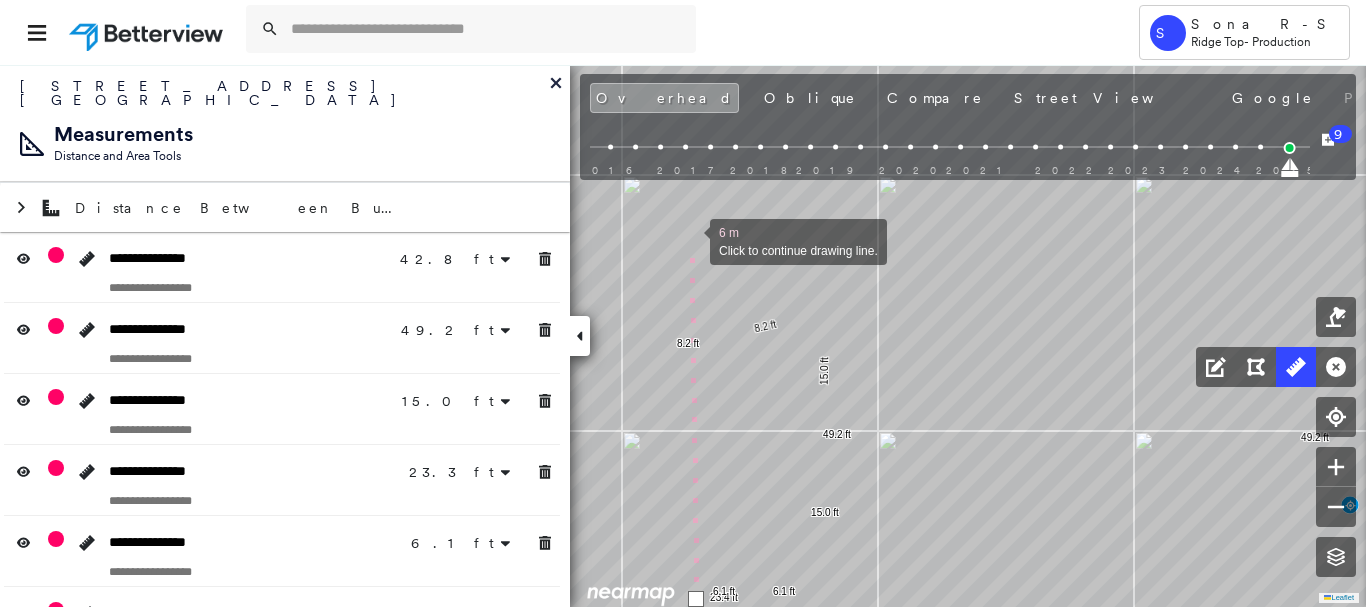 click at bounding box center (690, 240) 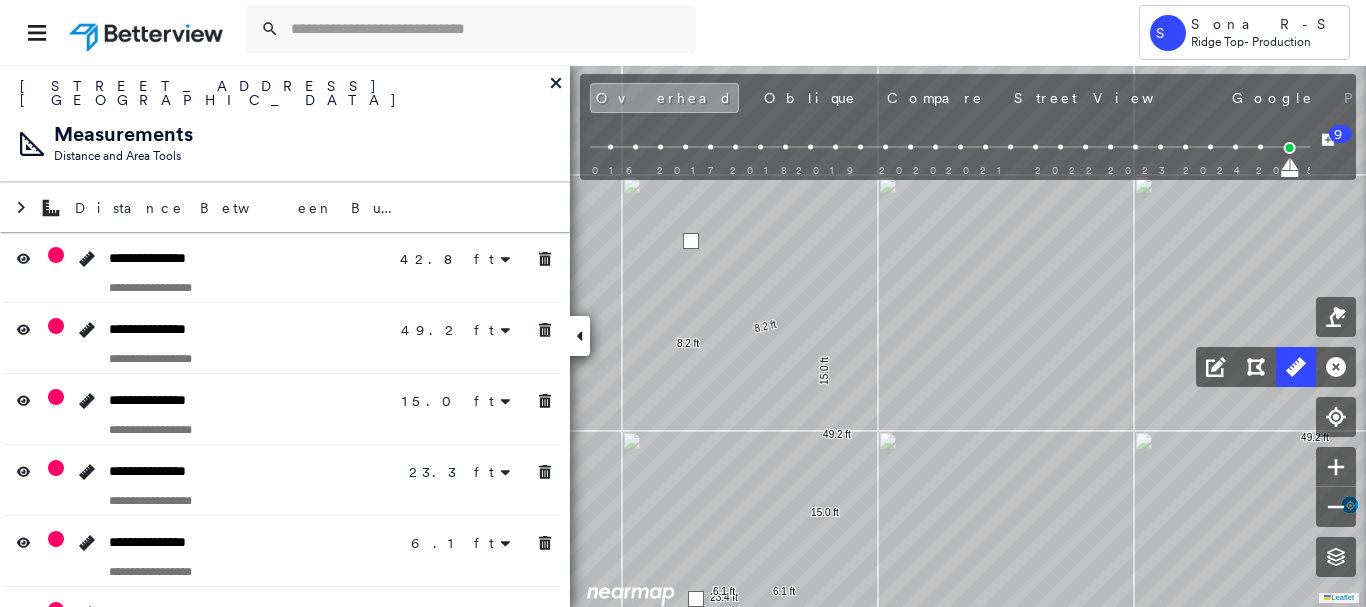 click at bounding box center (691, 241) 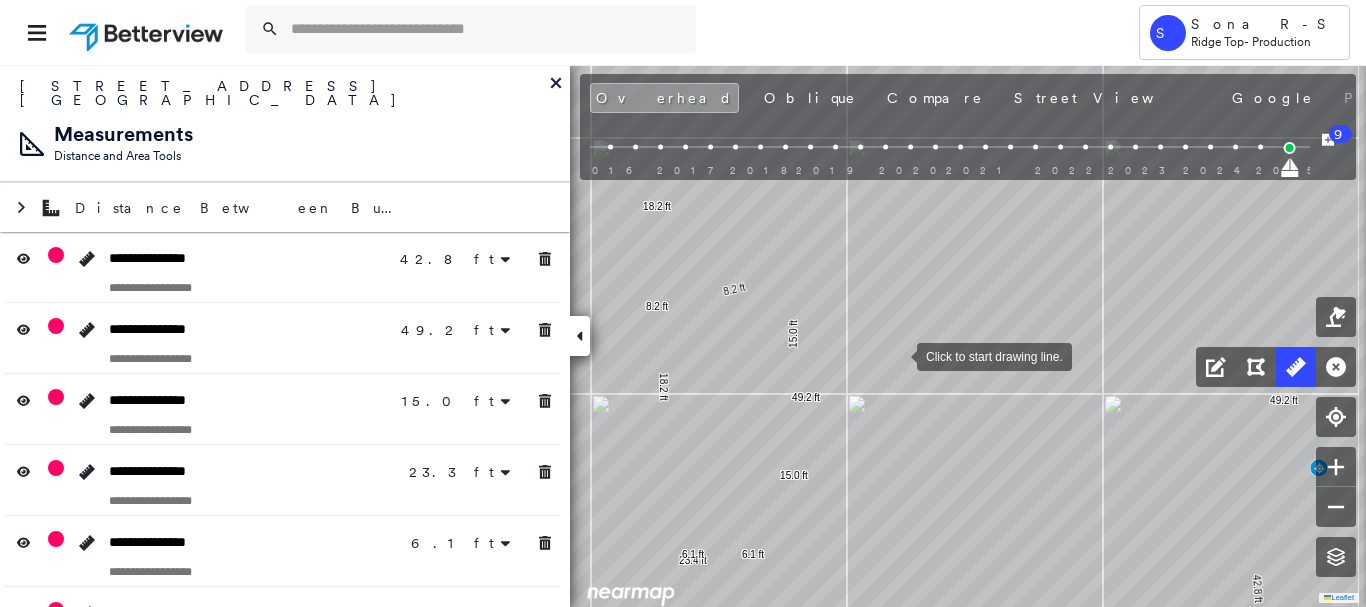 drag, startPoint x: 912, startPoint y: 370, endPoint x: 790, endPoint y: 267, distance: 159.66527 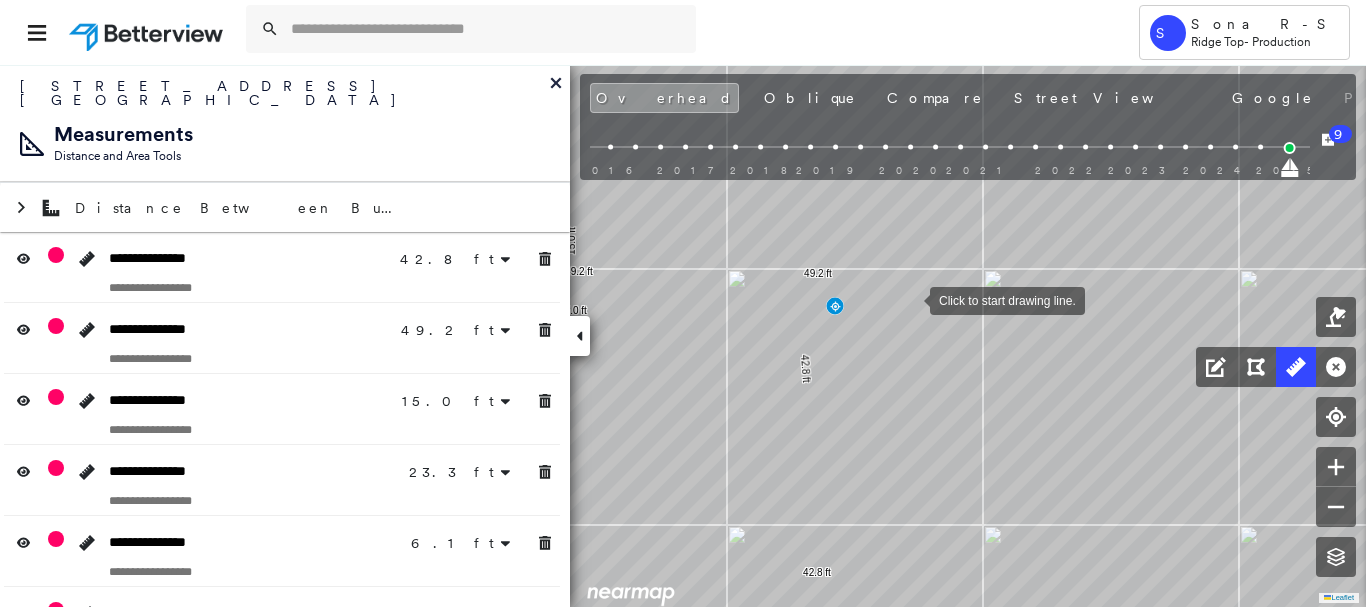 drag, startPoint x: 923, startPoint y: 310, endPoint x: 910, endPoint y: 298, distance: 17.691807 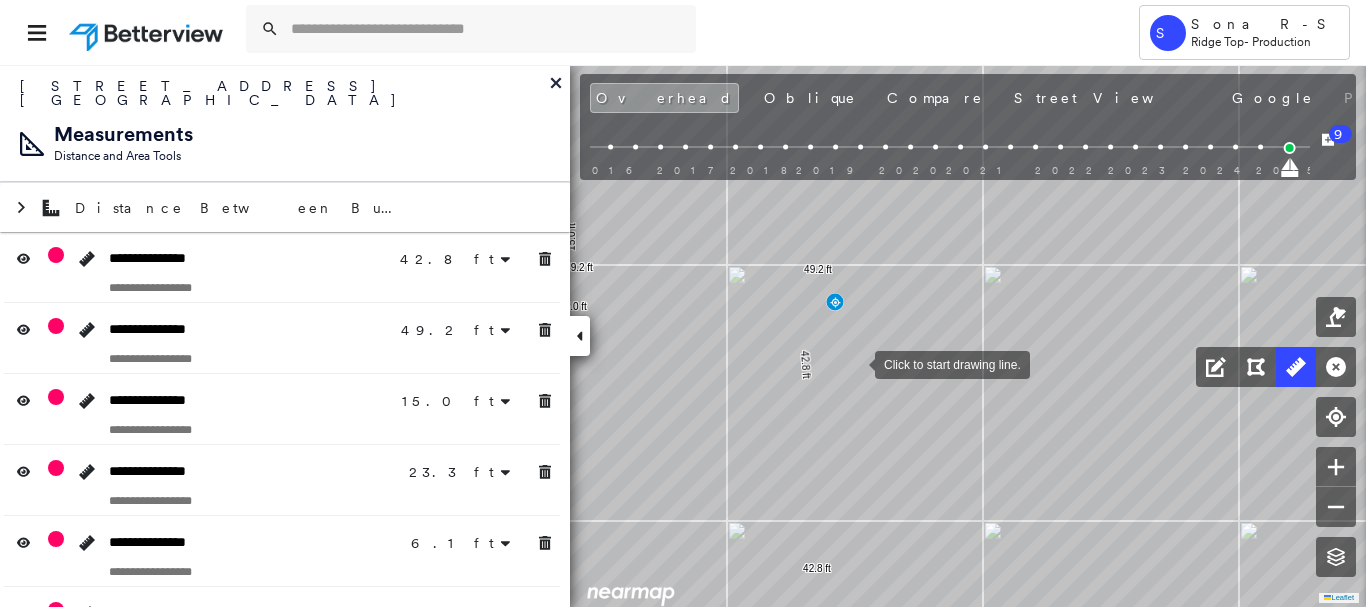 click at bounding box center [855, 363] 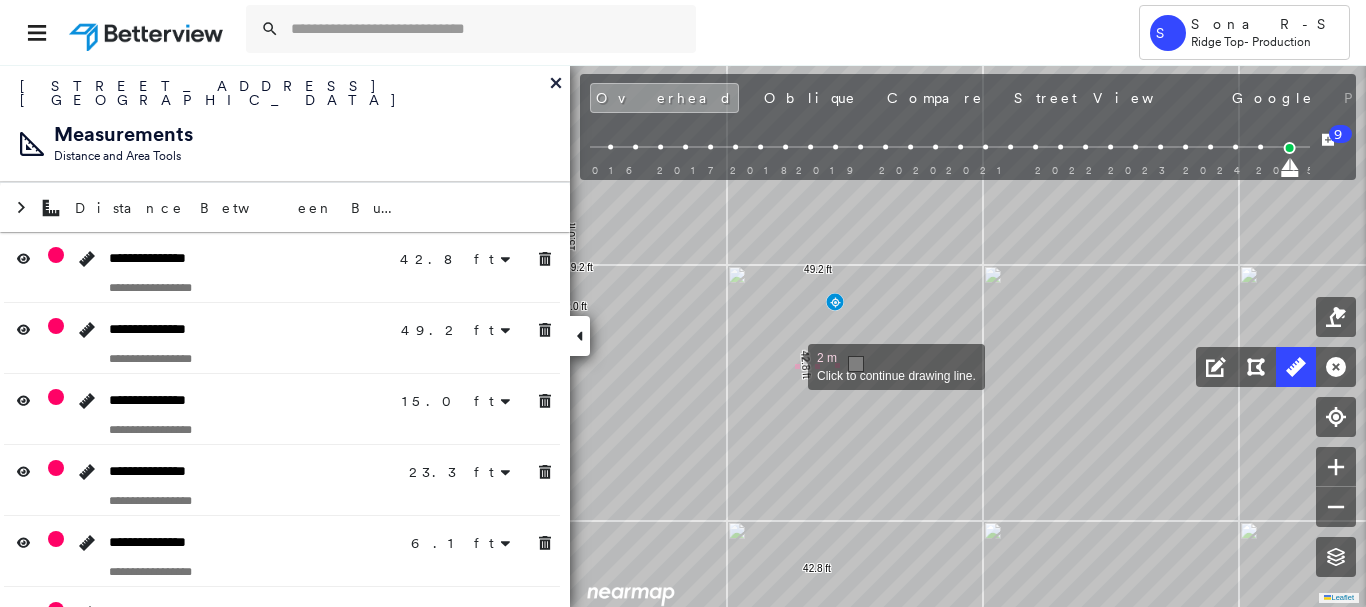 click at bounding box center (788, 365) 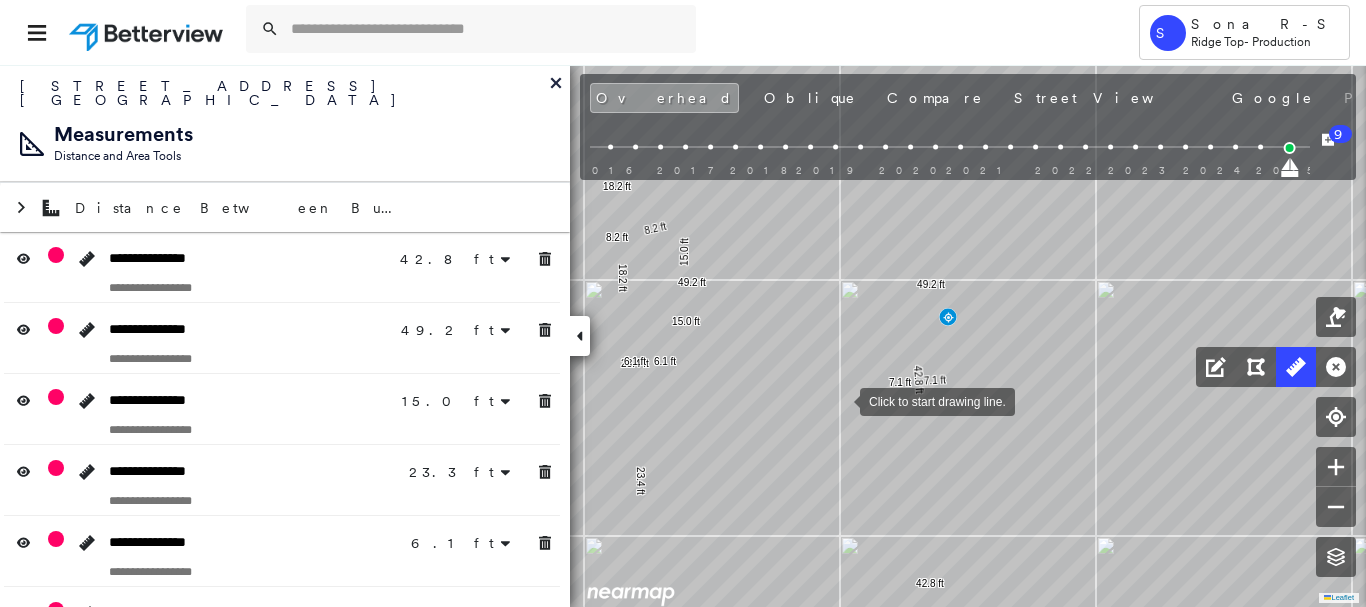 drag, startPoint x: 774, startPoint y: 392, endPoint x: 839, endPoint y: 400, distance: 65.490456 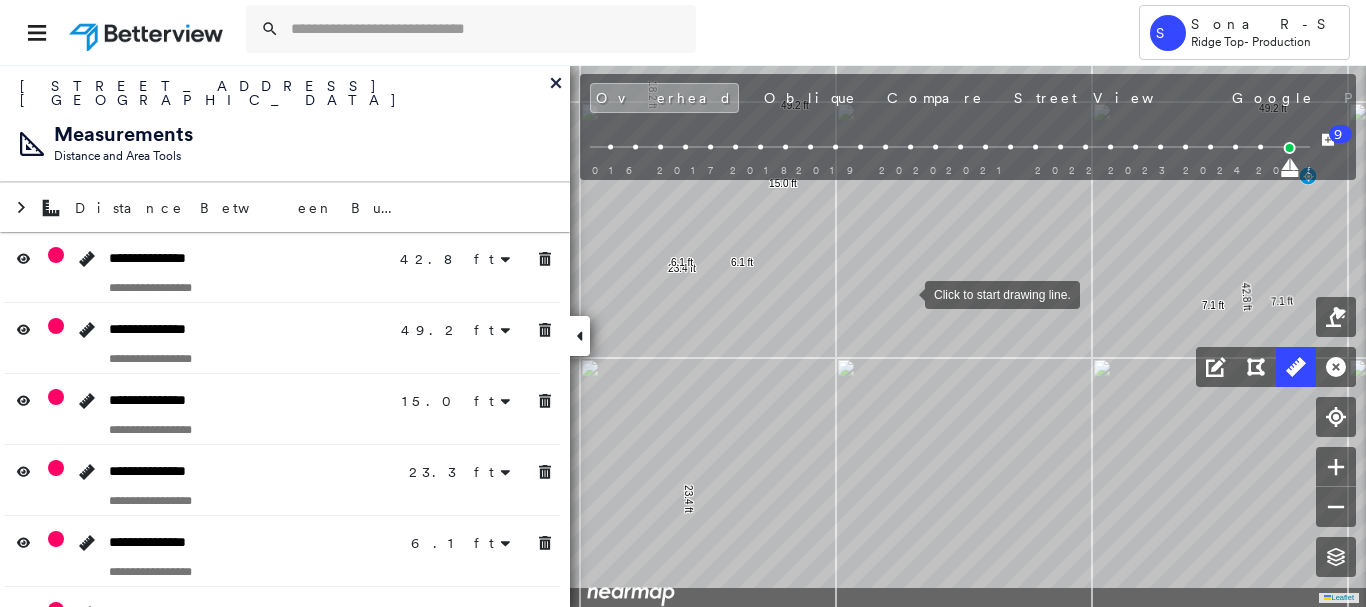 drag, startPoint x: 820, startPoint y: 367, endPoint x: 905, endPoint y: 293, distance: 112.698715 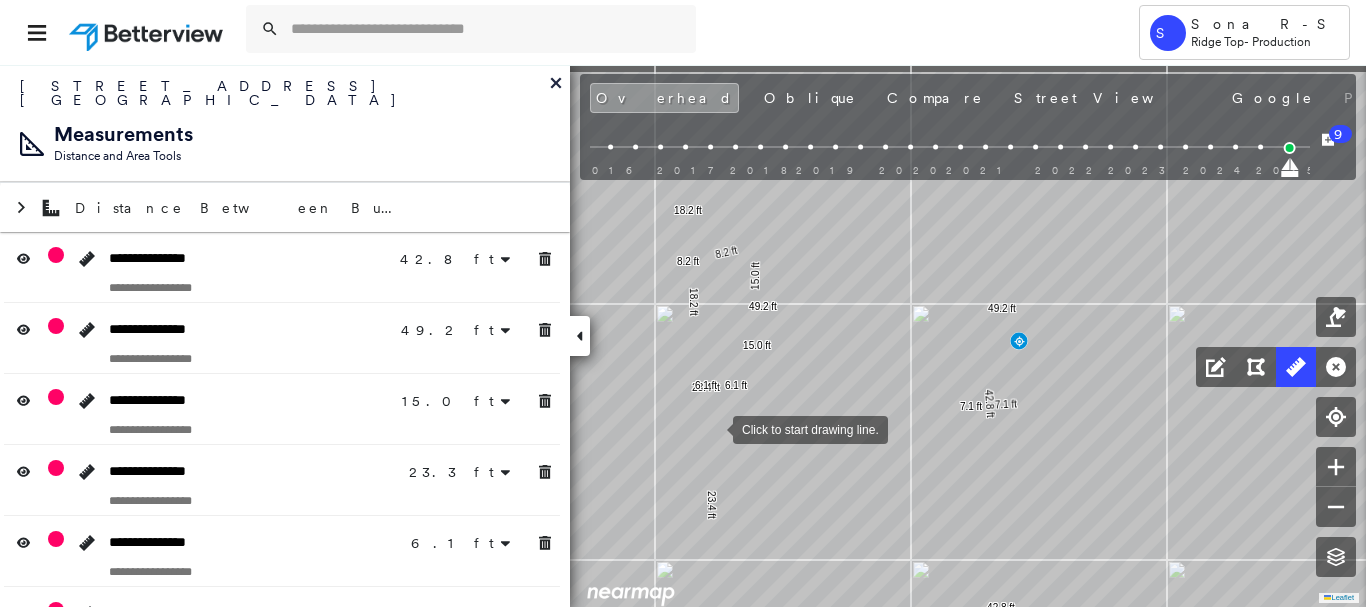 drag, startPoint x: 716, startPoint y: 414, endPoint x: 713, endPoint y: 426, distance: 12.369317 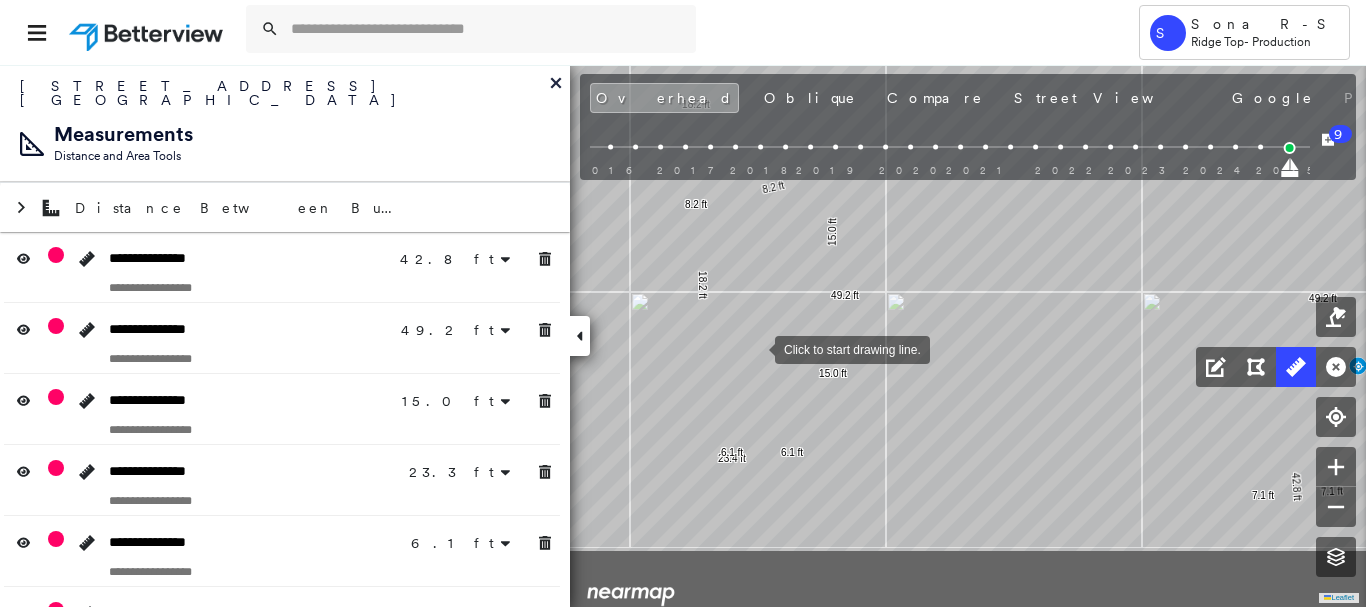 drag, startPoint x: 724, startPoint y: 461, endPoint x: 755, endPoint y: 346, distance: 119.104996 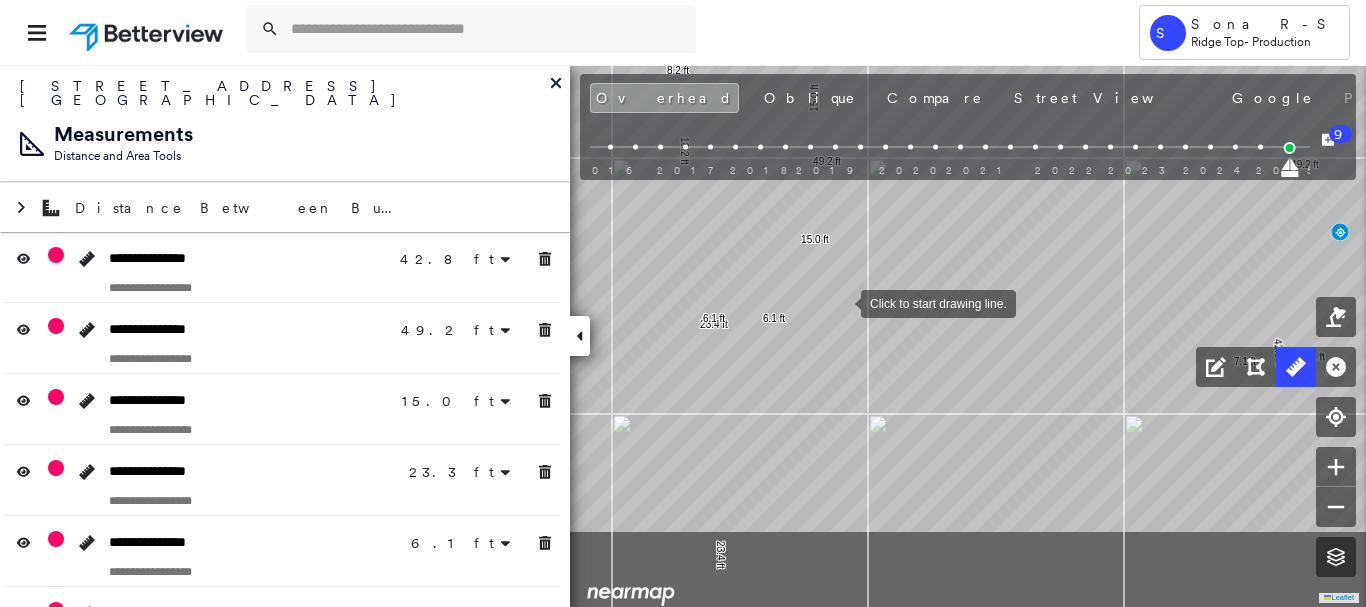drag, startPoint x: 863, startPoint y: 449, endPoint x: 841, endPoint y: 259, distance: 191.26944 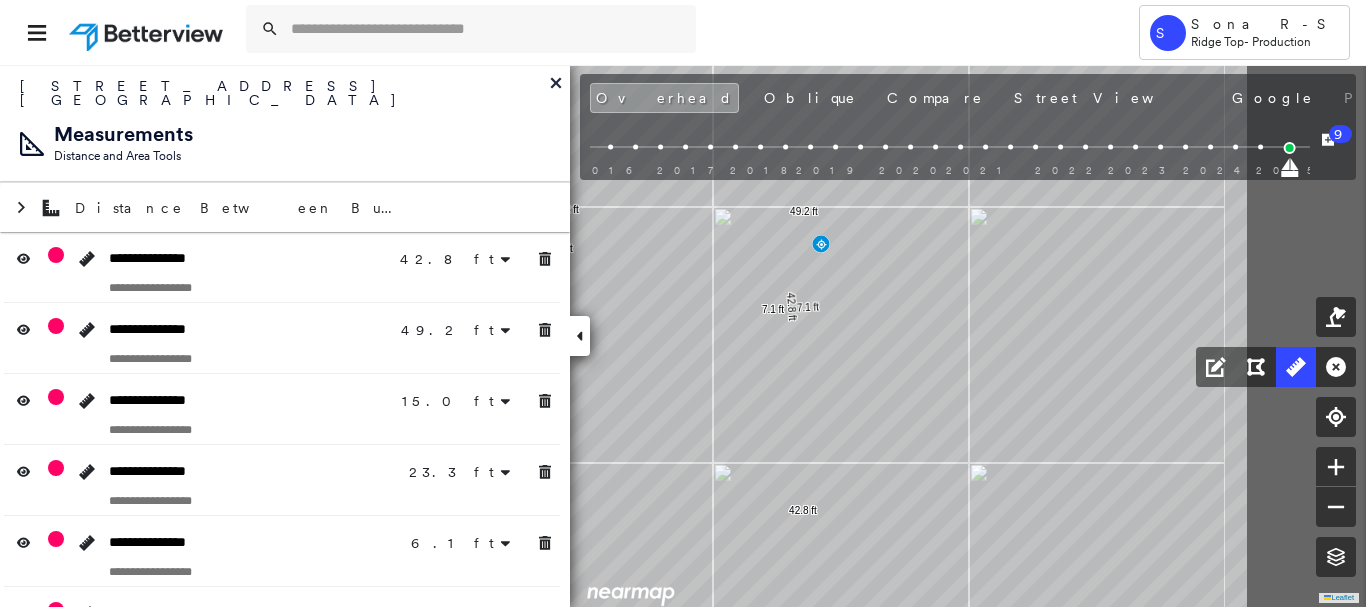 click on "42.8 ft 42.8 ft 49.2 ft 49.2 ft 15.0 ft 15.0 ft 23.4 ft 23.4 ft 6.1 ft 6.1 ft 8.2 ft 8.2 ft 18.2 ft 18.2 ft 7.1 ft 7.1 ft Click to start drawing line." at bounding box center [-100, 32] 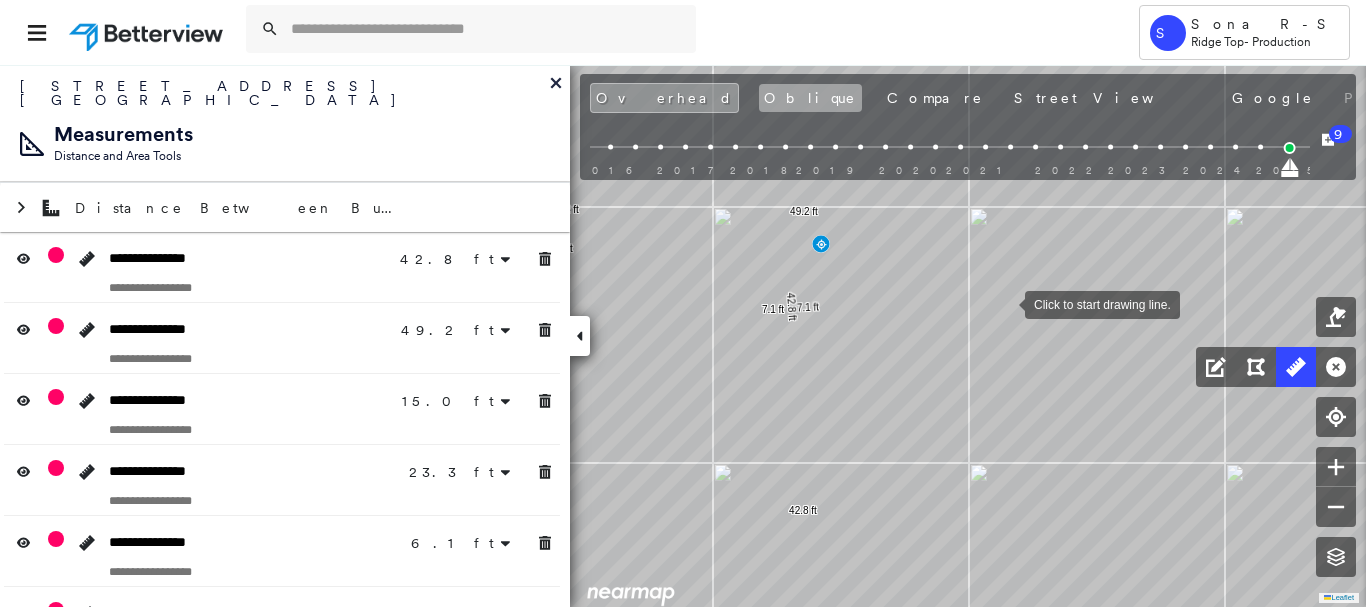 click on "Oblique" at bounding box center (810, 98) 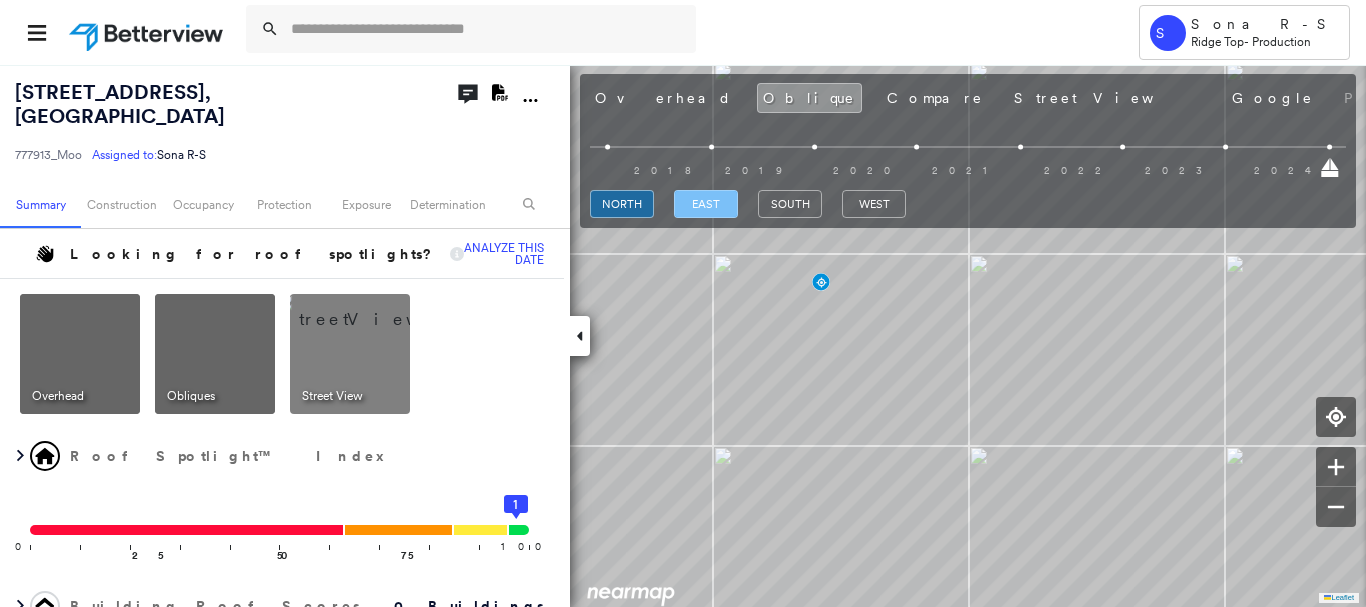click on "east" at bounding box center (706, 204) 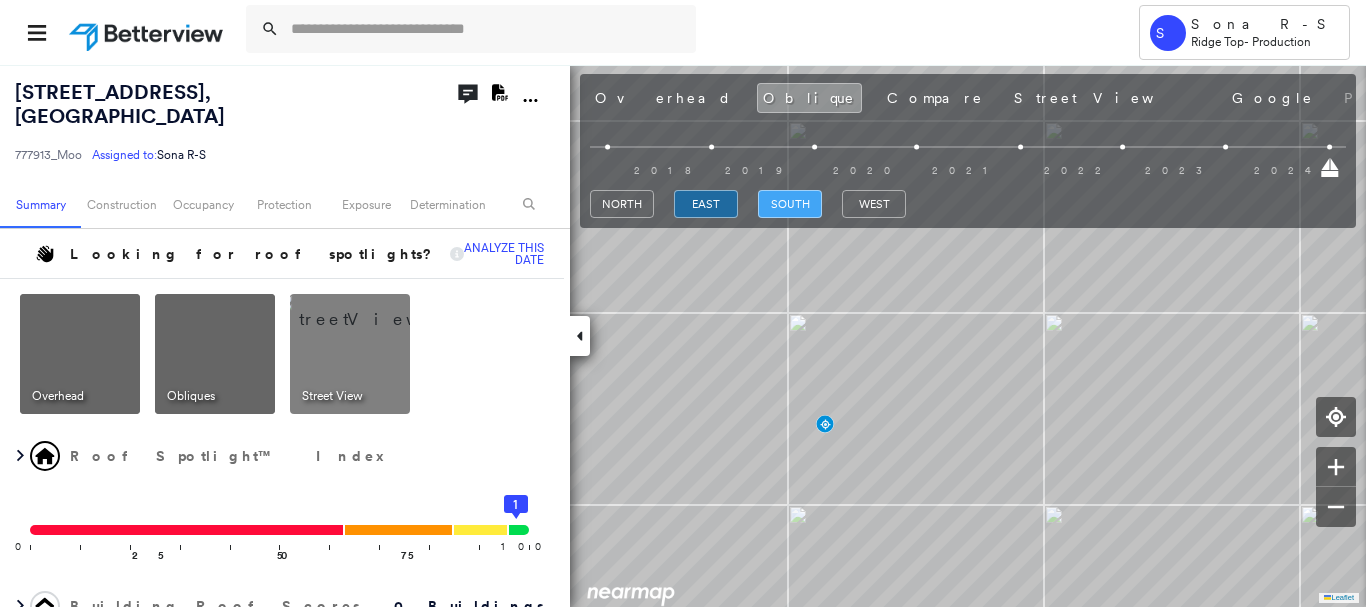 click on "south" at bounding box center [790, 204] 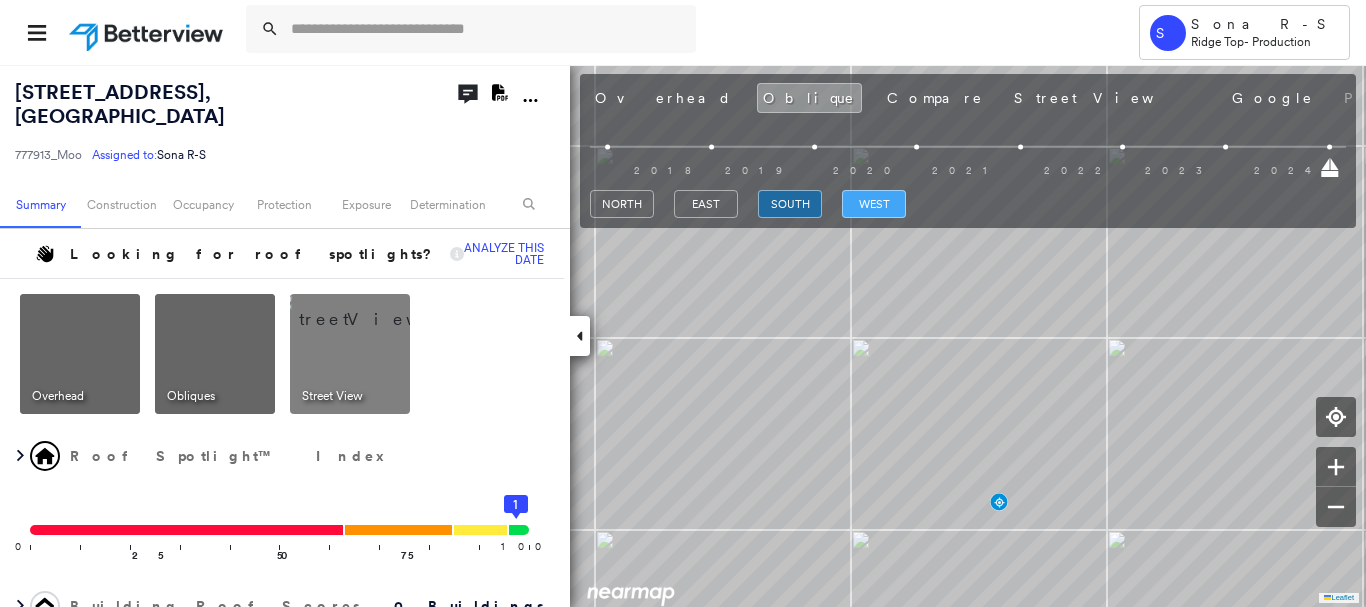 click on "west" at bounding box center [874, 204] 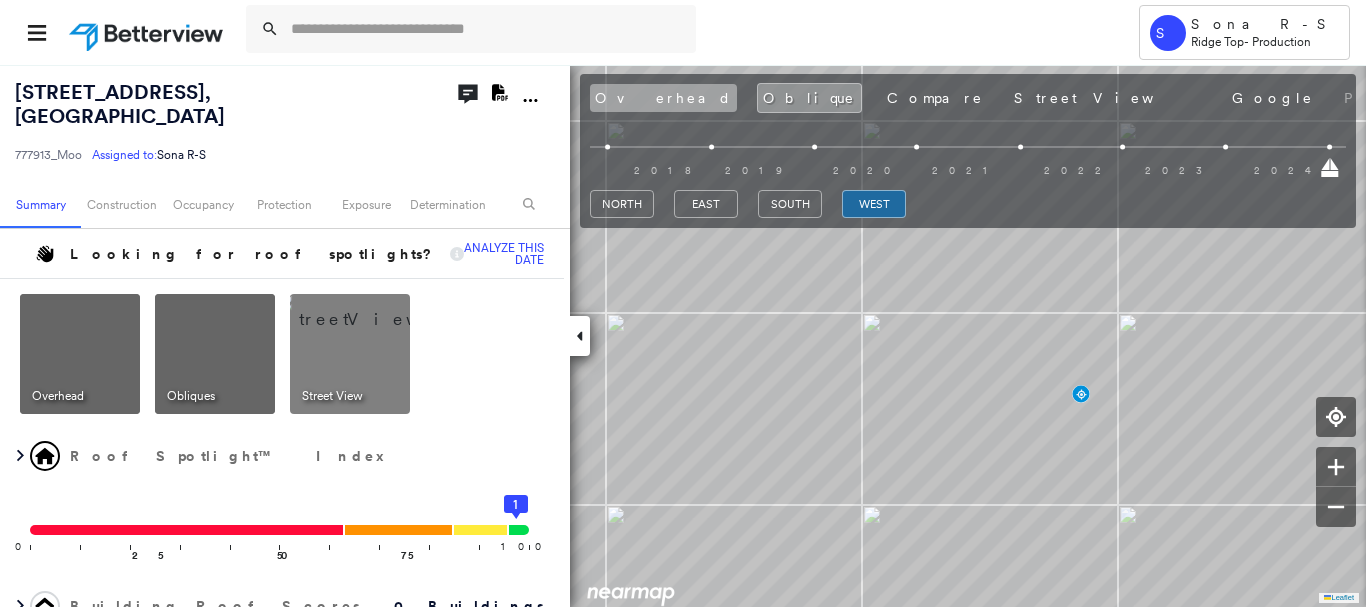 click on "Overhead" at bounding box center (663, 98) 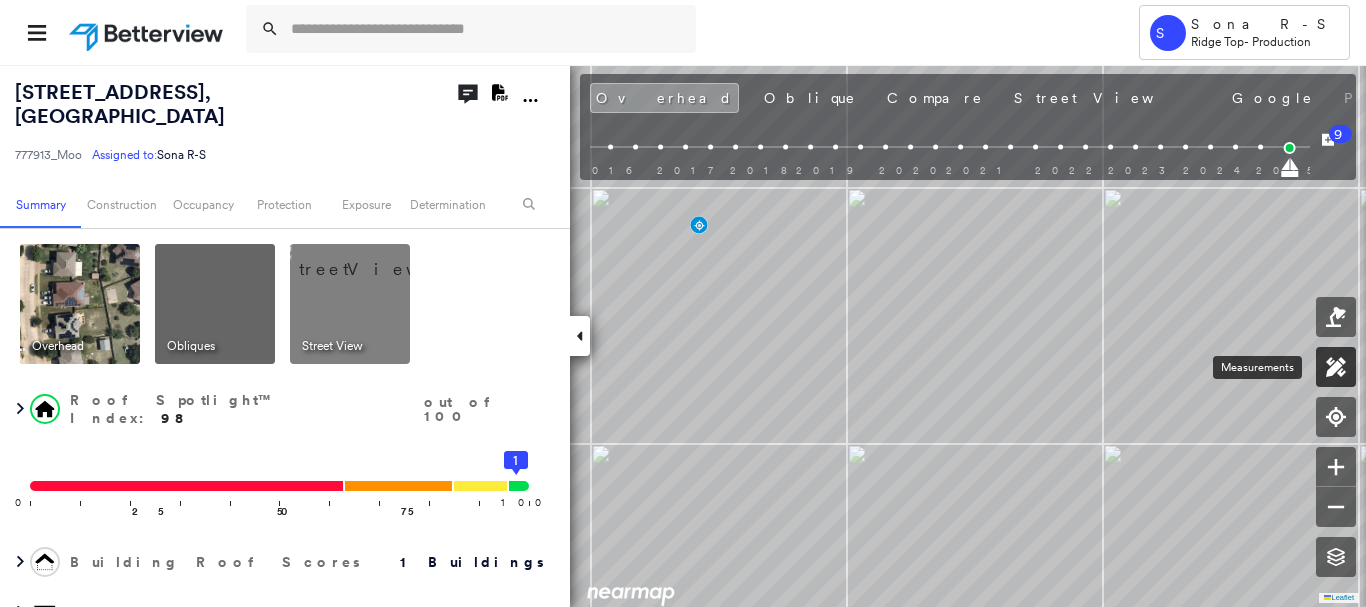click 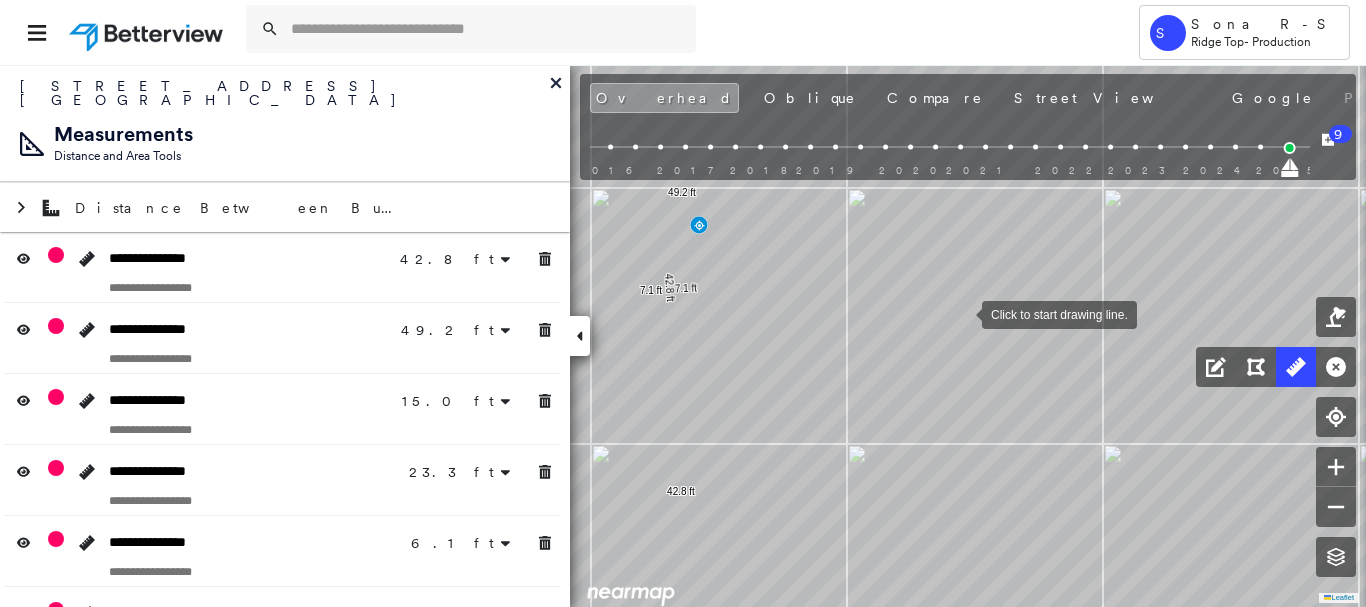 click at bounding box center (962, 313) 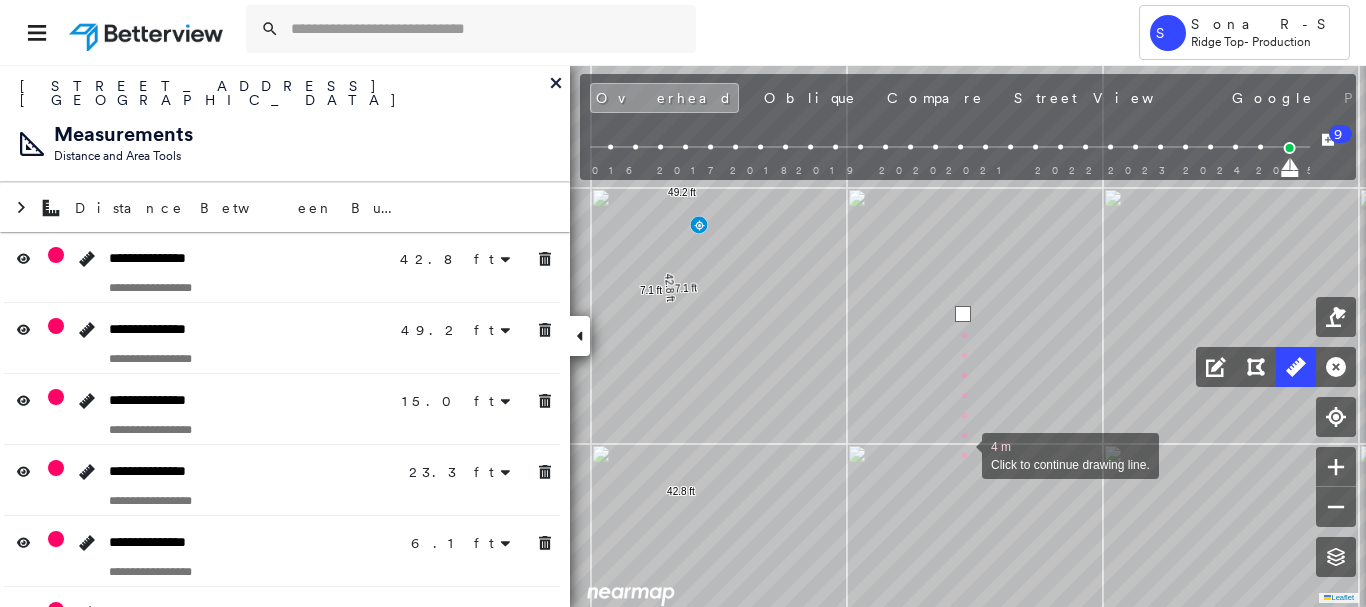 click at bounding box center (962, 454) 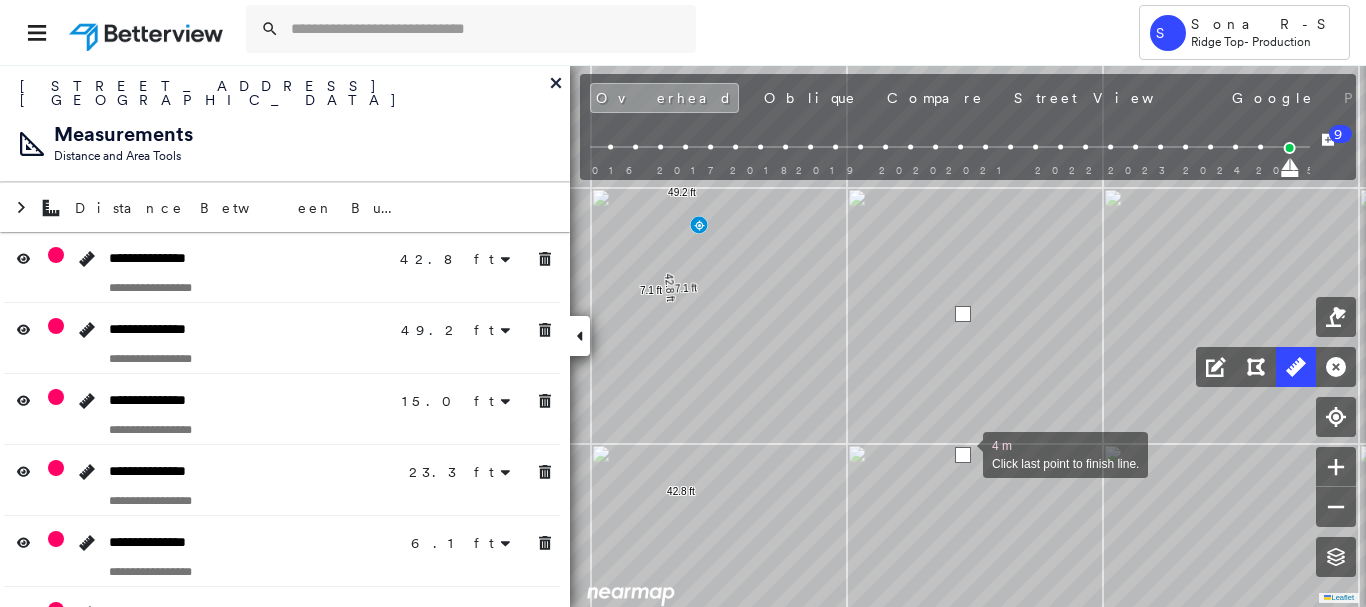click at bounding box center [963, 455] 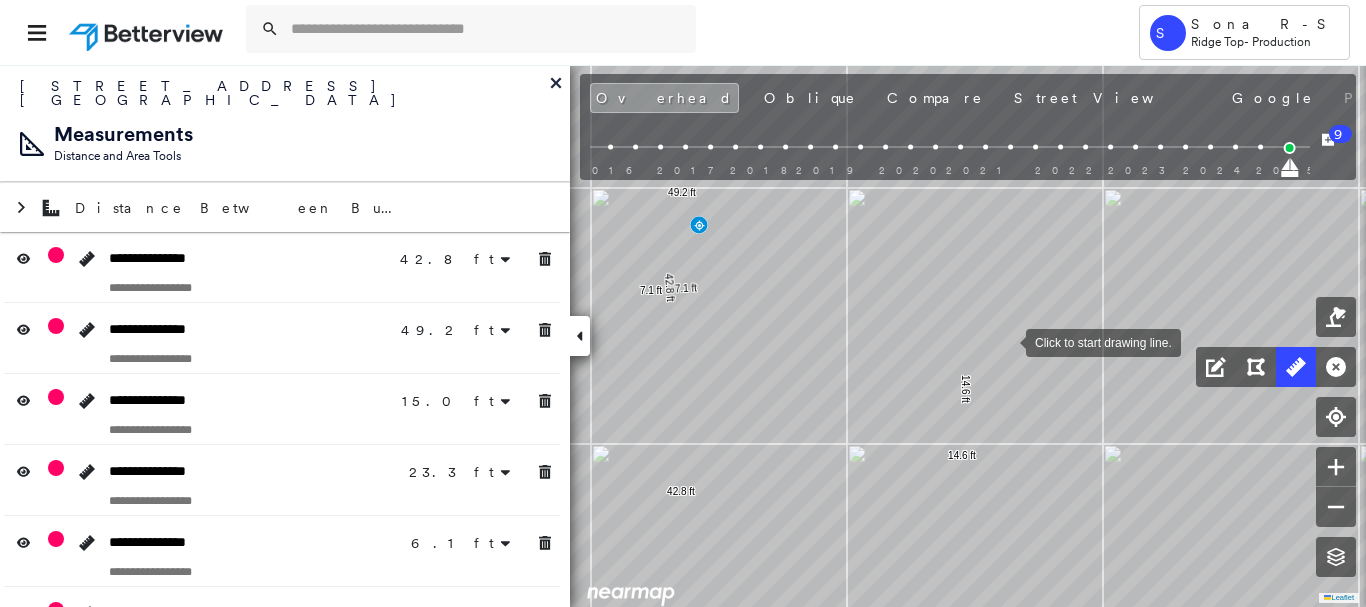 click at bounding box center (1006, 341) 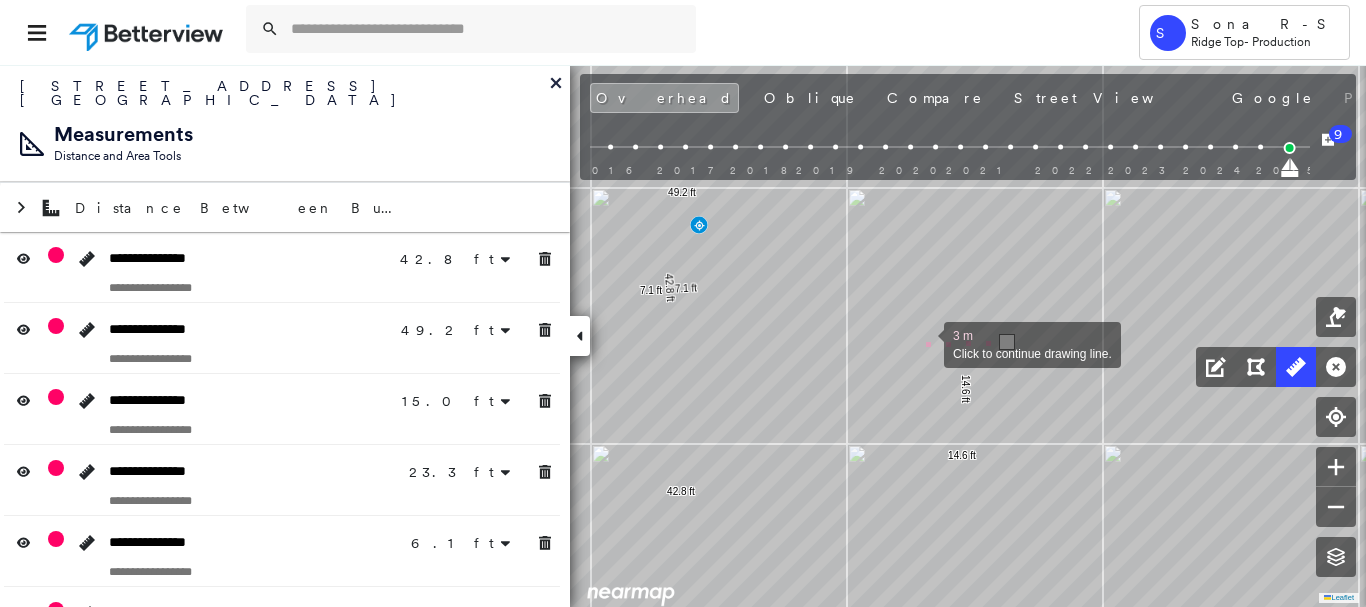 click at bounding box center [924, 343] 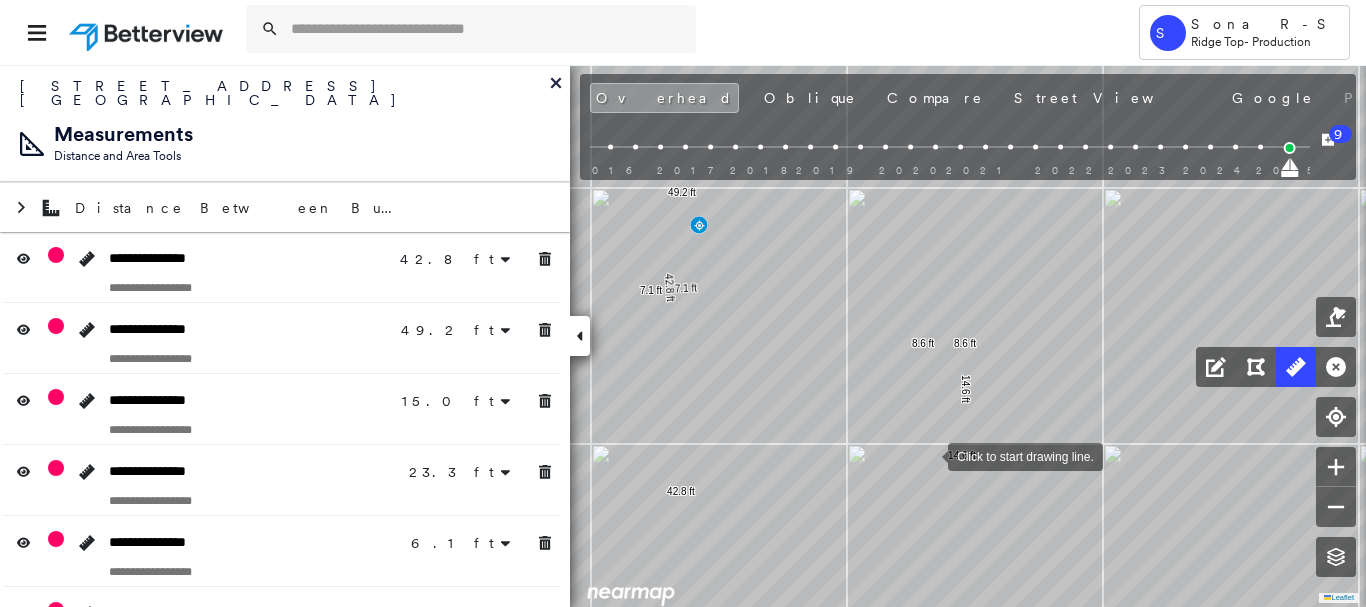 click at bounding box center [928, 455] 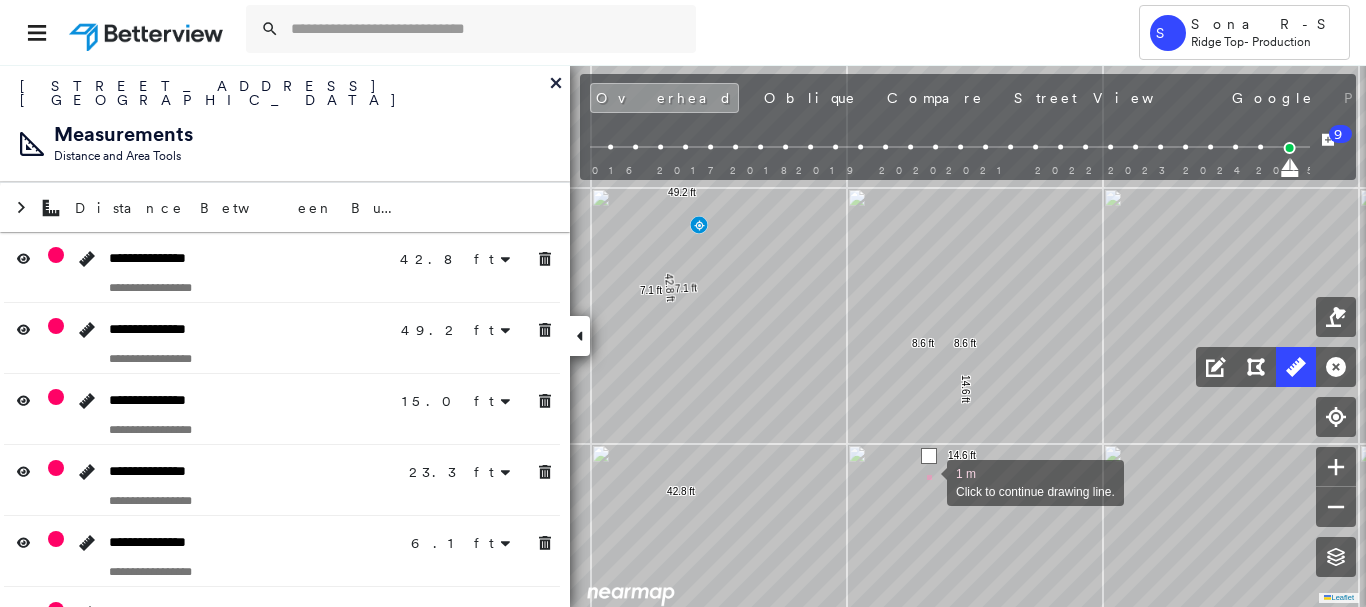 click at bounding box center [927, 481] 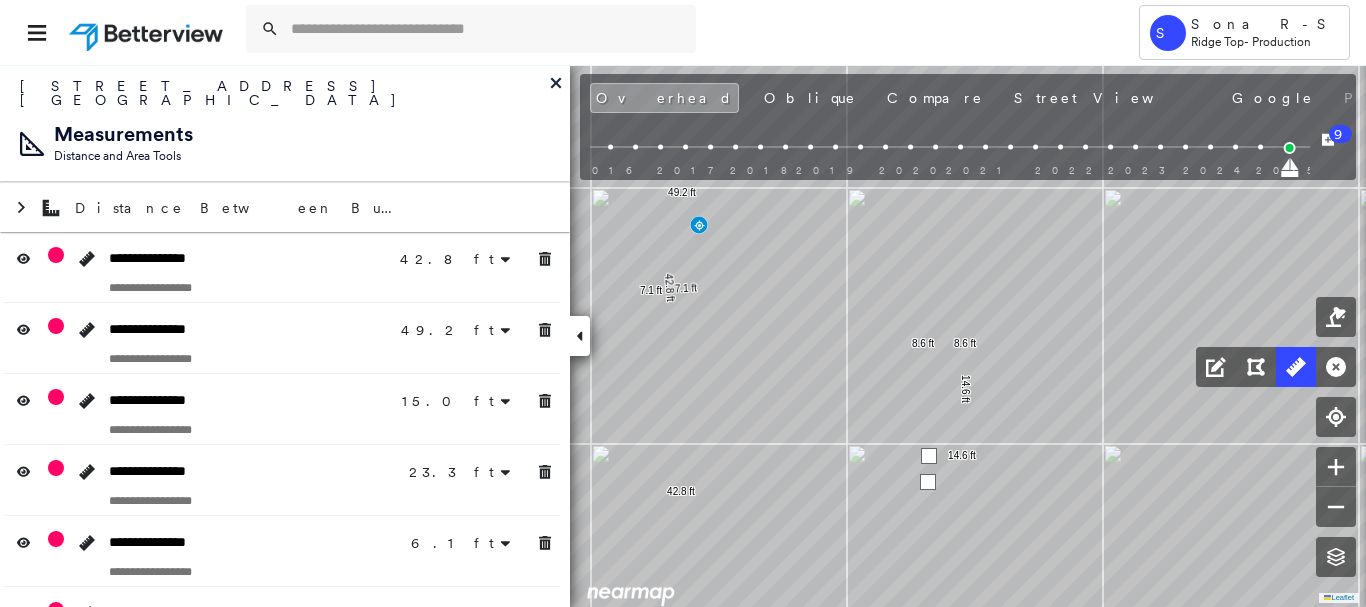 click at bounding box center (928, 482) 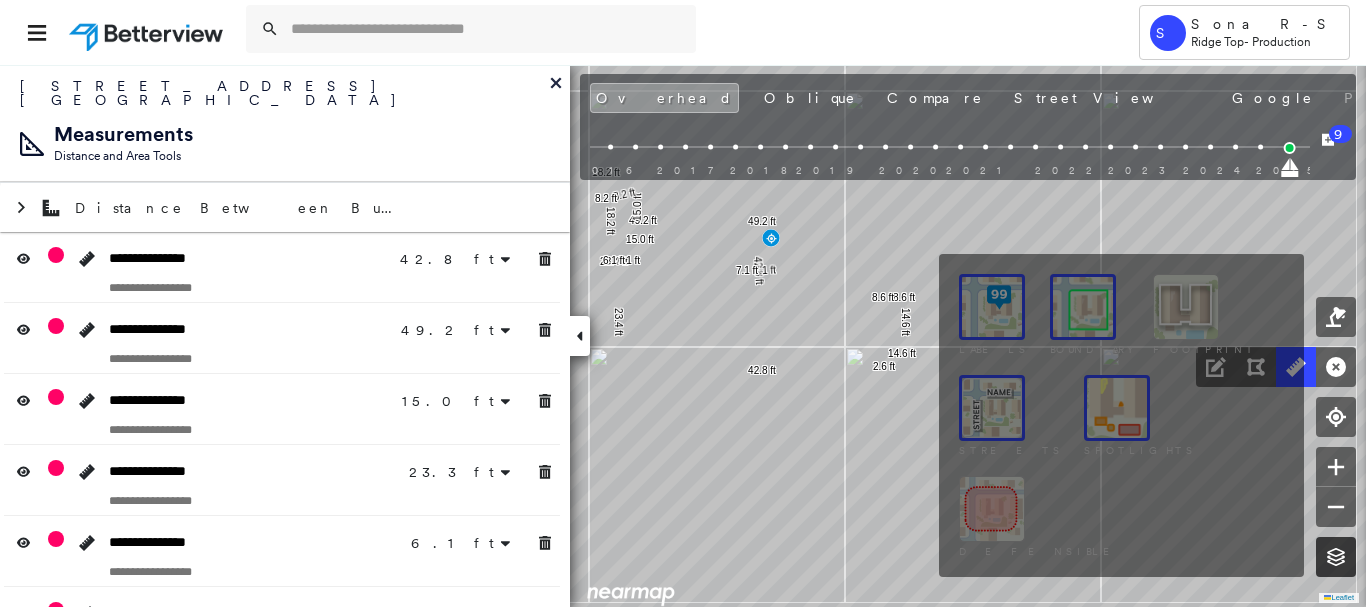 click at bounding box center [1336, 557] 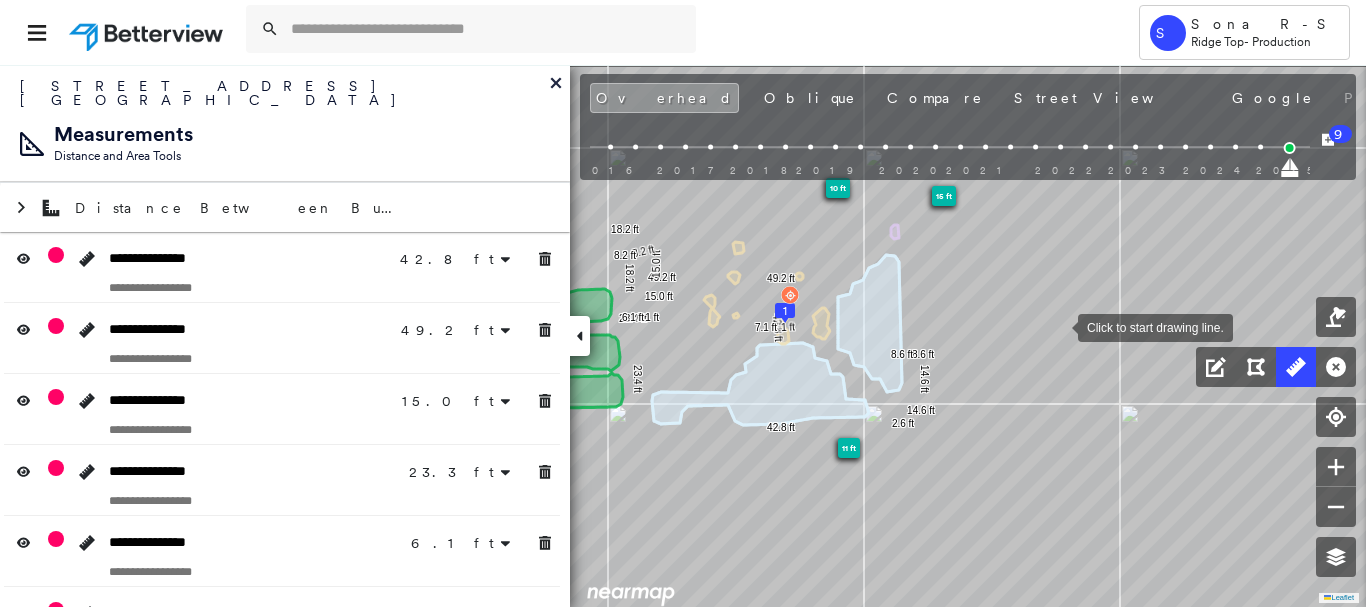 drag, startPoint x: 1054, startPoint y: 320, endPoint x: 1079, endPoint y: 348, distance: 37.536648 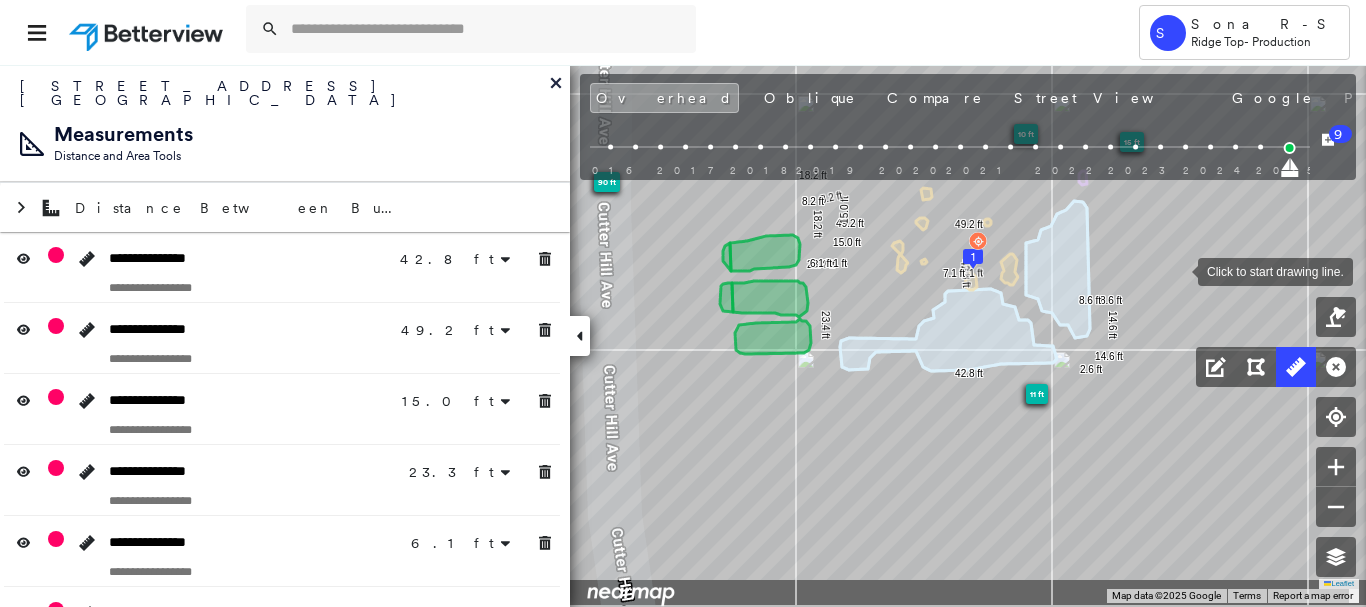 drag, startPoint x: 1172, startPoint y: 274, endPoint x: 1336, endPoint y: 232, distance: 169.29265 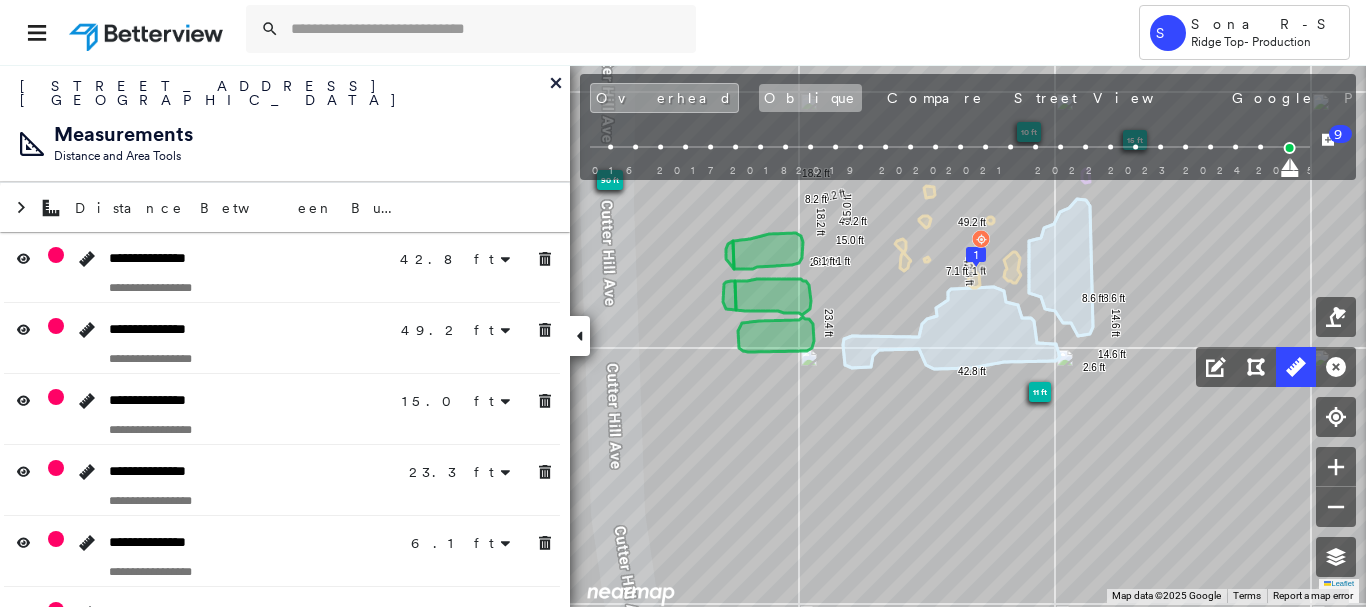 click on "Oblique" at bounding box center (810, 98) 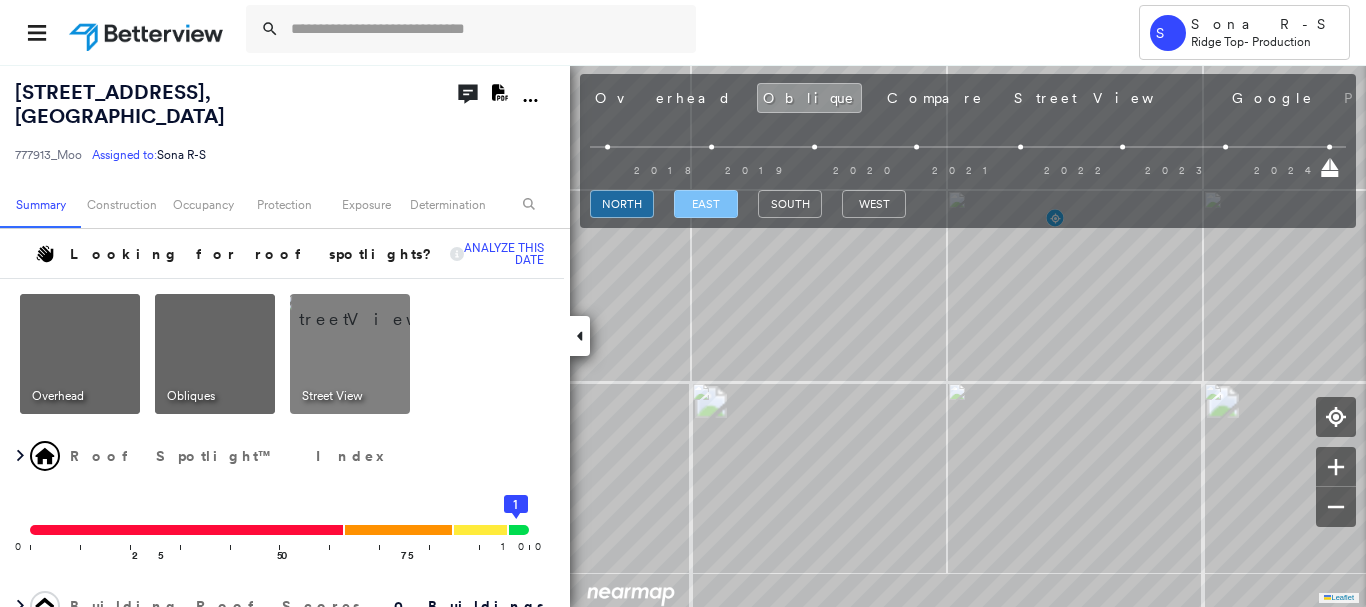 click on "east" at bounding box center (706, 204) 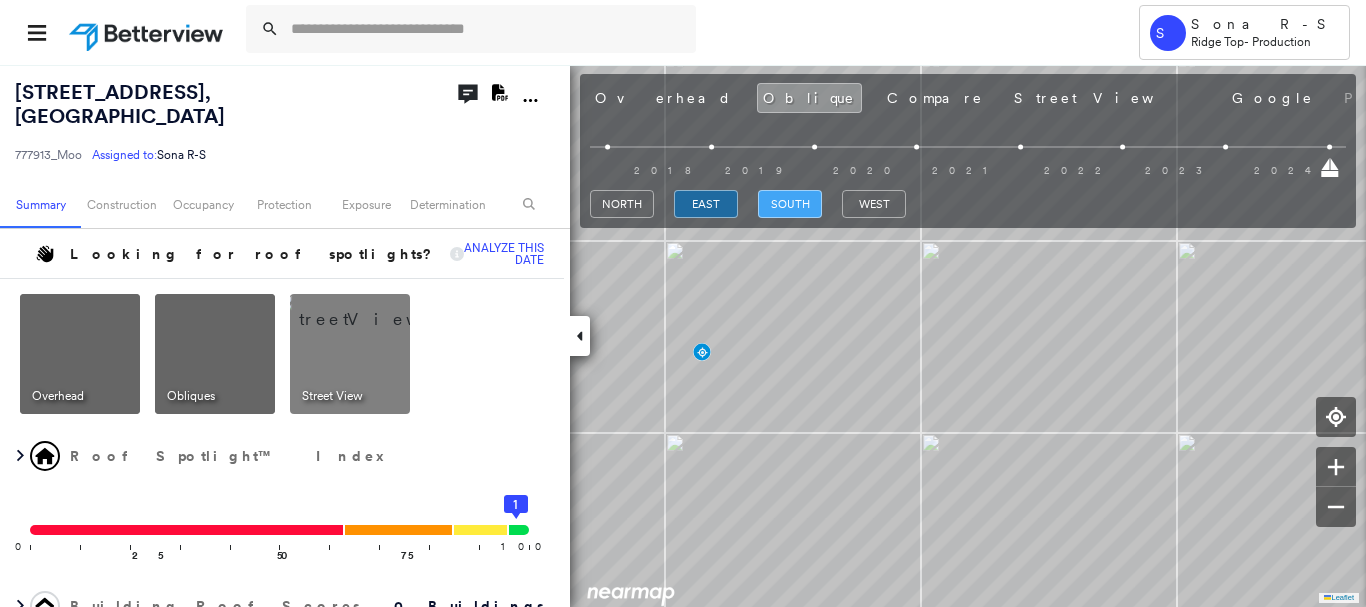 click on "south" at bounding box center (790, 204) 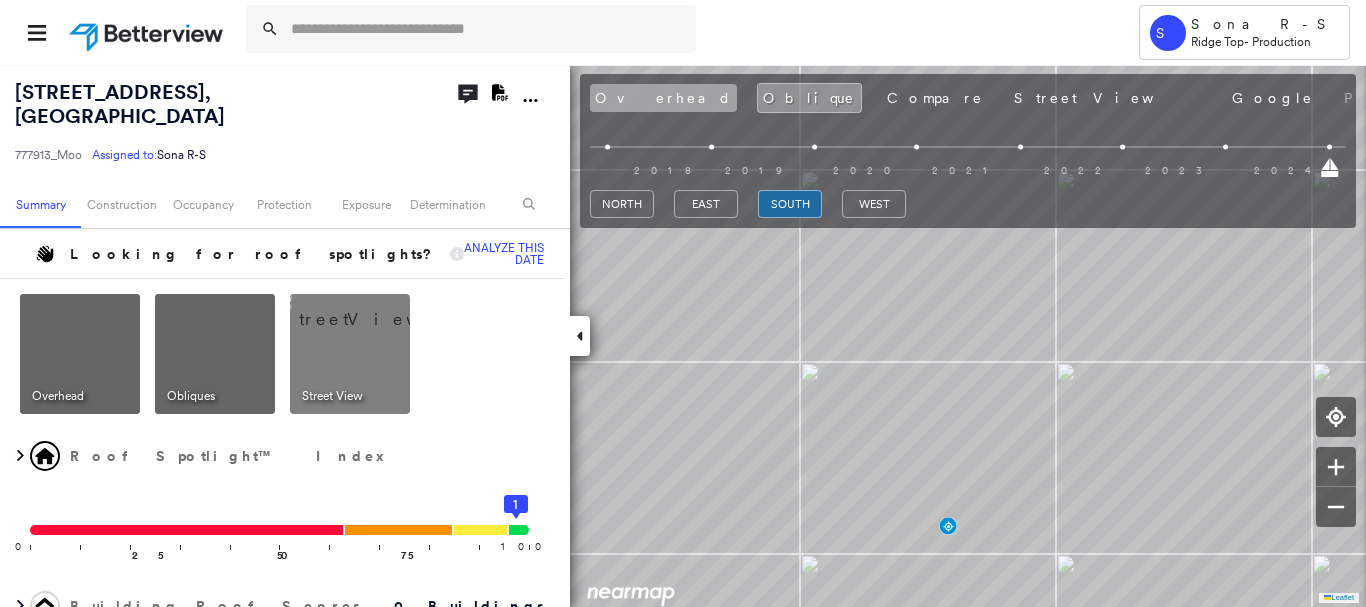 click on "Overhead" at bounding box center (663, 98) 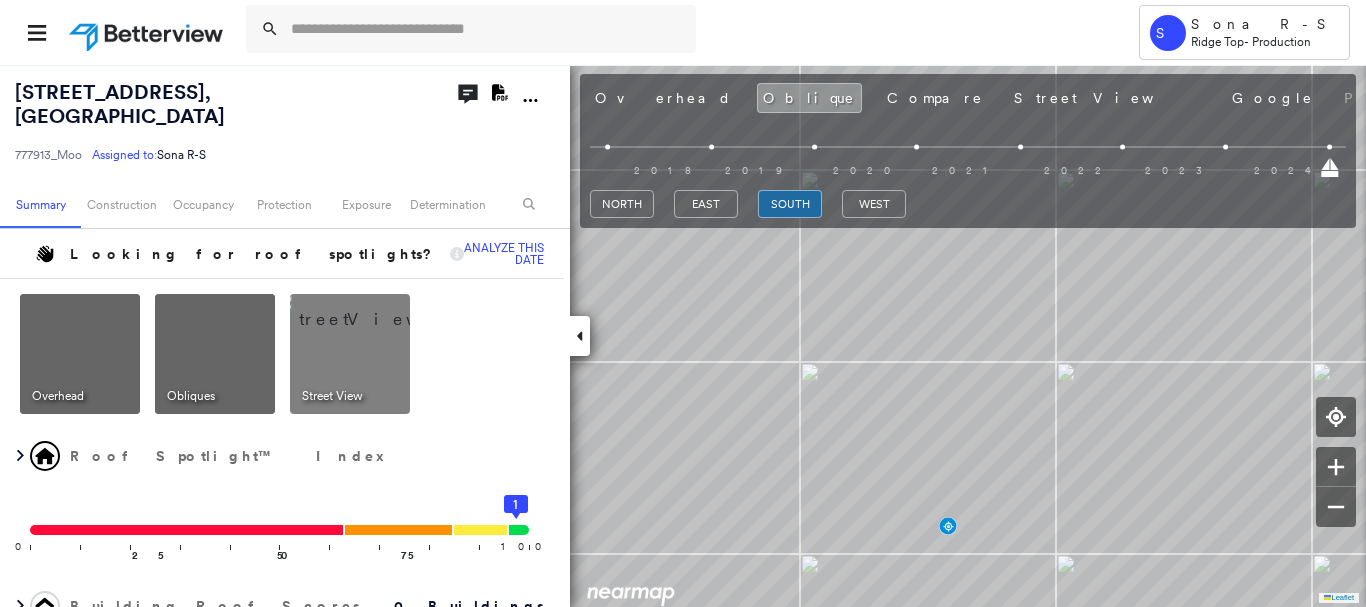 click on "Overhead" at bounding box center [663, 98] 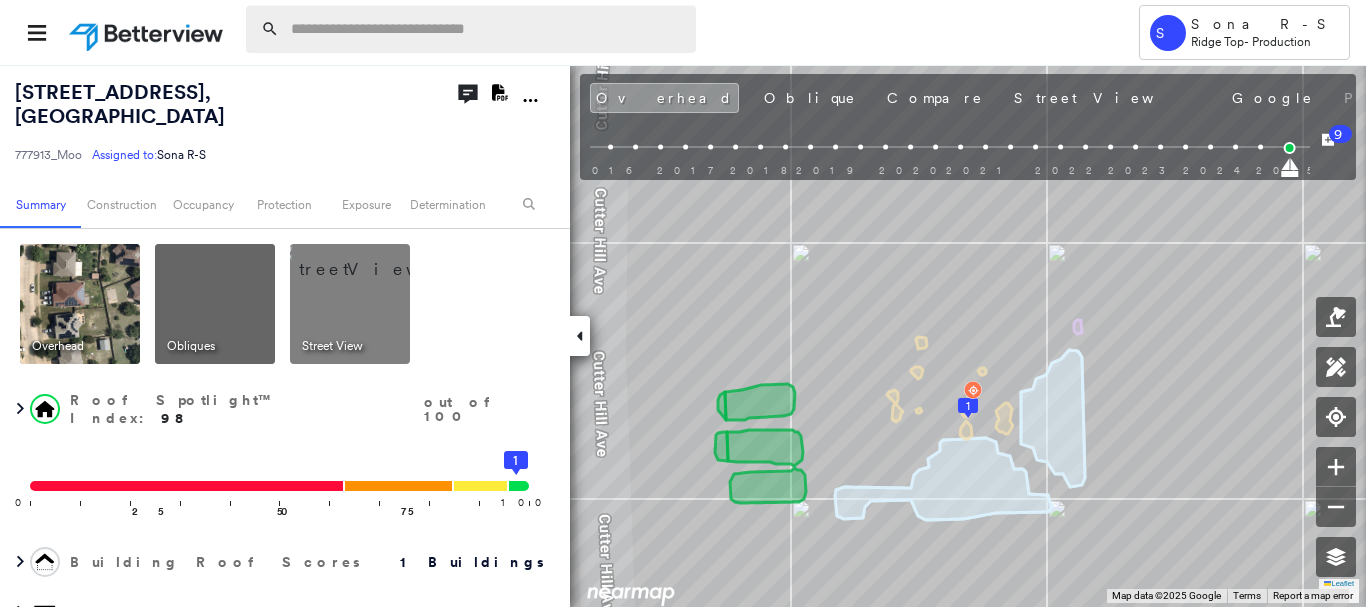 click at bounding box center (487, 29) 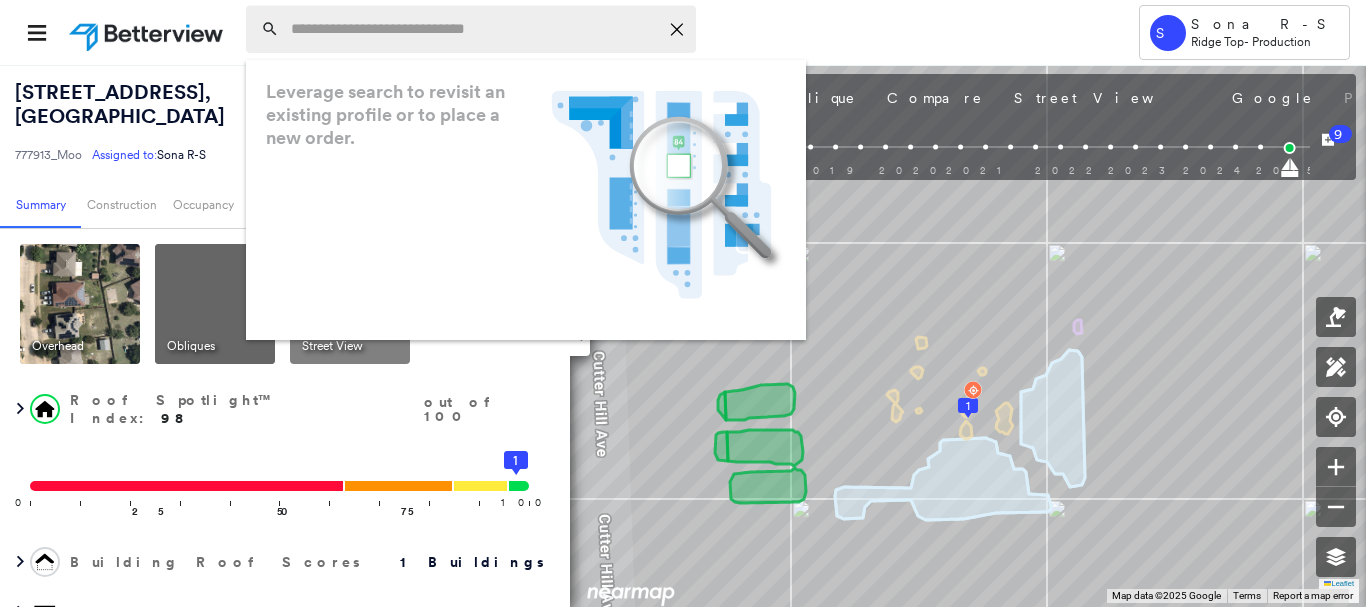 paste on "**********" 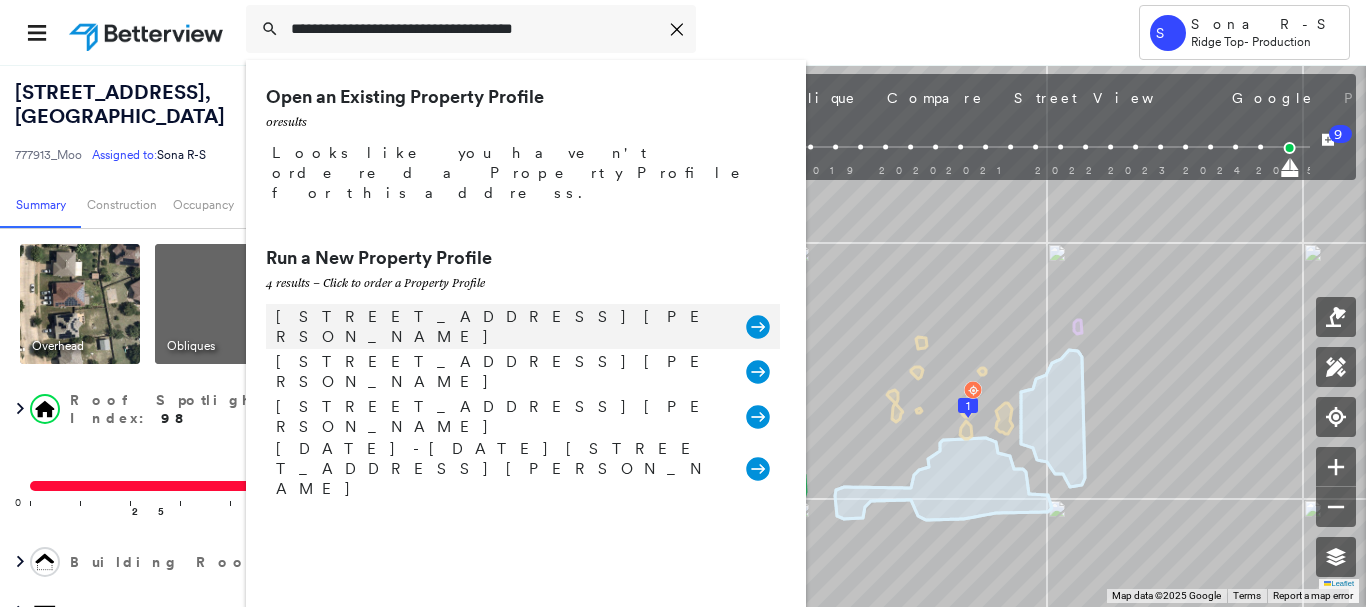 type on "**********" 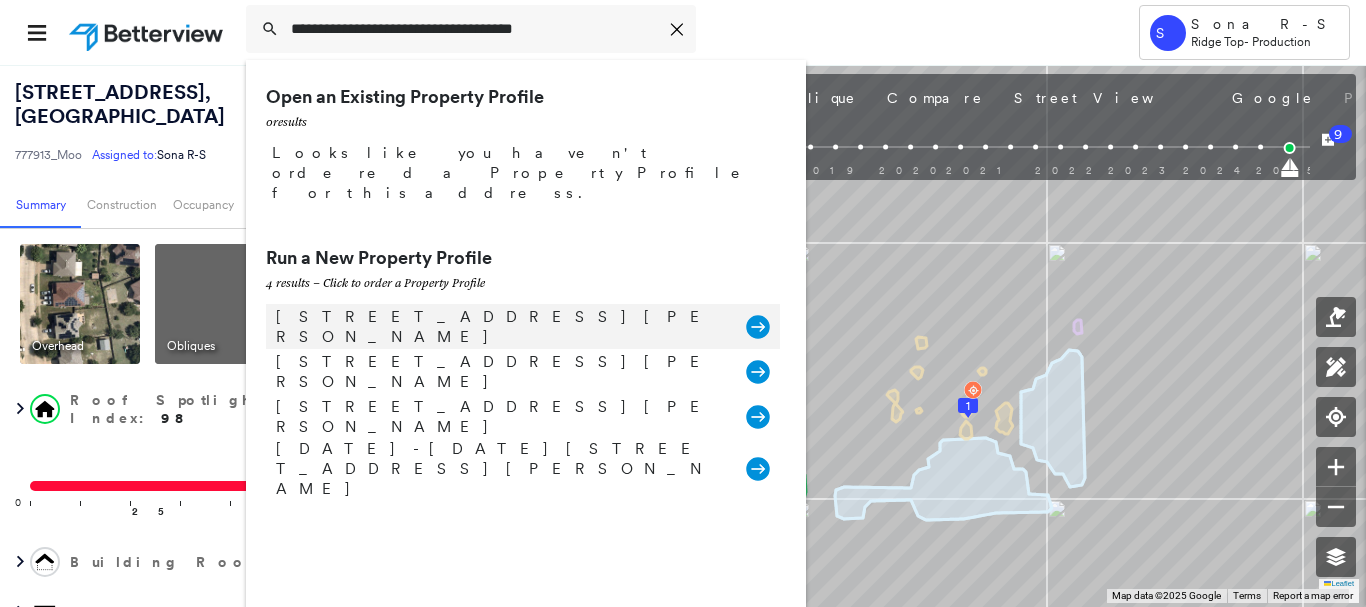 click 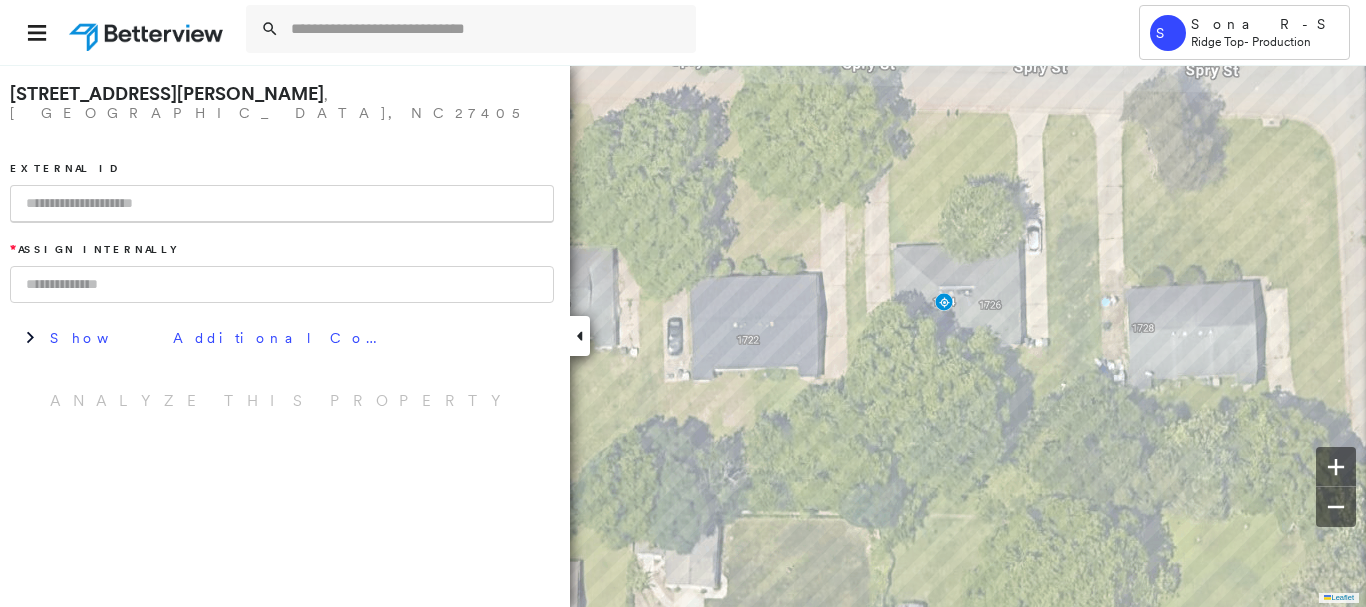 paste on "**********" 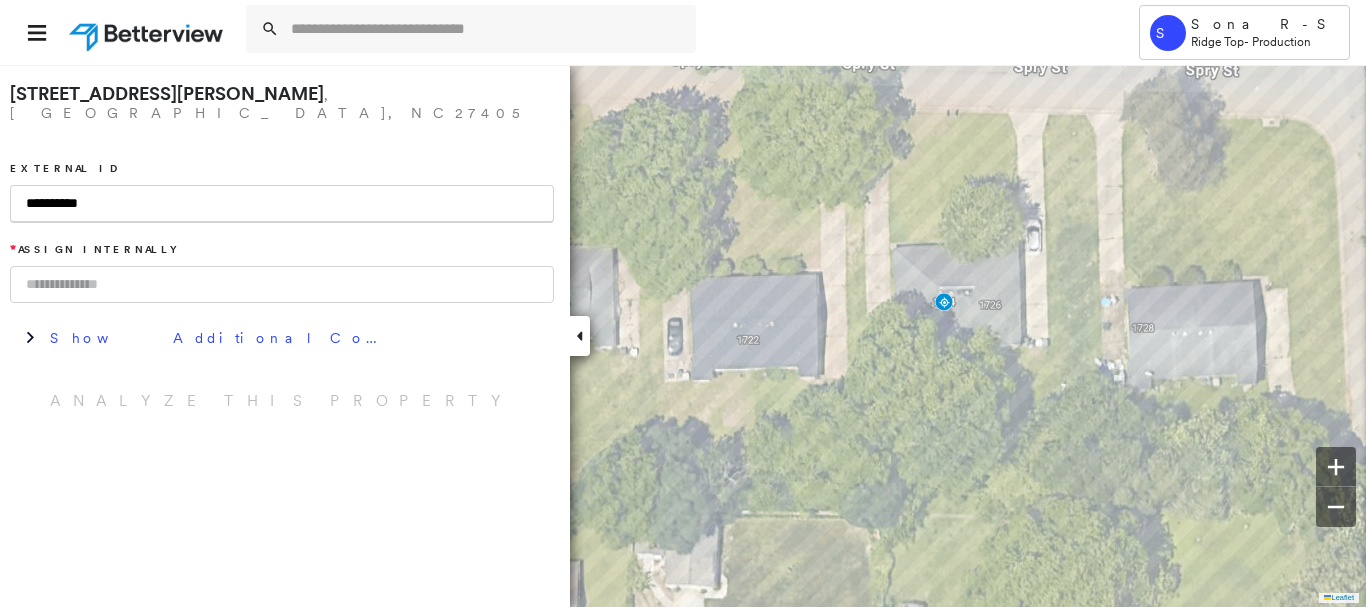 type on "**********" 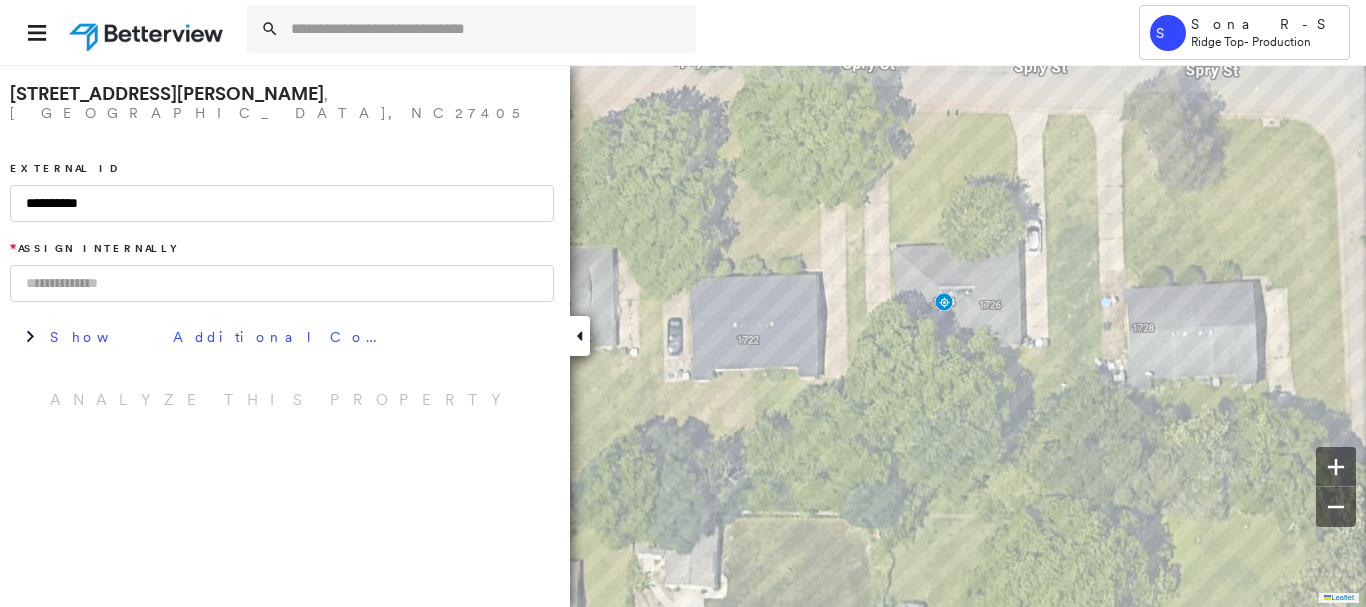 click on "**********" at bounding box center [282, 246] 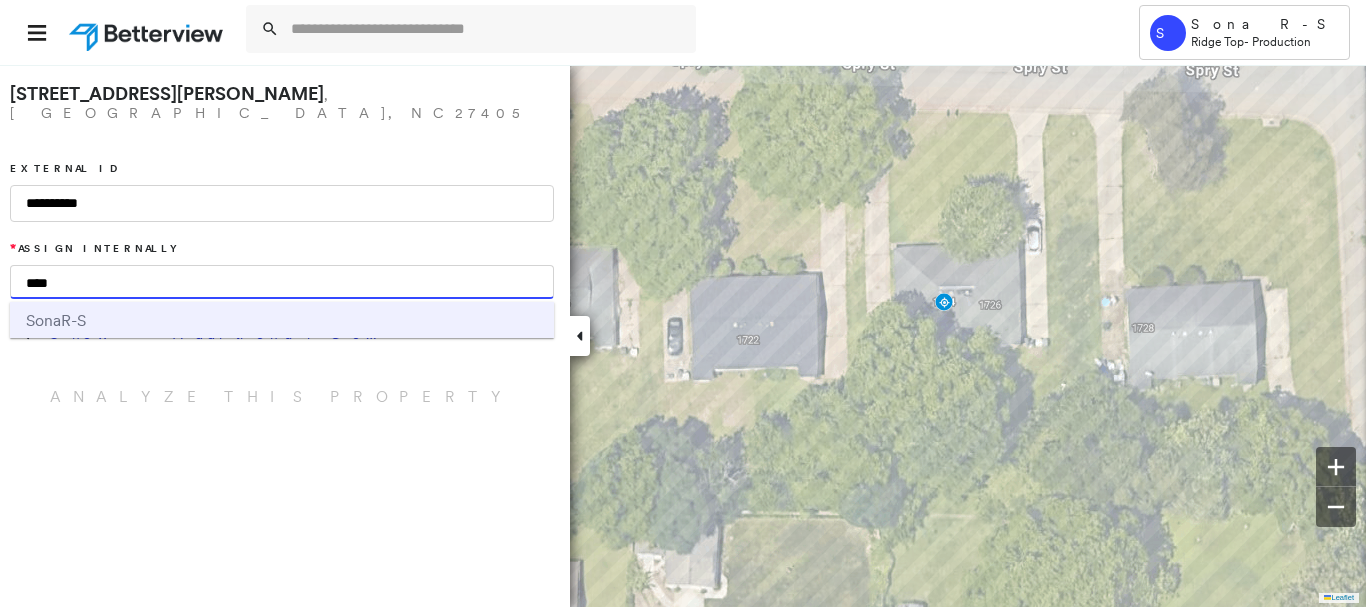 type on "****" 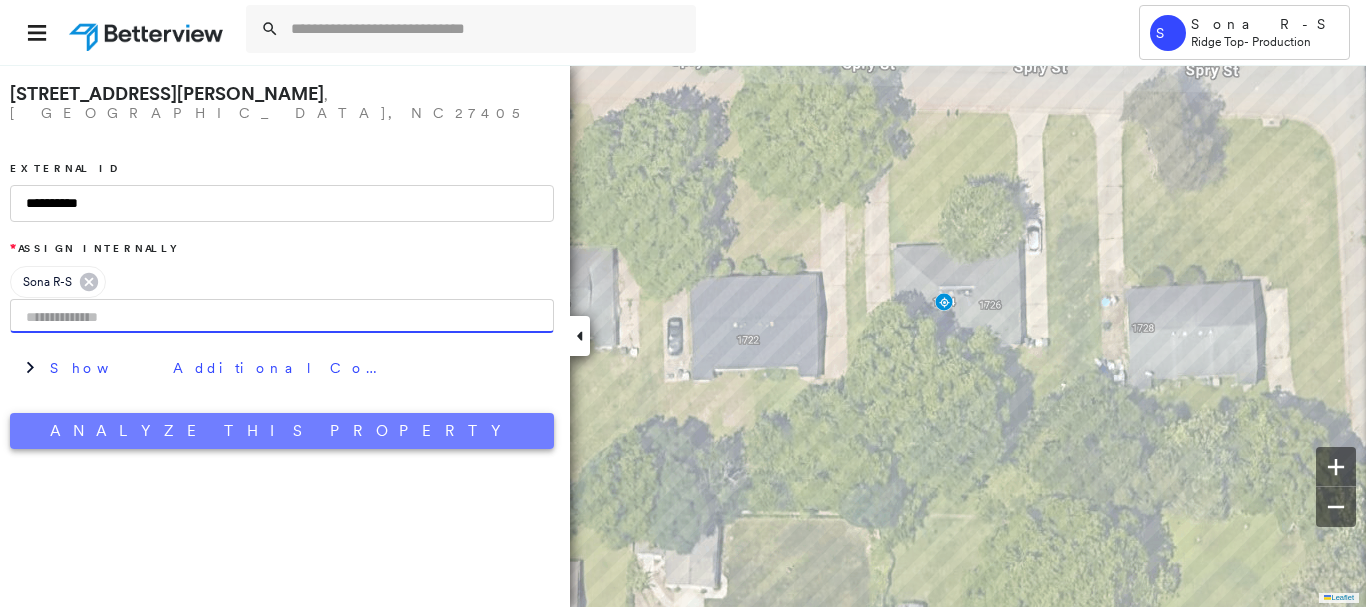 click on "Analyze This Property" at bounding box center [282, 431] 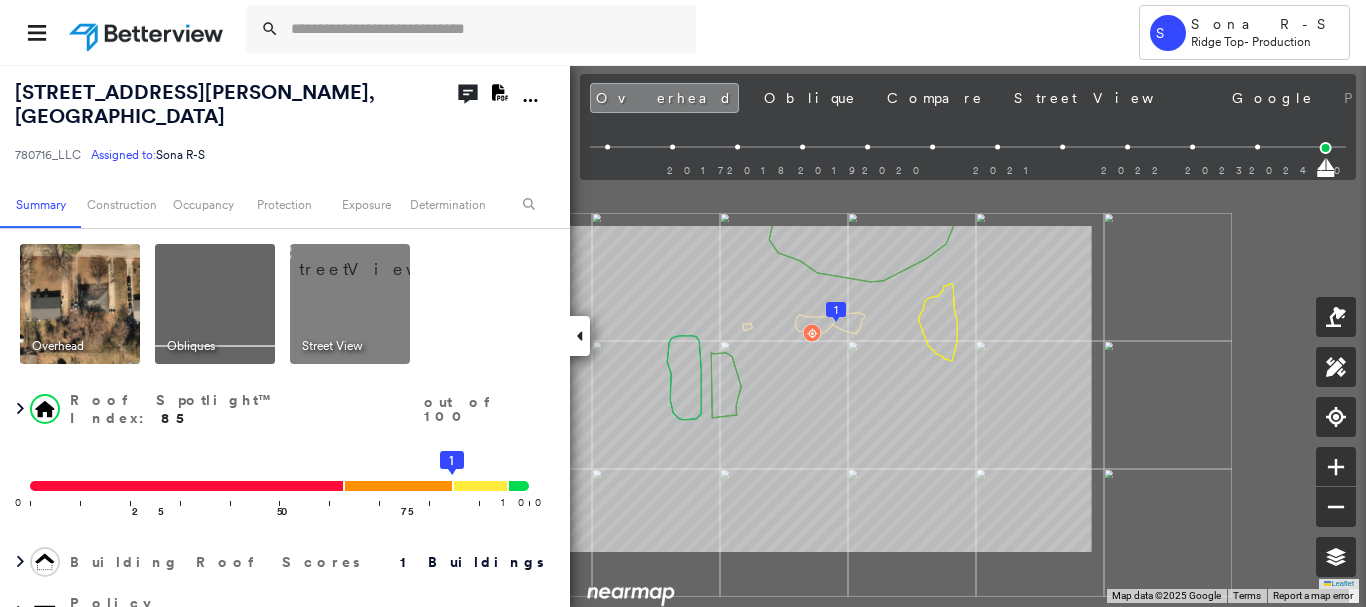 click 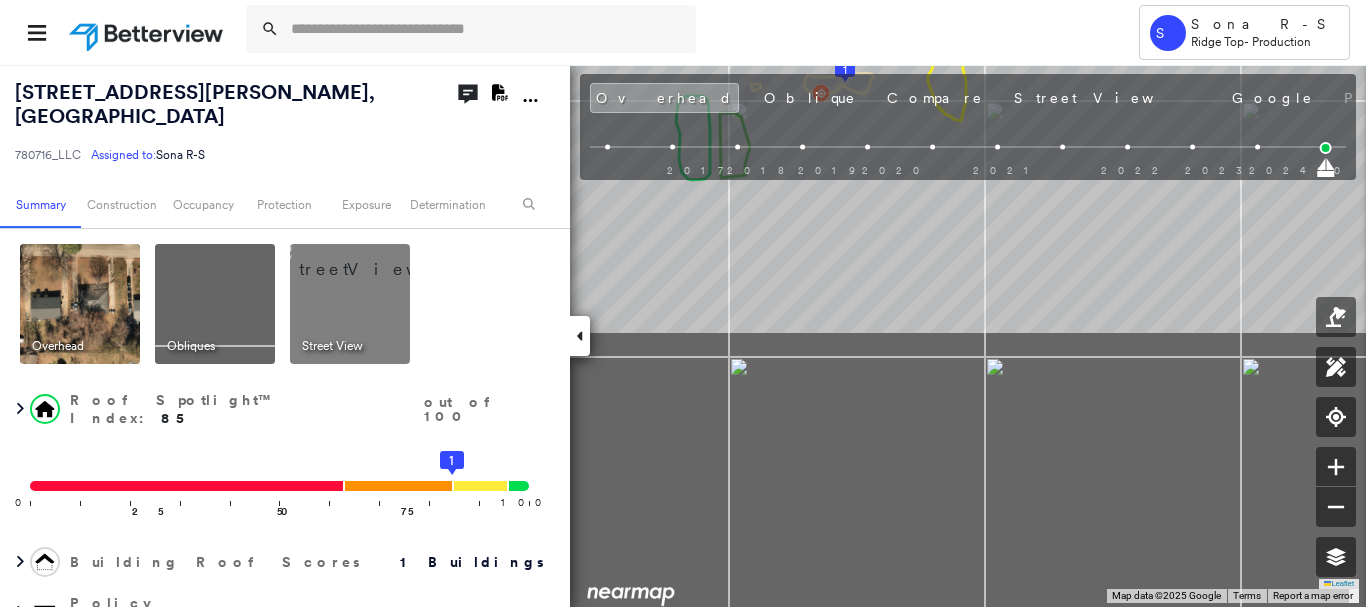 click on "1724 Spry St ,  Greensboro, NC 27405 780716_LLC Assigned to:  Sona R-S Assigned to:  Sona R-S 780716_LLC Assigned to:  Sona R-S Open Comments Download PDF Report Summary Construction Occupancy Protection Exposure Determination Overhead Obliques Street View Roof Spotlight™ Index :  85 out of 100 0 100 25 50 75 1 Building Roof Scores 1 Buildings Policy Information :  780716_LLC Flags :  1 (0 cleared, 1 uncleared) Construction Roof Spotlights :  Staining, Overhang, Vent Property Features :  Car, Significantly Stained Pavement Roof Size & Shape :  1 building  - Hip | Asphalt Shingle Occupancy Protection Exposure Determination Flags :  1 (0 cleared, 1 uncleared) Uncleared Flags (1) Cleared Flags  (0) Betterview Property Flagged 07/24/25 Clear Action Taken New Entry History Quote/New Business Terms & Conditions Added ACV Endorsement Added Cosmetic Endorsement Inspection/Loss Control Report Information Added to Inspection Survey Onsite Inspection Ordered Determined No Inspection Needed General Save Renewal General" at bounding box center [683, 335] 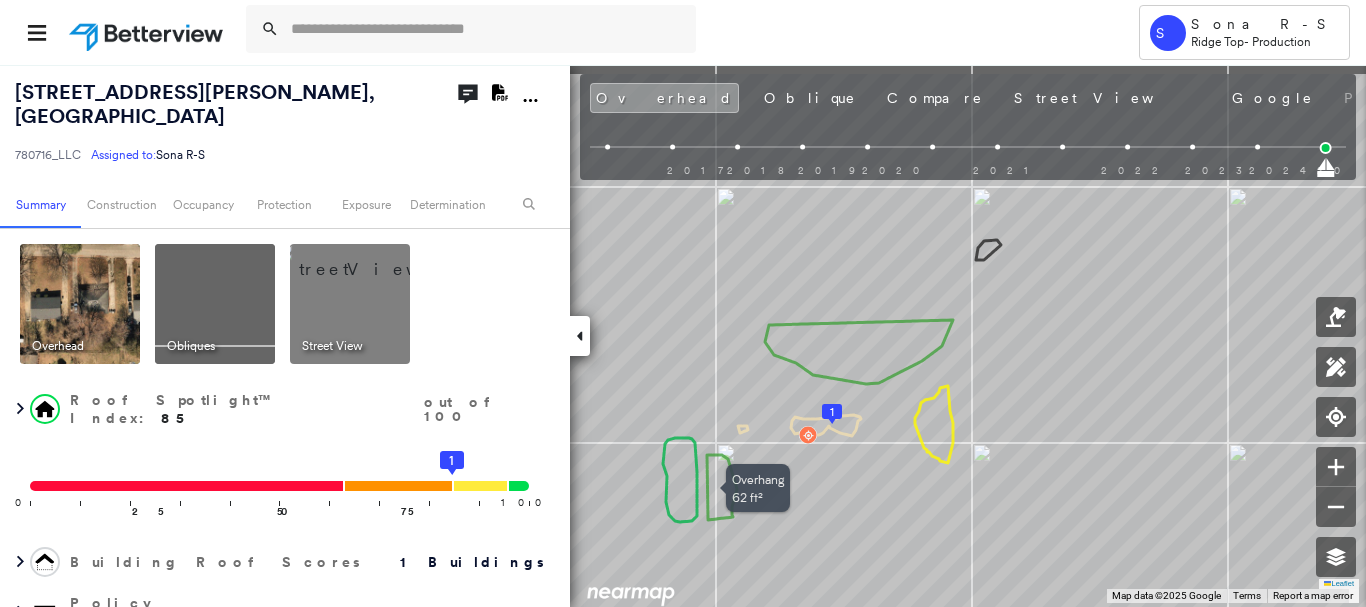 click 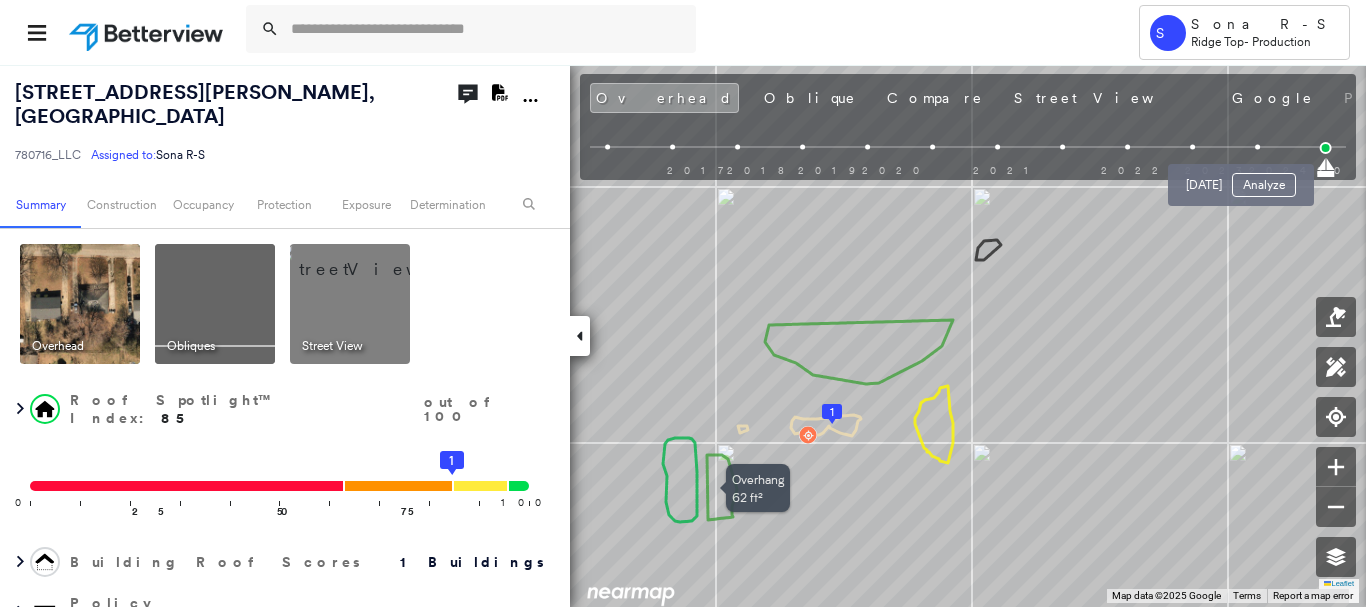 click at bounding box center [1257, 147] 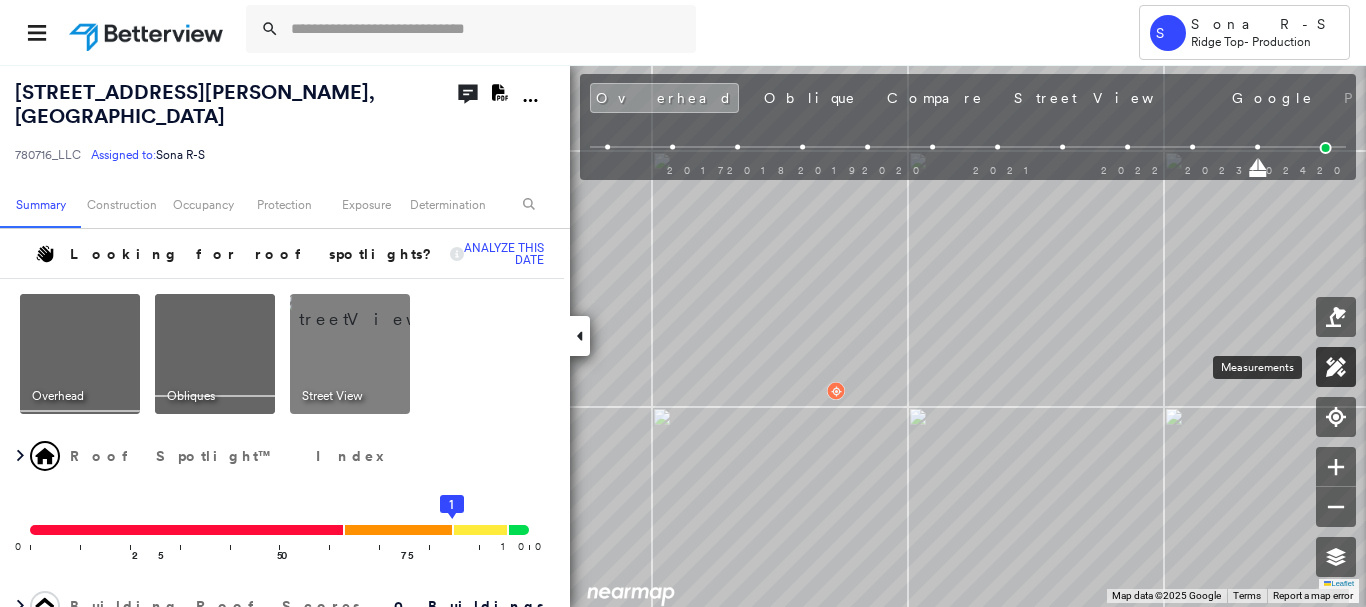 click at bounding box center (1336, 367) 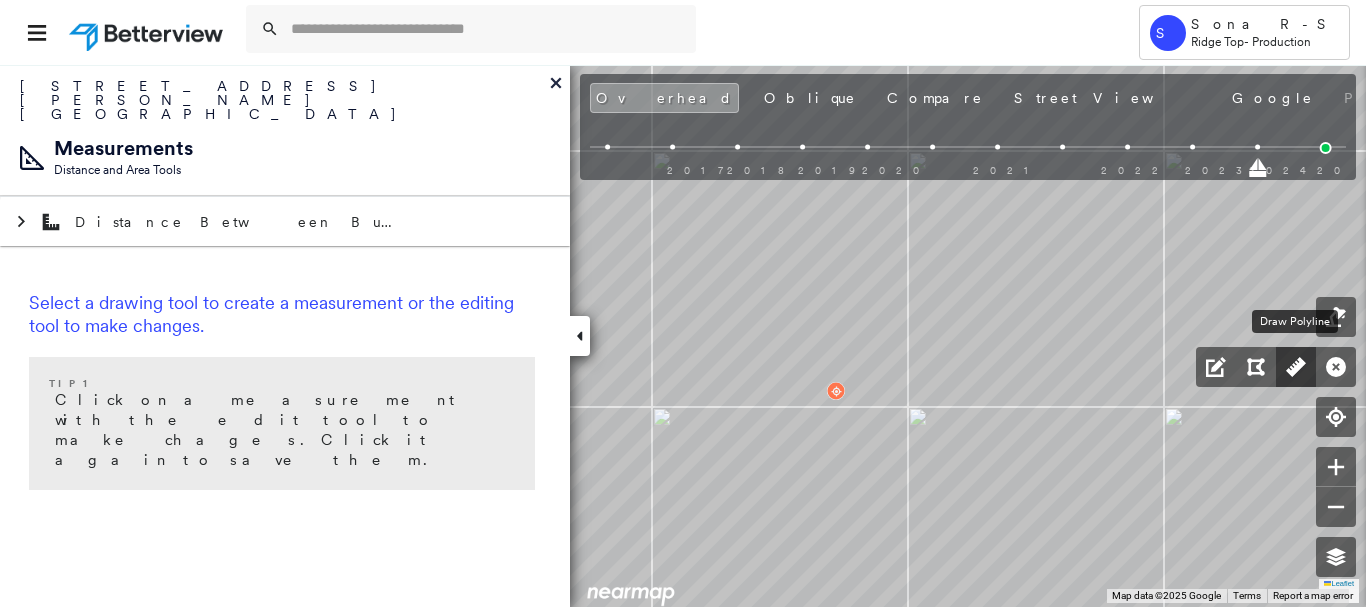 click 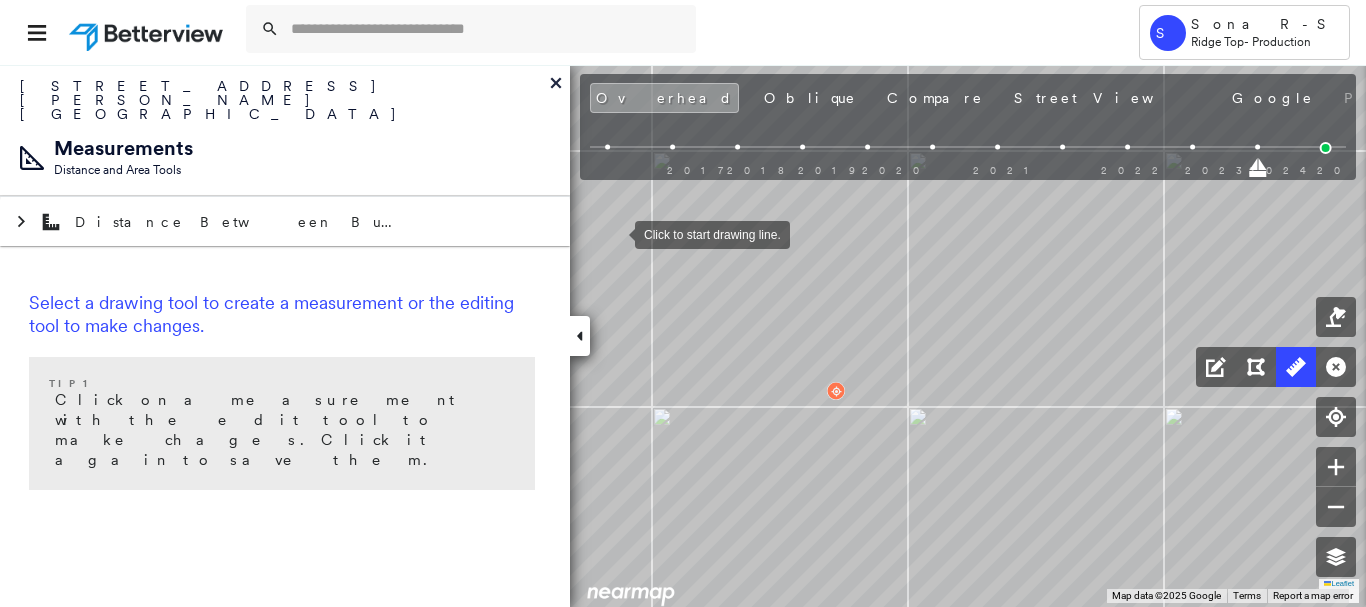 click at bounding box center [615, 233] 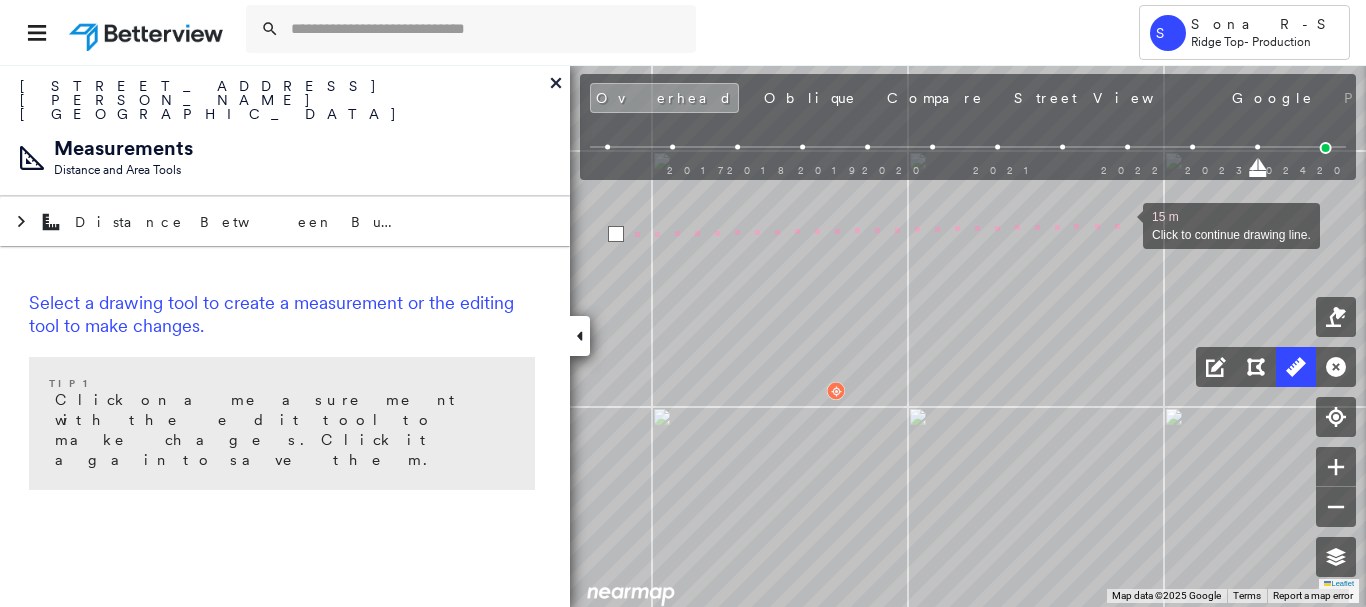 click at bounding box center [1123, 224] 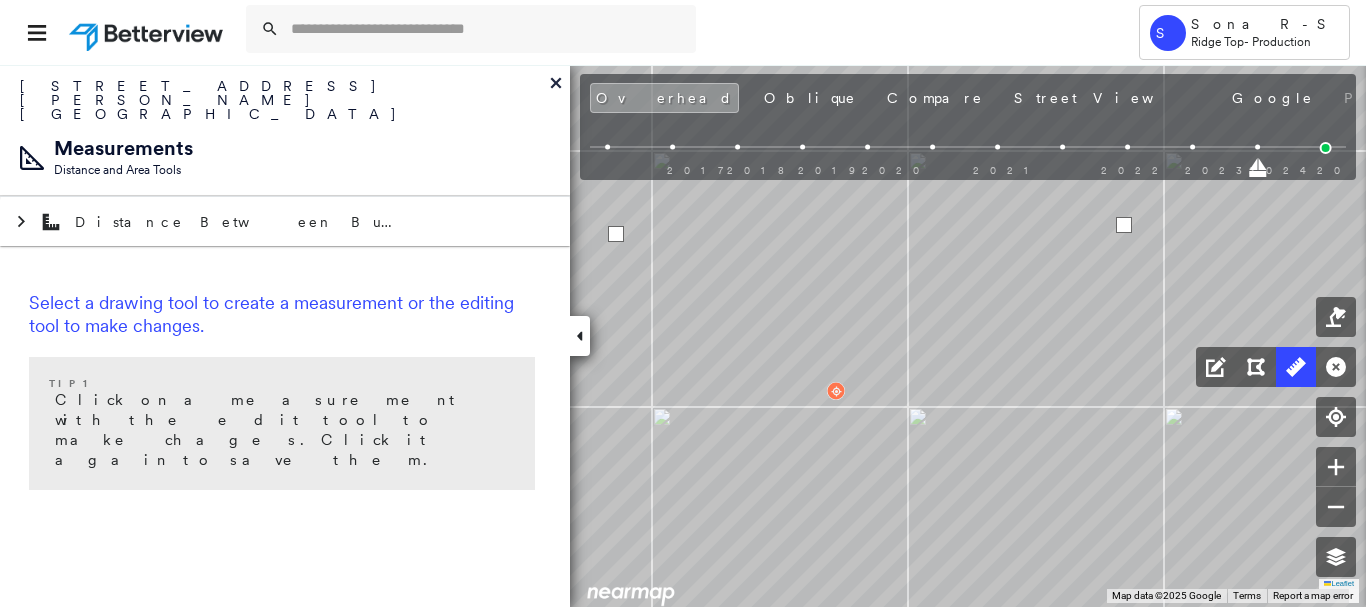 click at bounding box center [1124, 225] 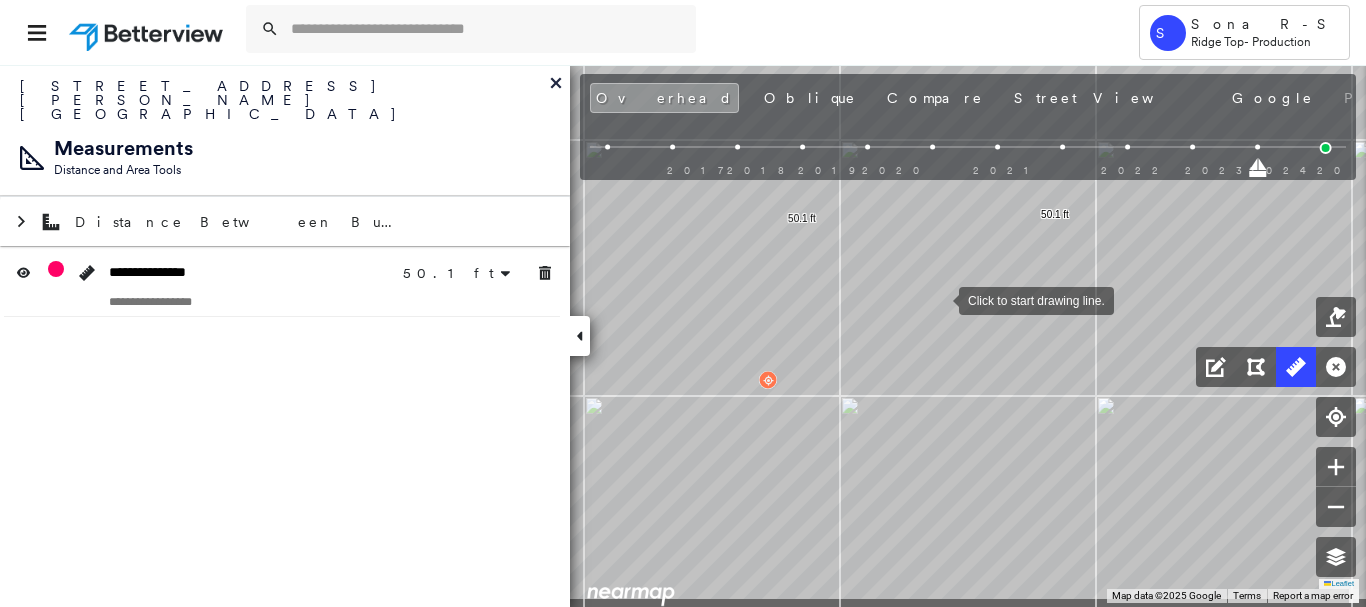 drag, startPoint x: 935, startPoint y: 338, endPoint x: 939, endPoint y: 300, distance: 38.209946 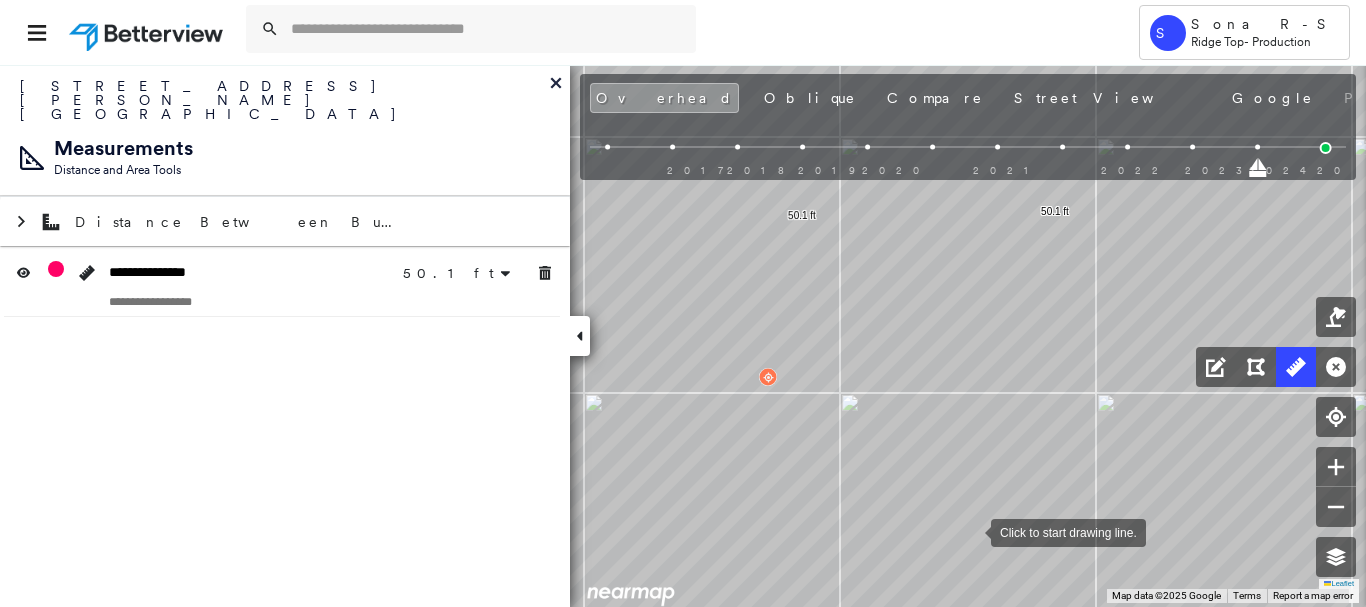 click at bounding box center [971, 531] 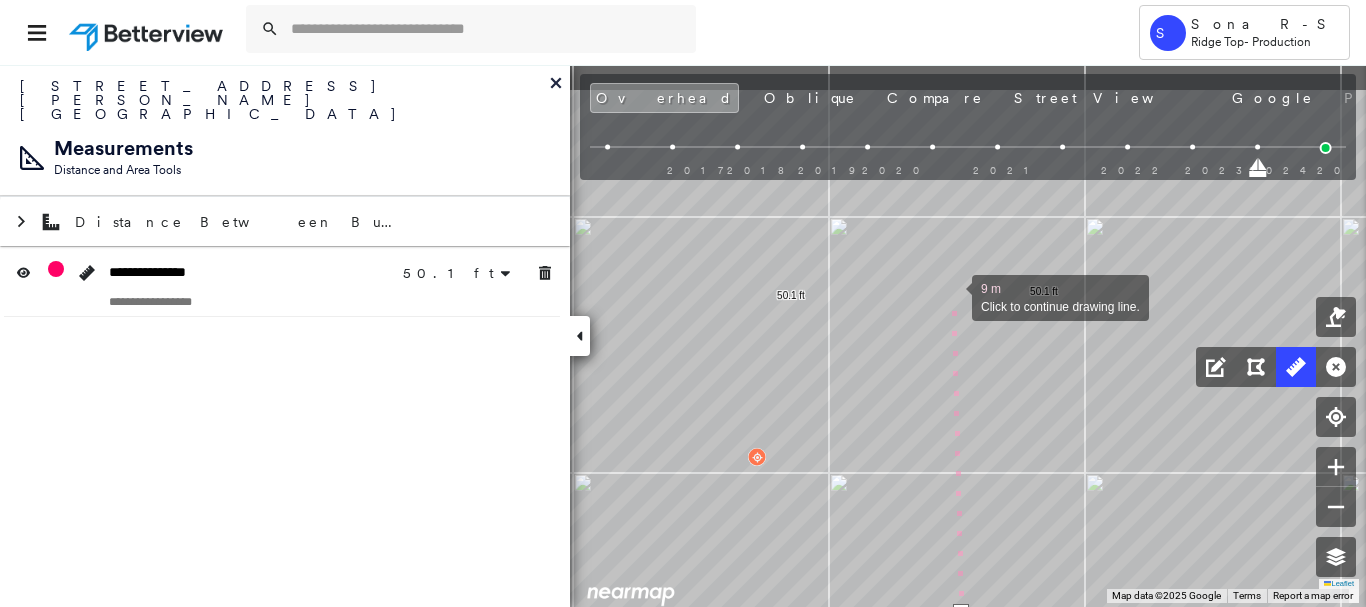drag, startPoint x: 960, startPoint y: 245, endPoint x: 952, endPoint y: 295, distance: 50.635956 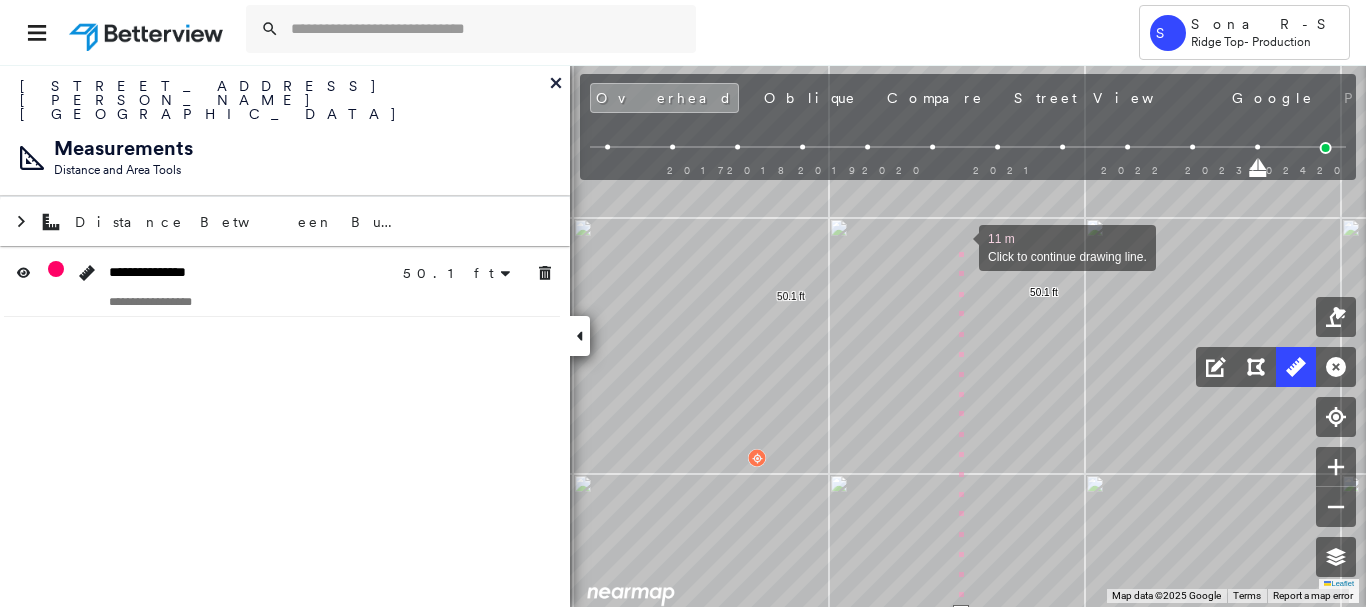 click at bounding box center [959, 246] 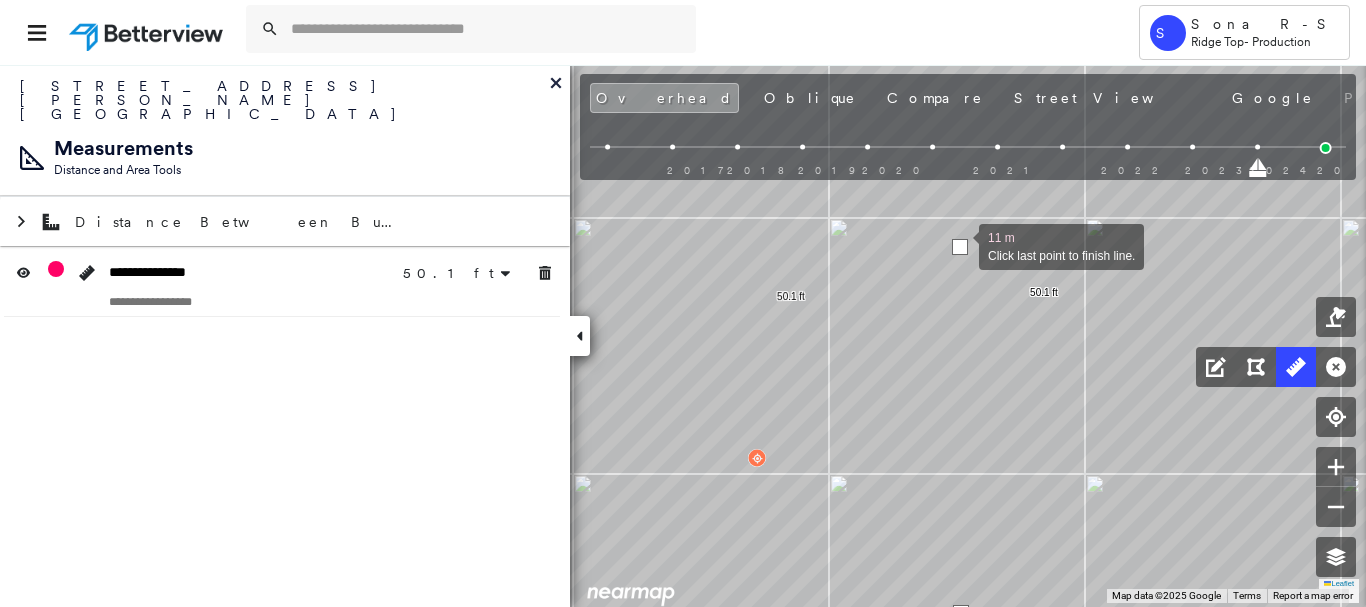 click at bounding box center [960, 247] 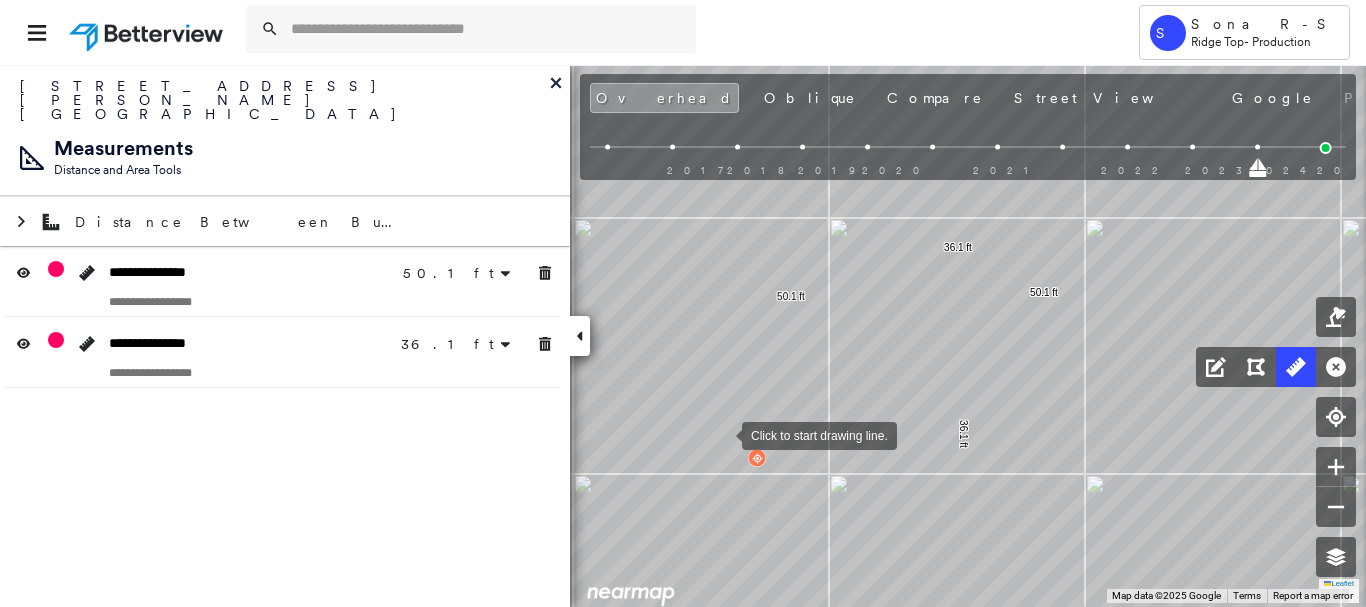 click at bounding box center [722, 434] 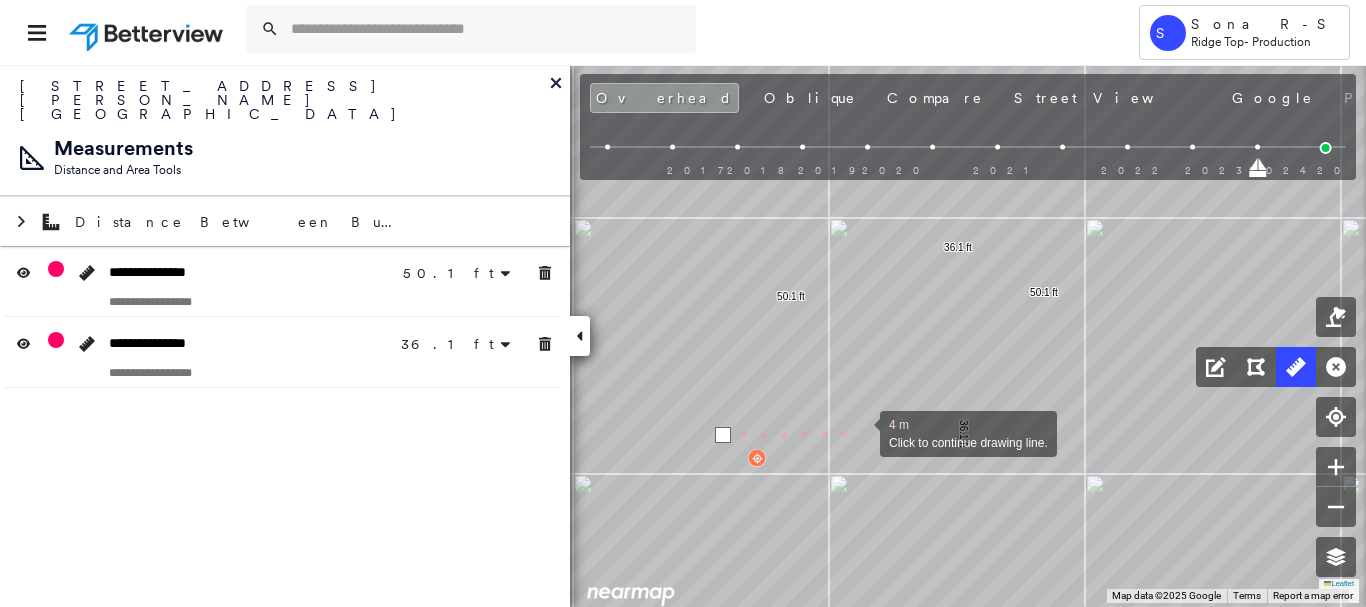 click at bounding box center [860, 432] 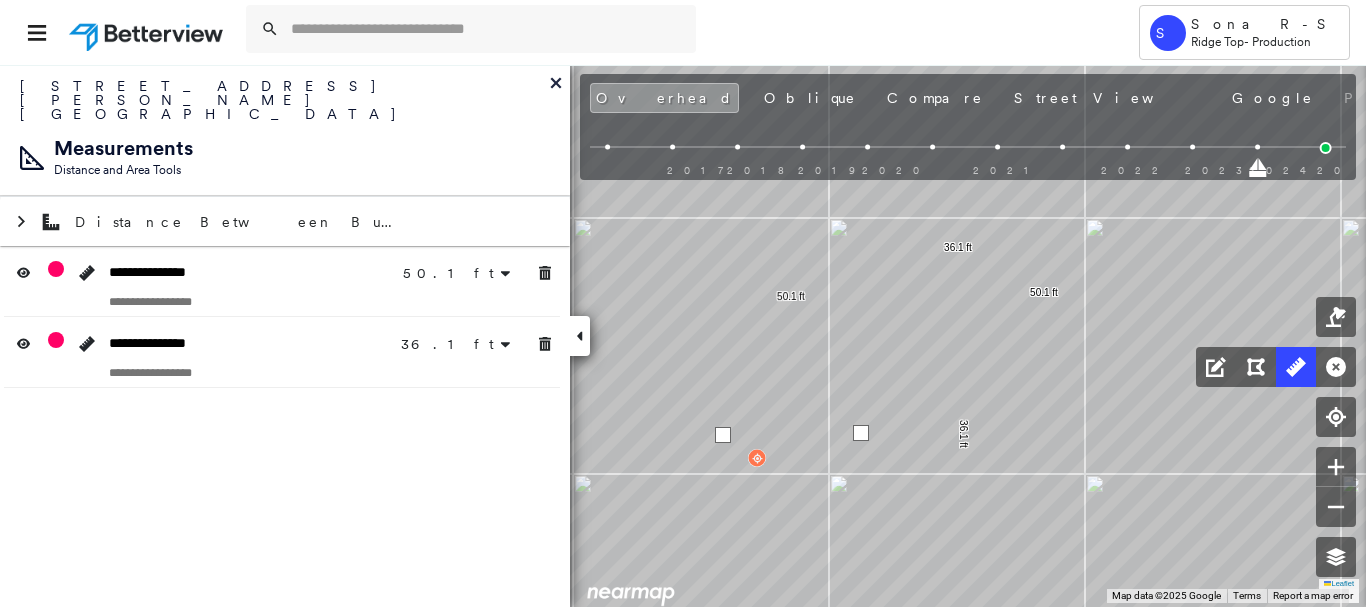 click at bounding box center [861, 433] 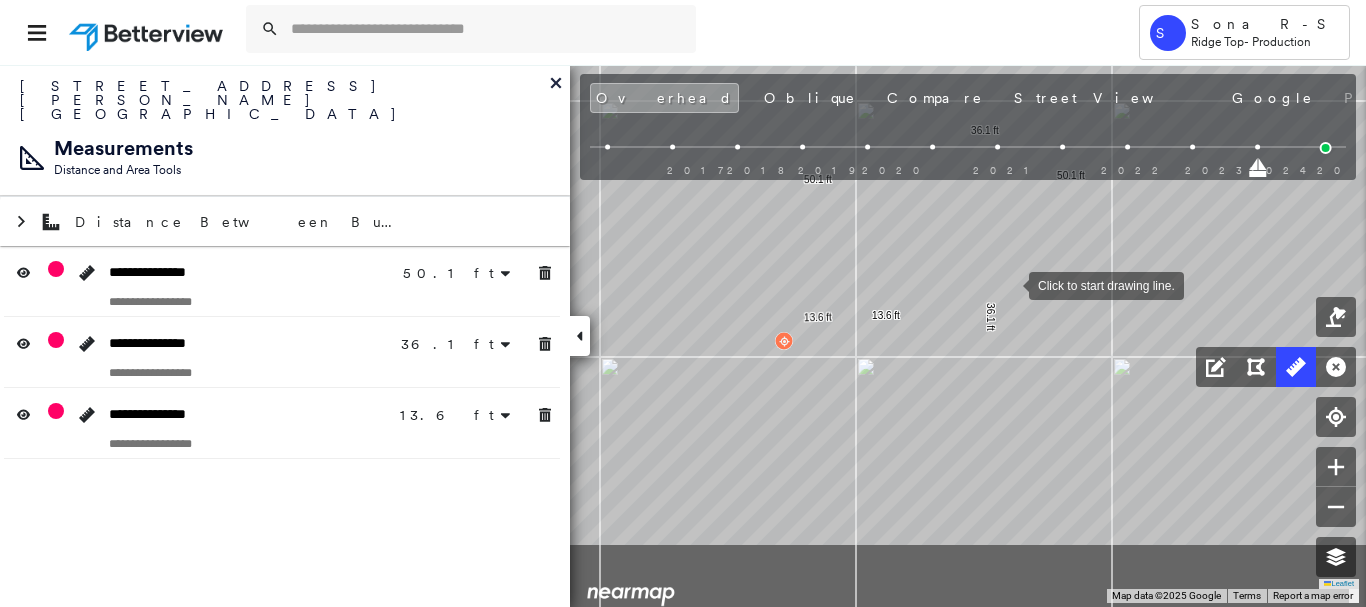 drag, startPoint x: 982, startPoint y: 402, endPoint x: 1009, endPoint y: 285, distance: 120.074974 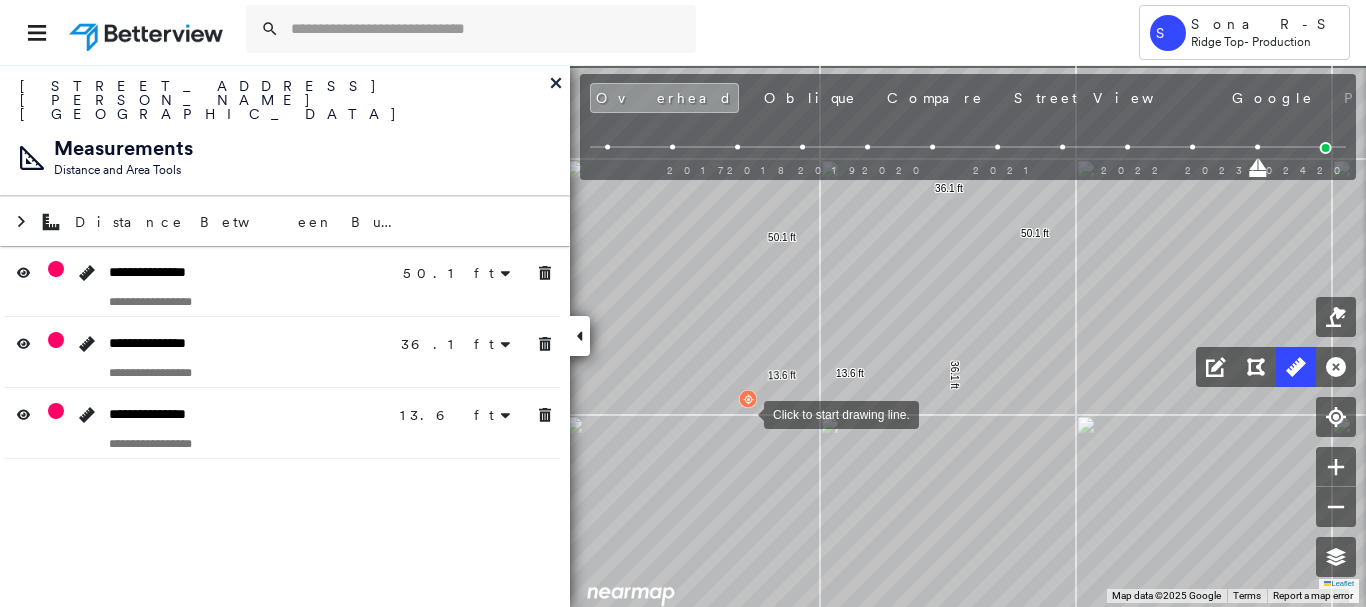 drag, startPoint x: 791, startPoint y: 354, endPoint x: 755, endPoint y: 411, distance: 67.41662 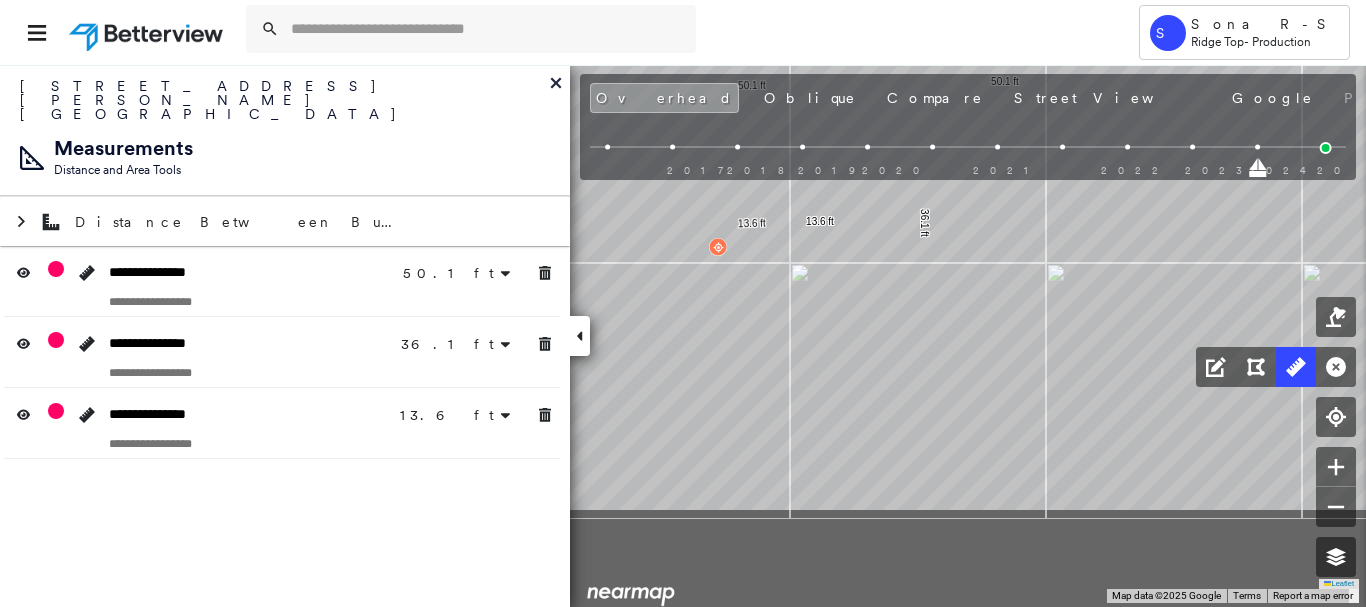 click on "50.1 ft 50.1 ft 36.1 ft 36.1 ft 13.6 ft 13.6 ft Click to start drawing line." at bounding box center (178, 12) 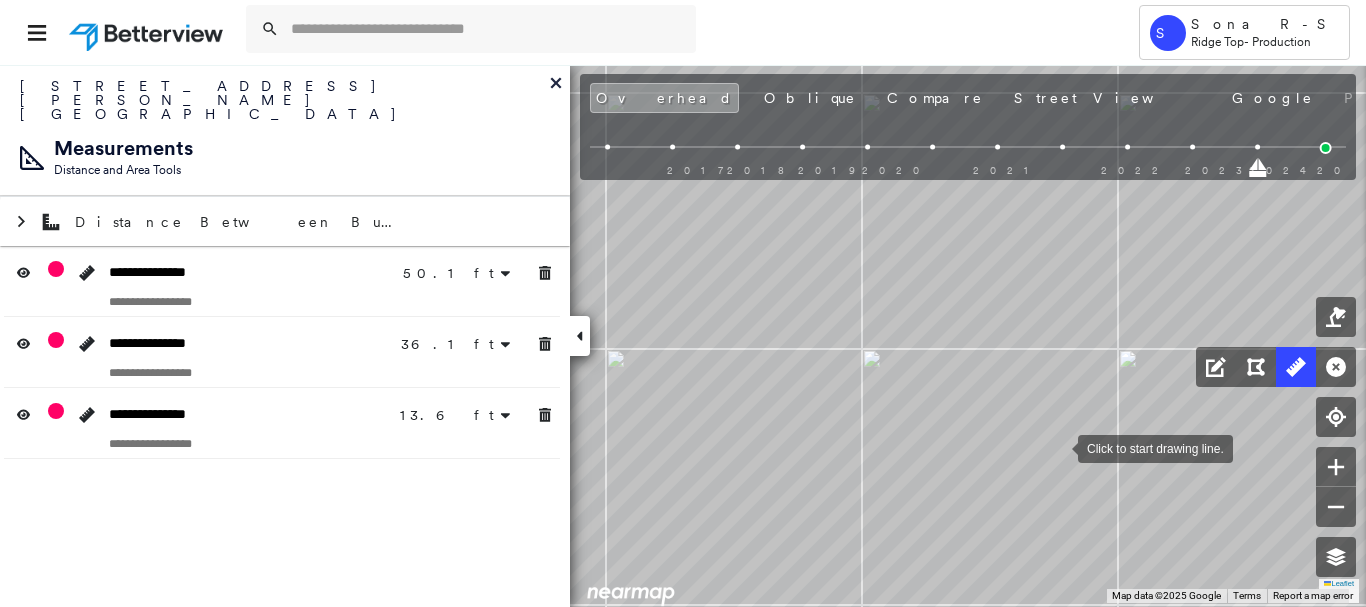 click at bounding box center (1058, 447) 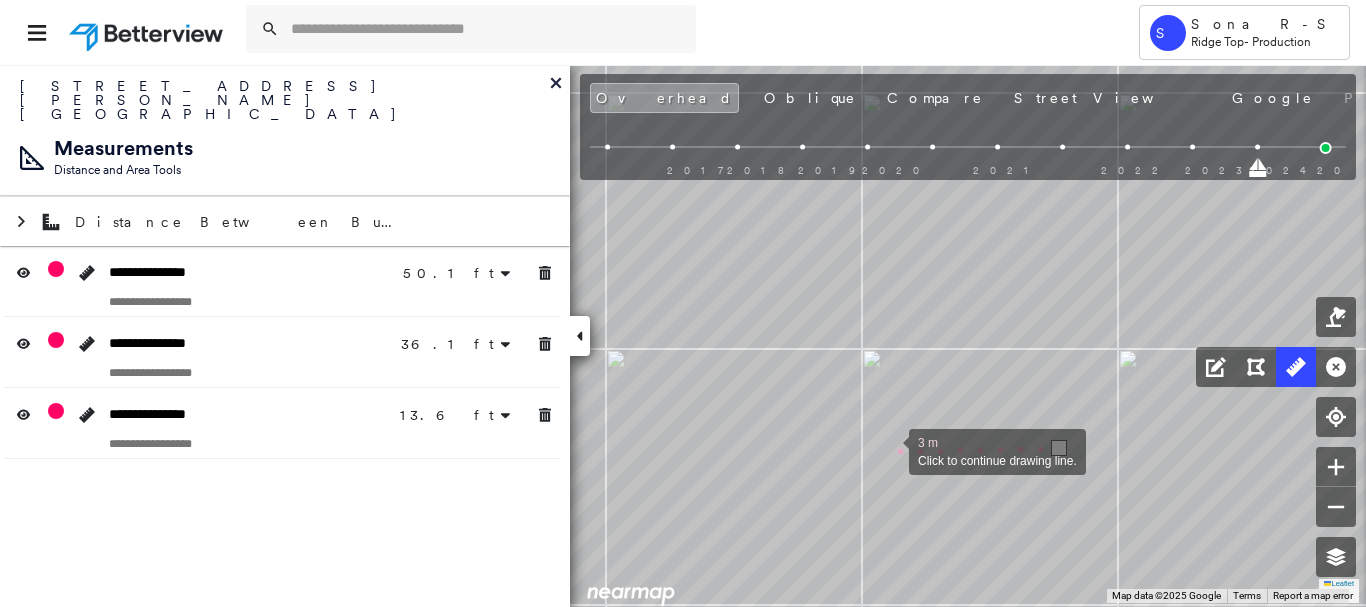 click at bounding box center (889, 450) 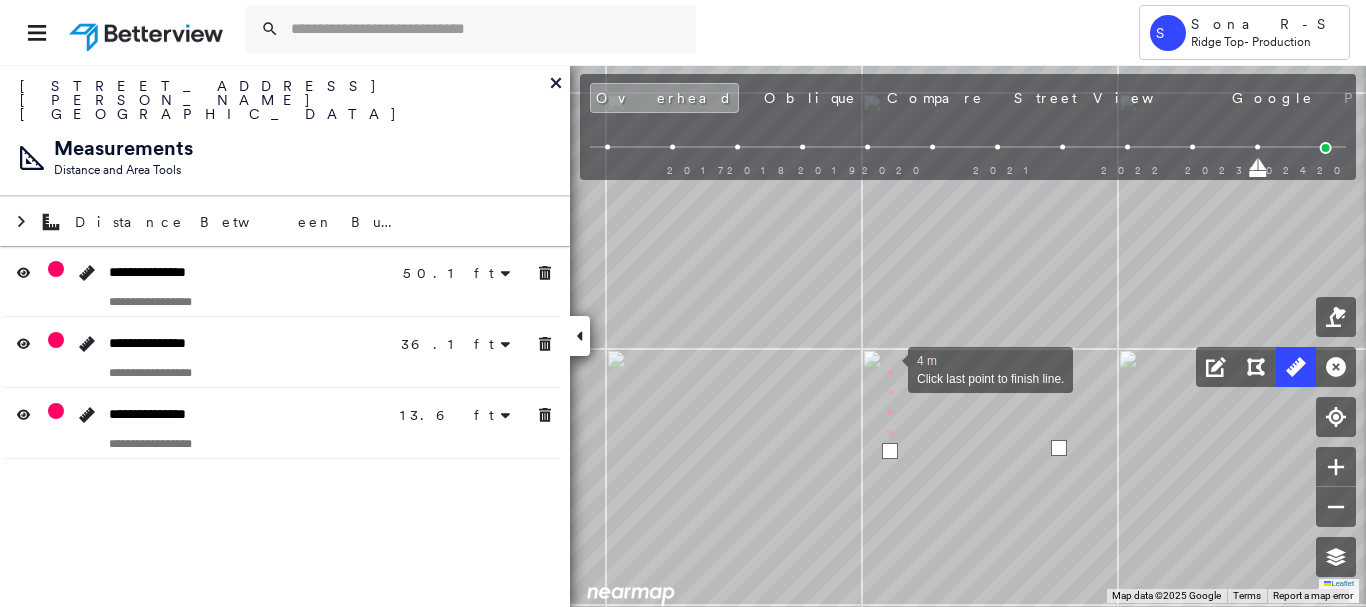 click at bounding box center [888, 368] 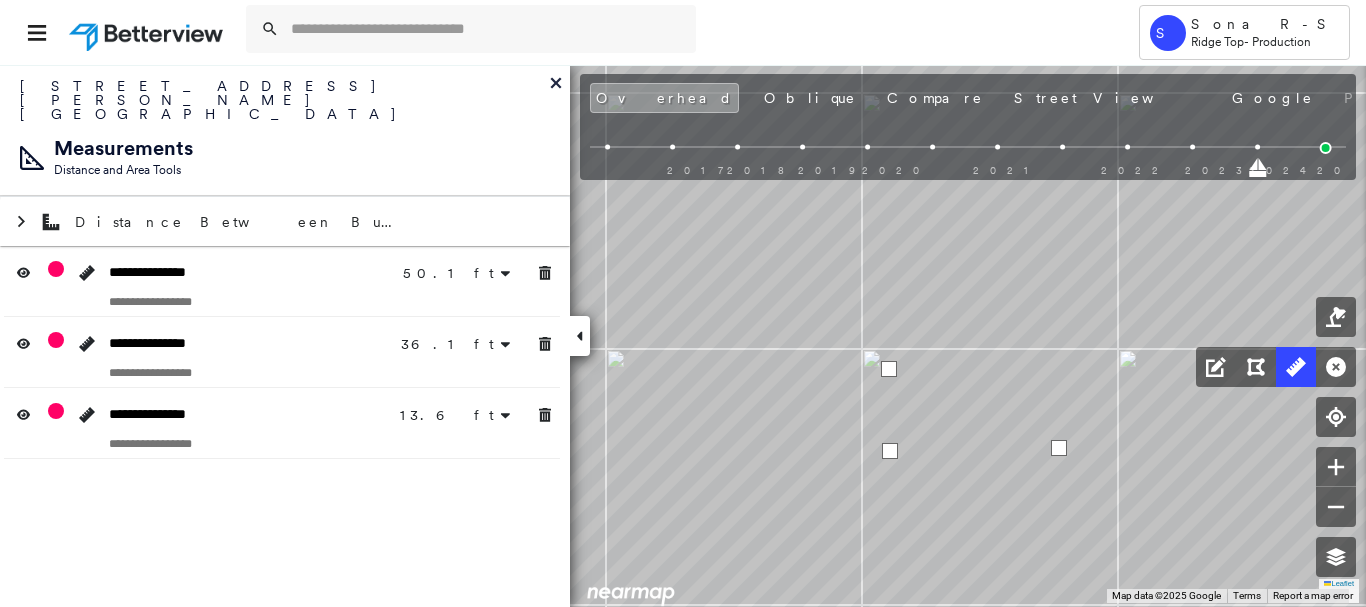 click at bounding box center (889, 369) 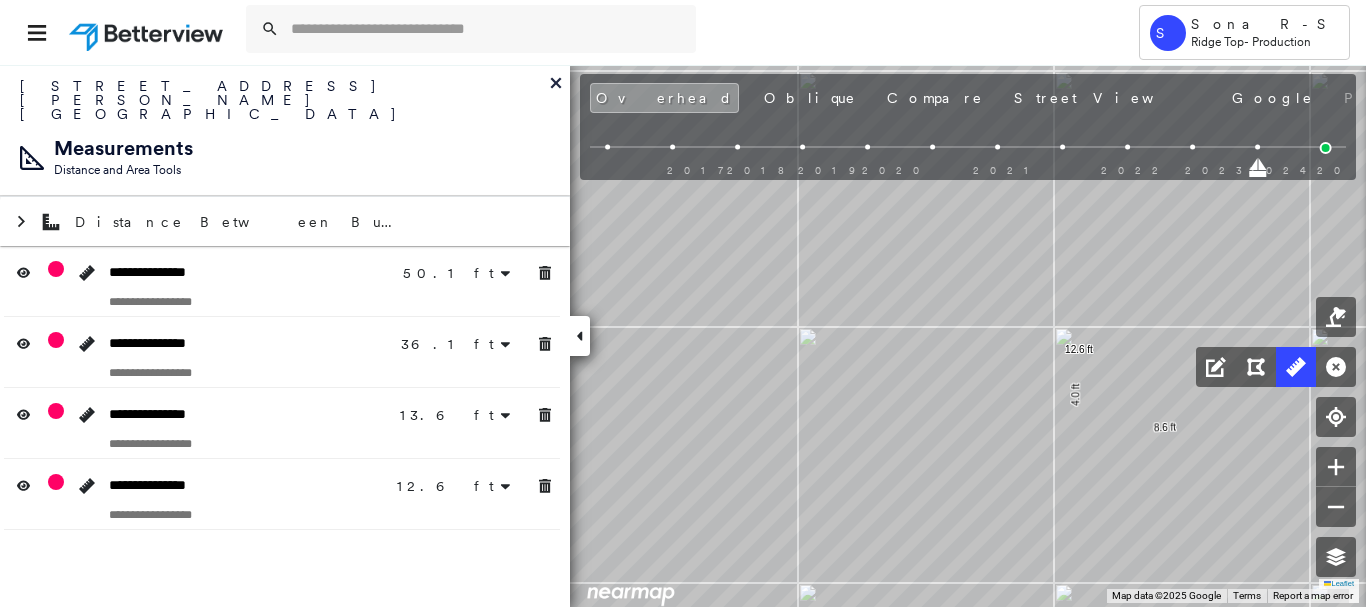 click on "50.1 ft 50.1 ft 36.1 ft 36.1 ft 13.6 ft 13.6 ft 8.6 ft 4.0 ft 12.6 ft Click to start drawing line." at bounding box center (370, -11) 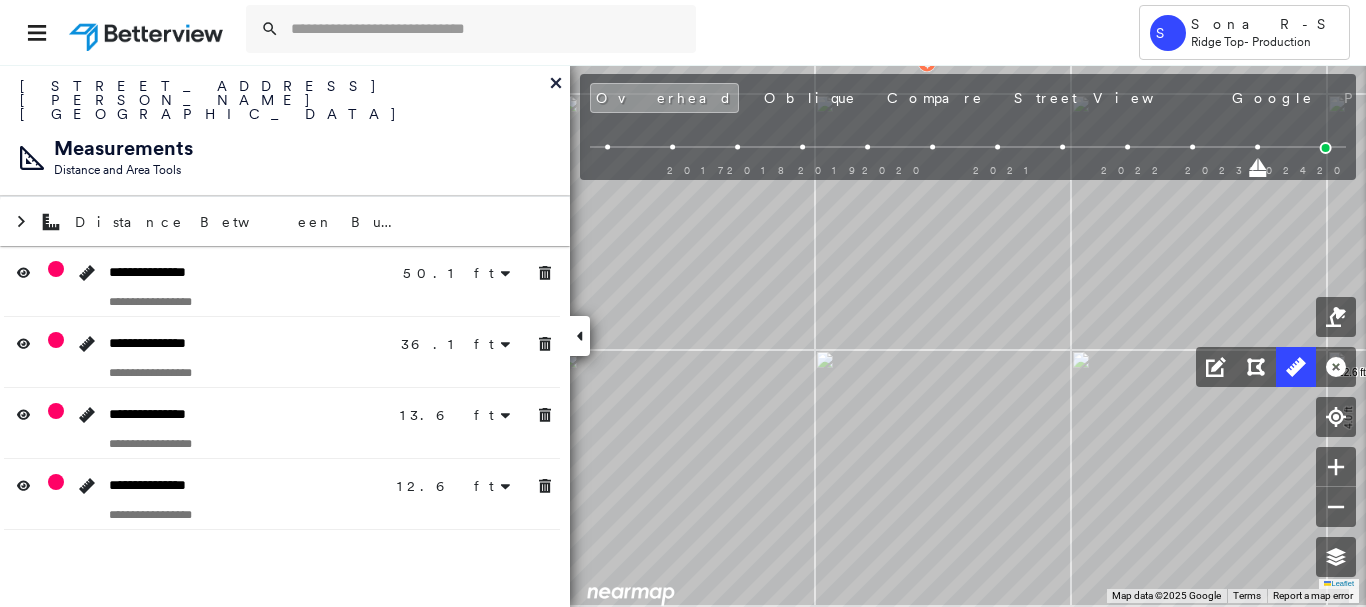 click on "50.1 ft 50.1 ft 36.1 ft 36.1 ft 13.6 ft 13.6 ft 8.6 ft 4.0 ft 12.6 ft Click to start drawing line." at bounding box center (643, 12) 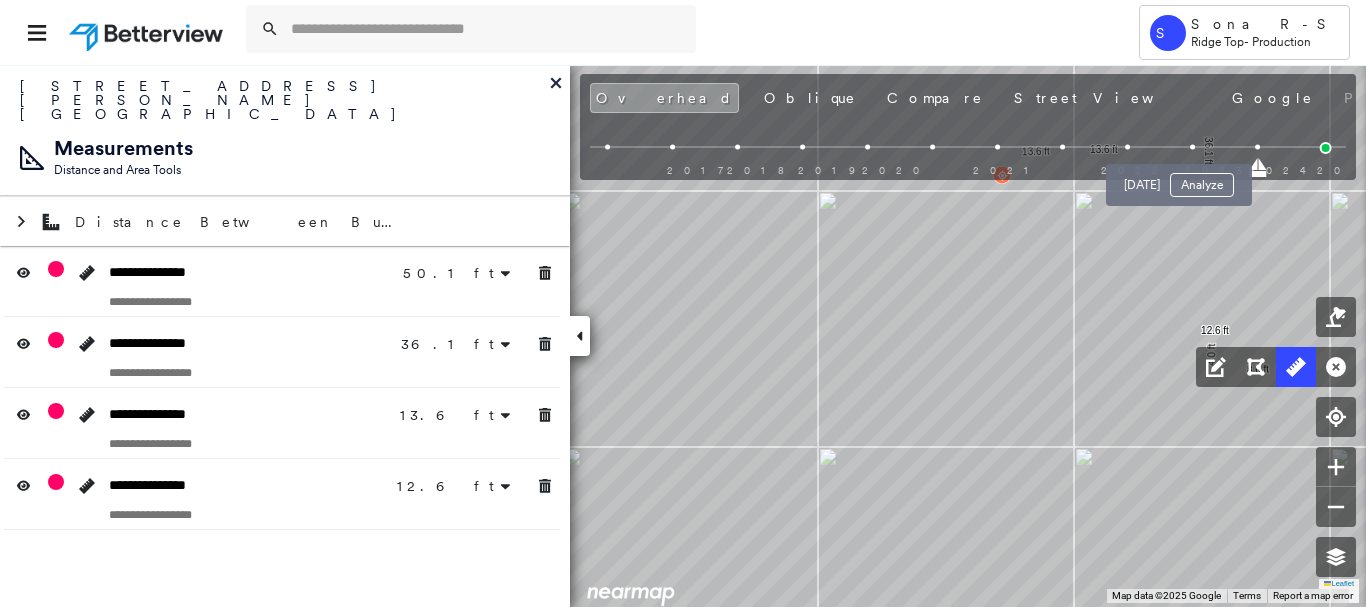 click at bounding box center (1192, 147) 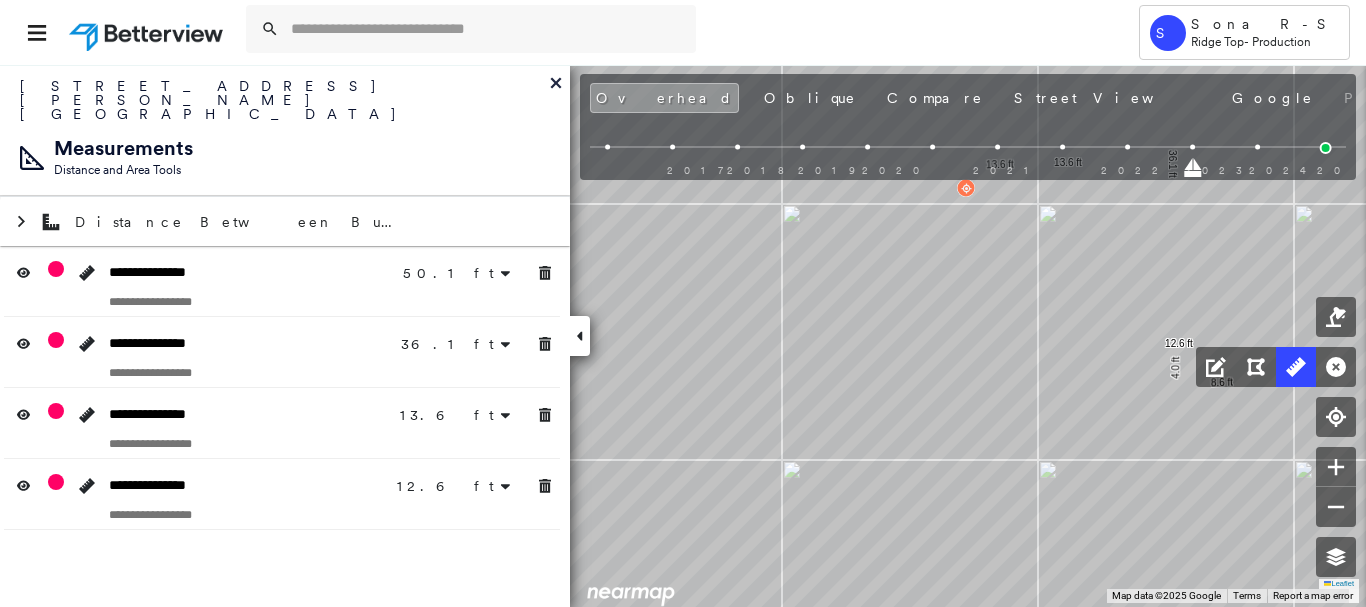 drag, startPoint x: 973, startPoint y: 385, endPoint x: 891, endPoint y: 425, distance: 91.235954 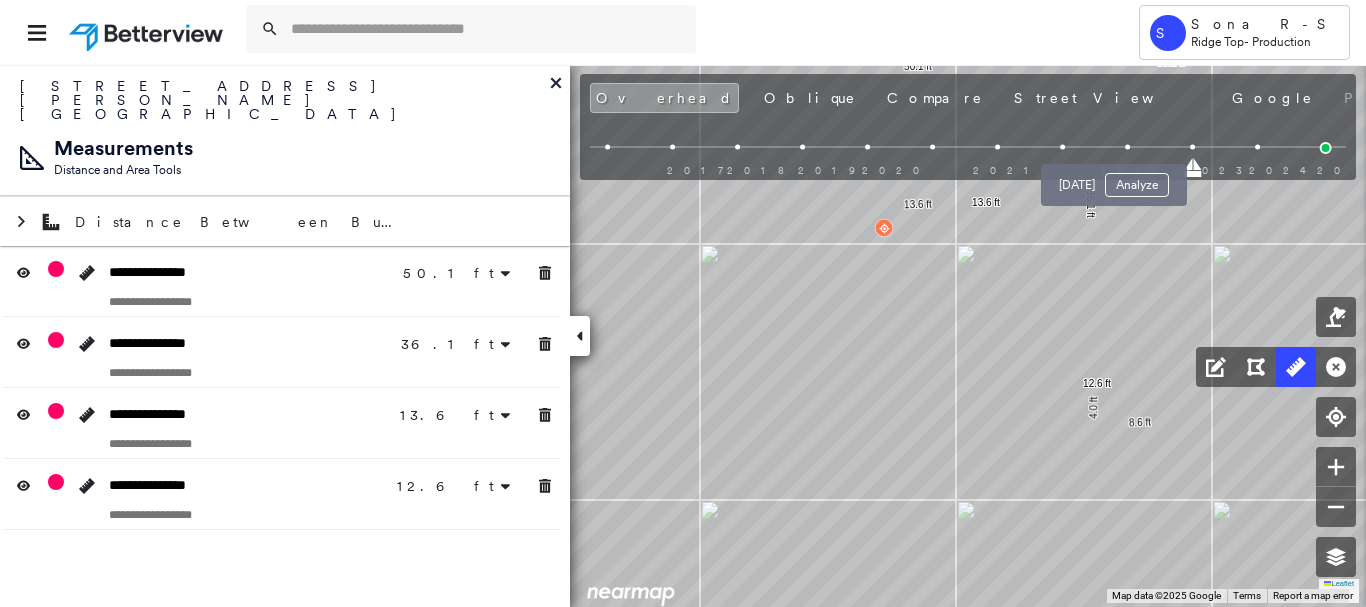 click at bounding box center (1127, 147) 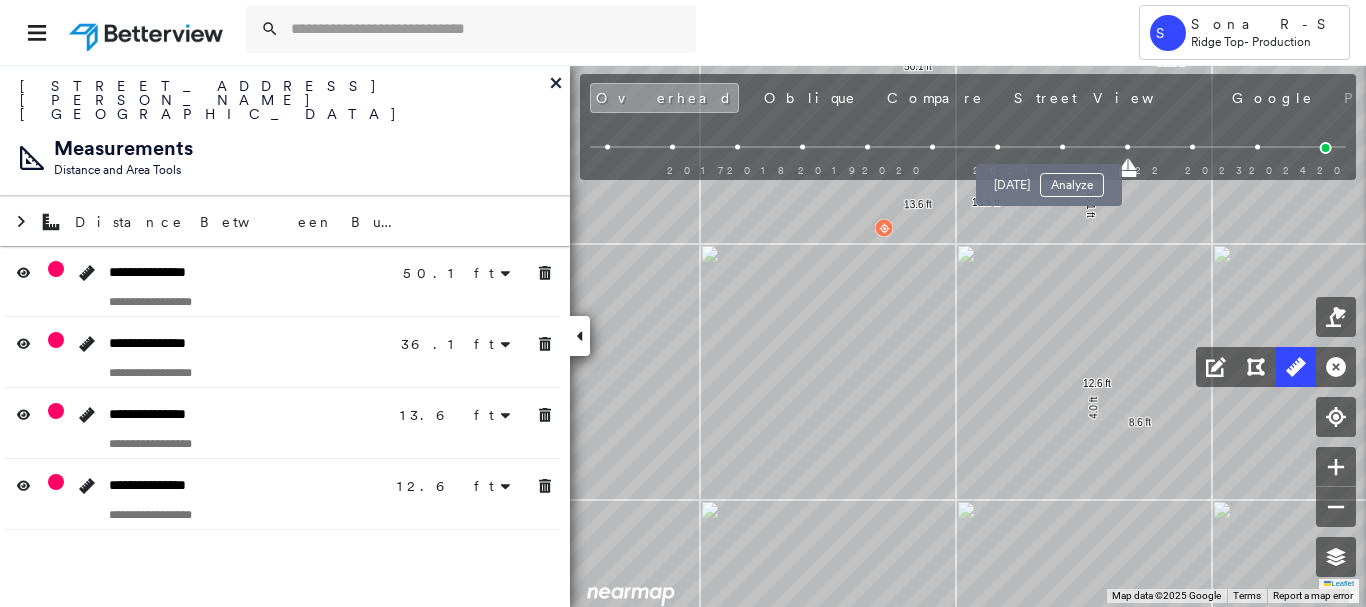 click at bounding box center (1062, 147) 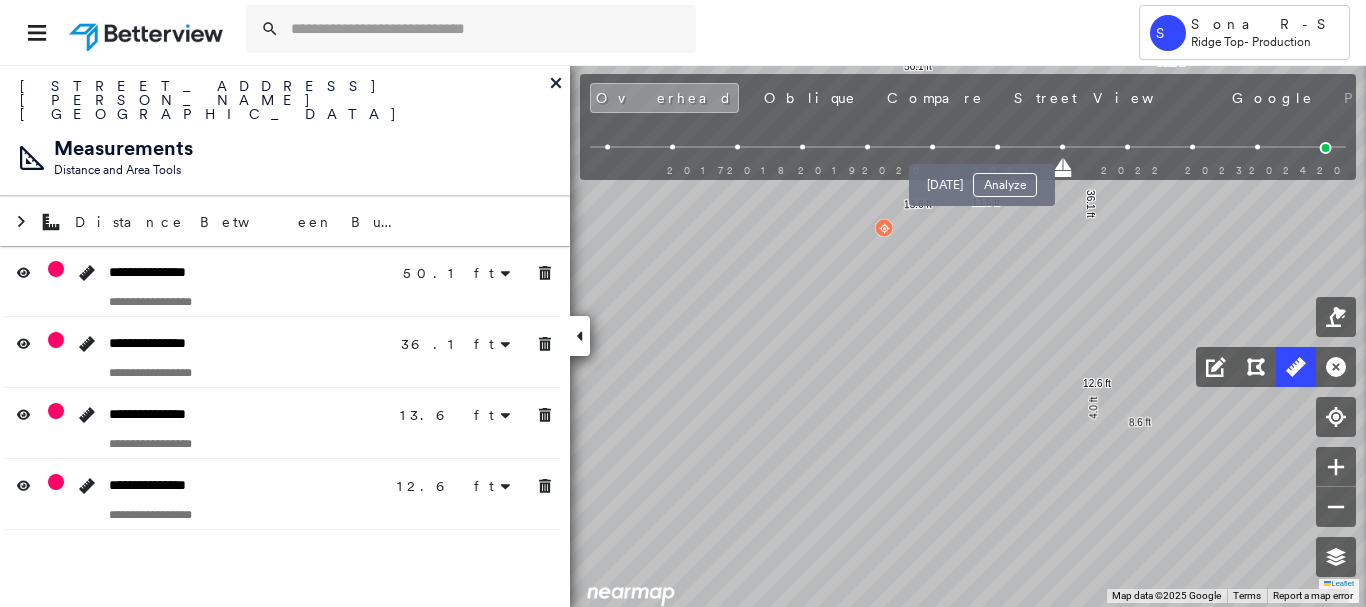 scroll, scrollTop: 0, scrollLeft: 0, axis: both 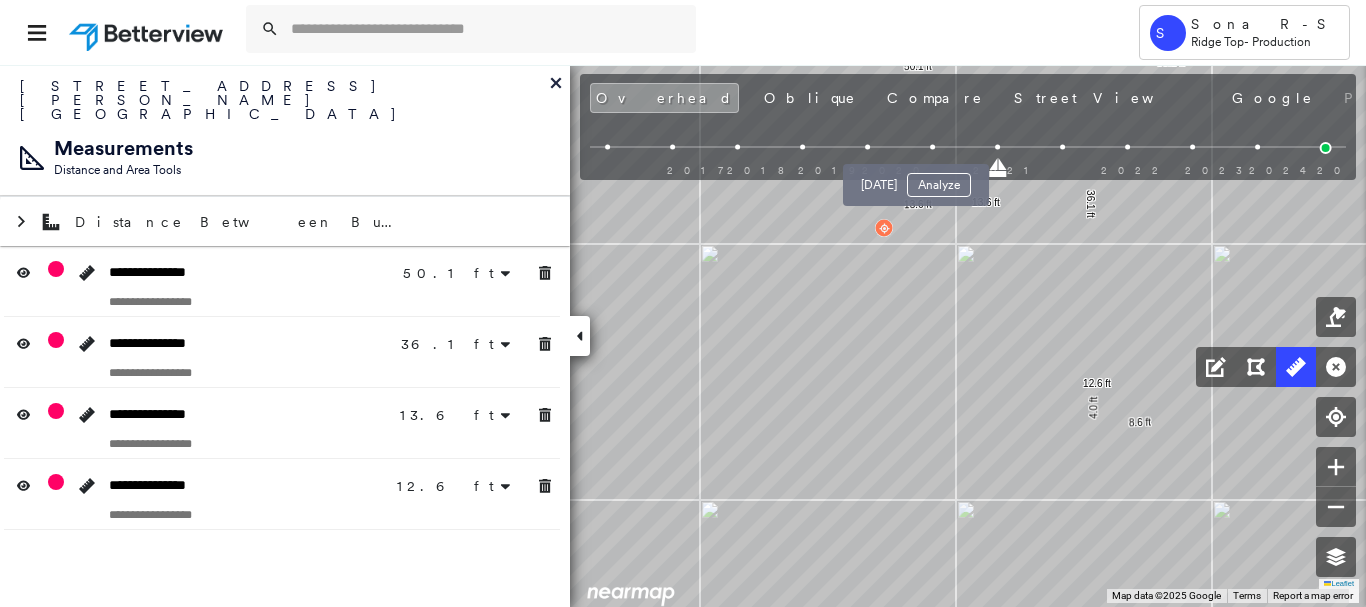 click at bounding box center [932, 147] 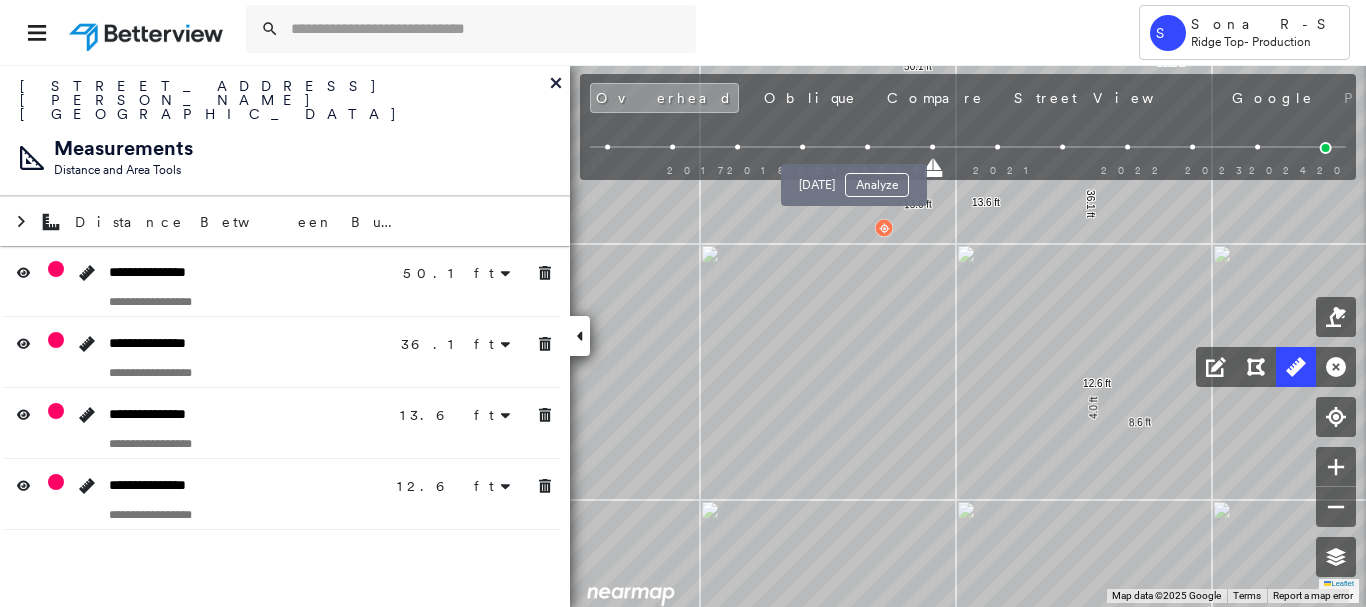 click at bounding box center [867, 147] 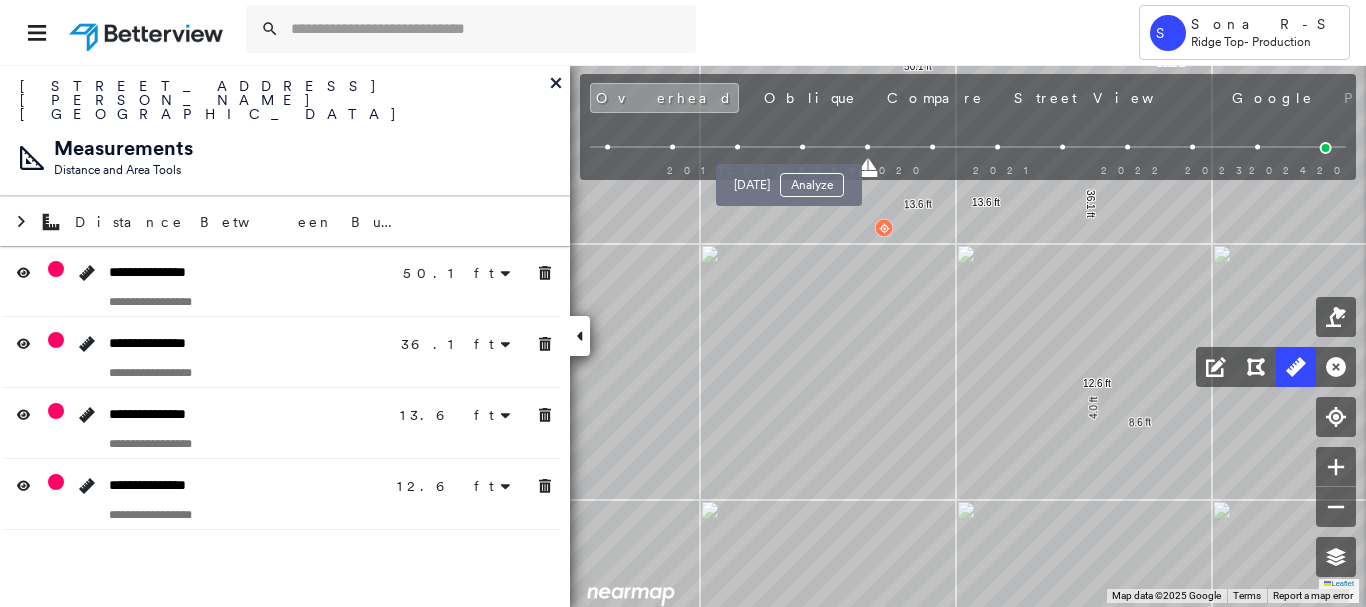 click at bounding box center [802, 147] 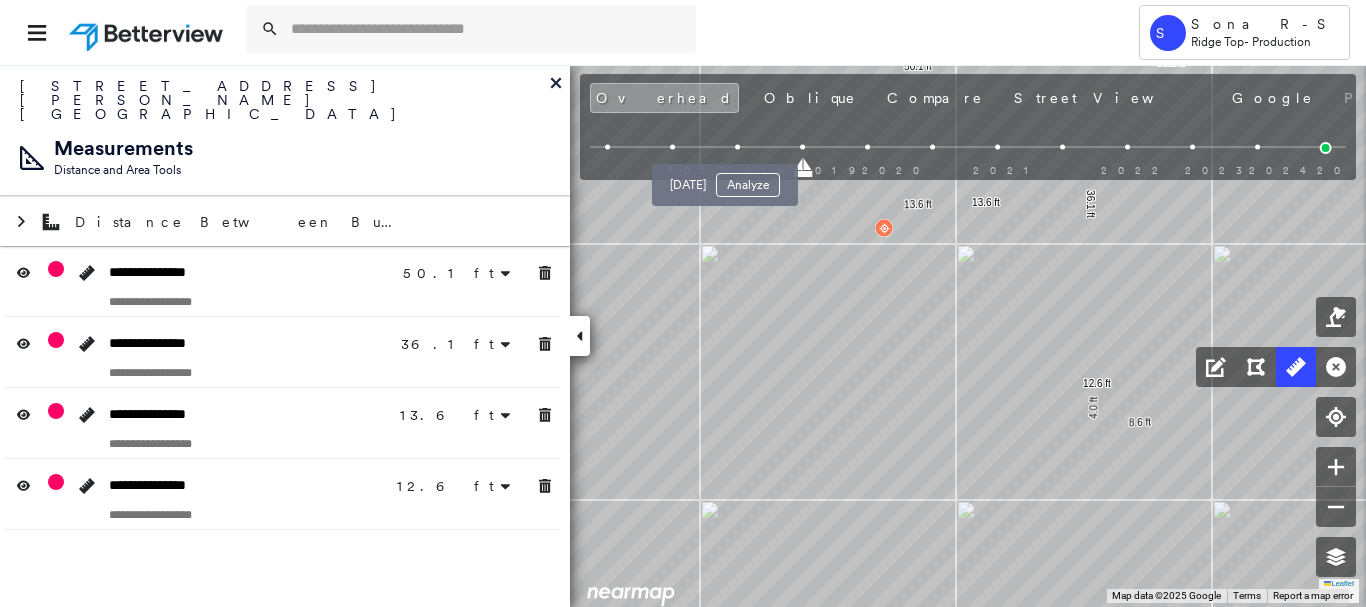 click at bounding box center (737, 147) 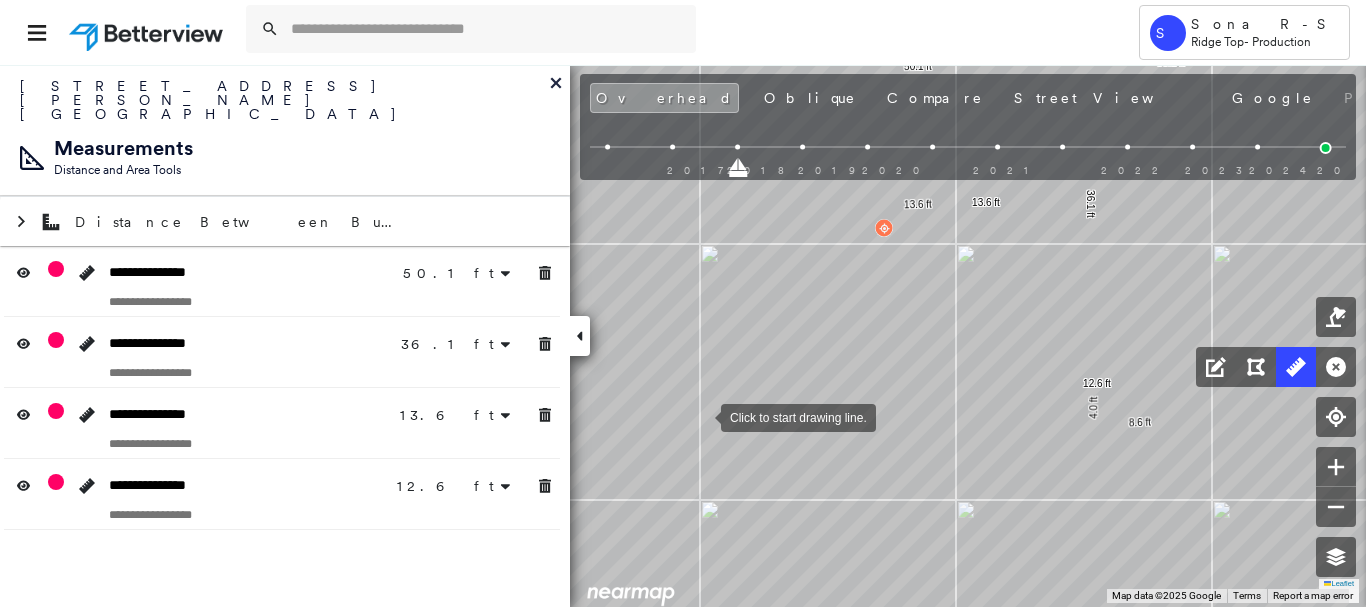 click at bounding box center (701, 416) 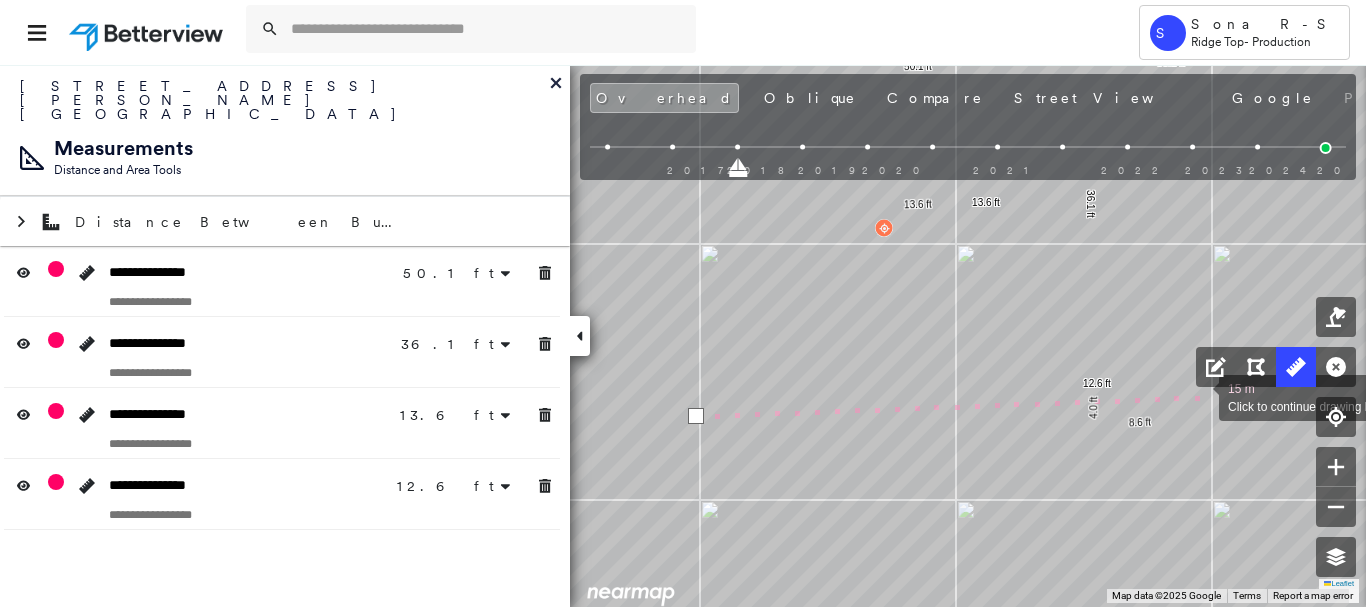 click at bounding box center [1199, 396] 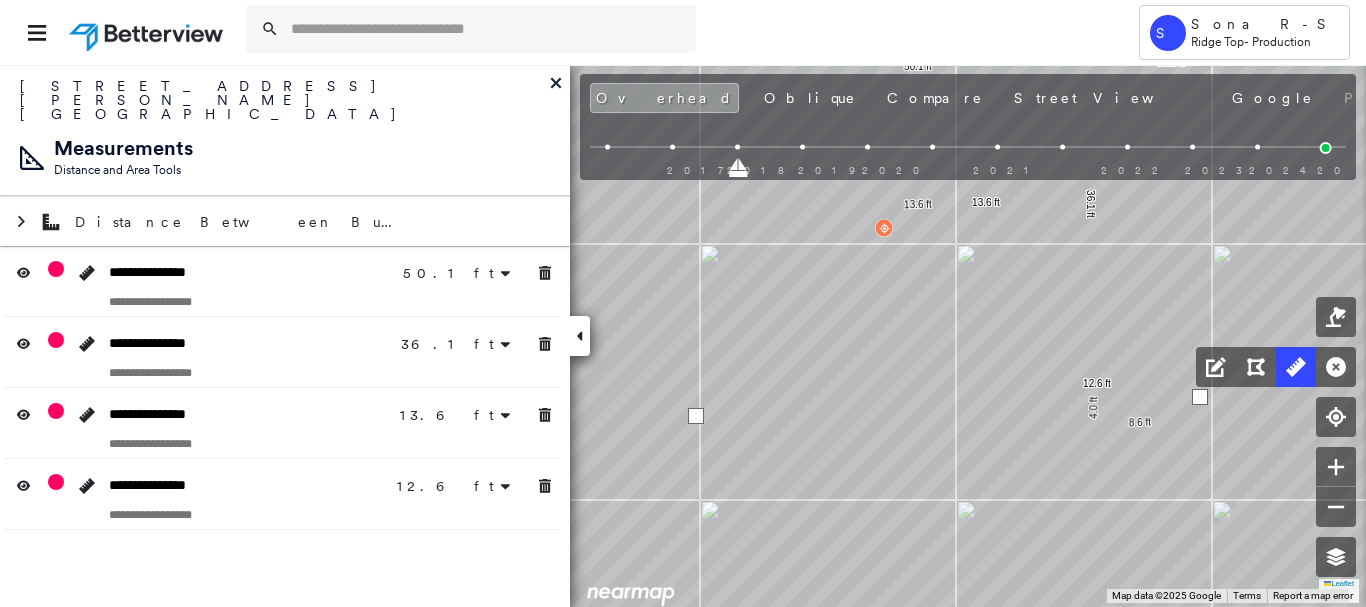 click at bounding box center [1200, 397] 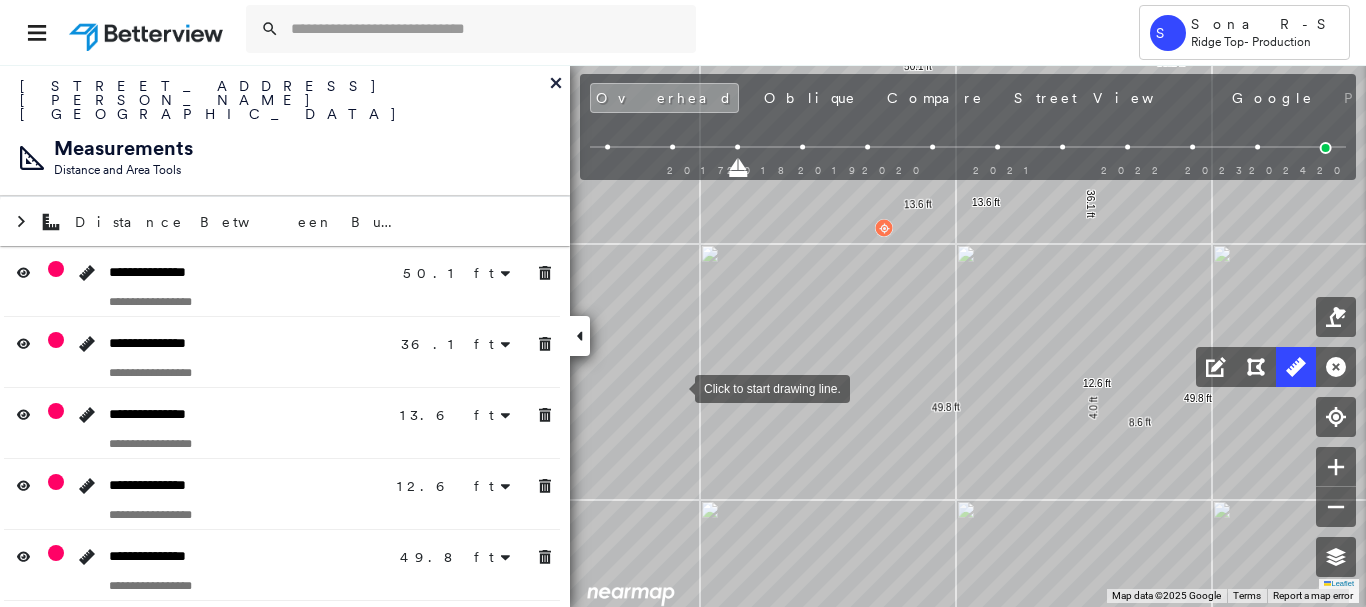 click at bounding box center (675, 387) 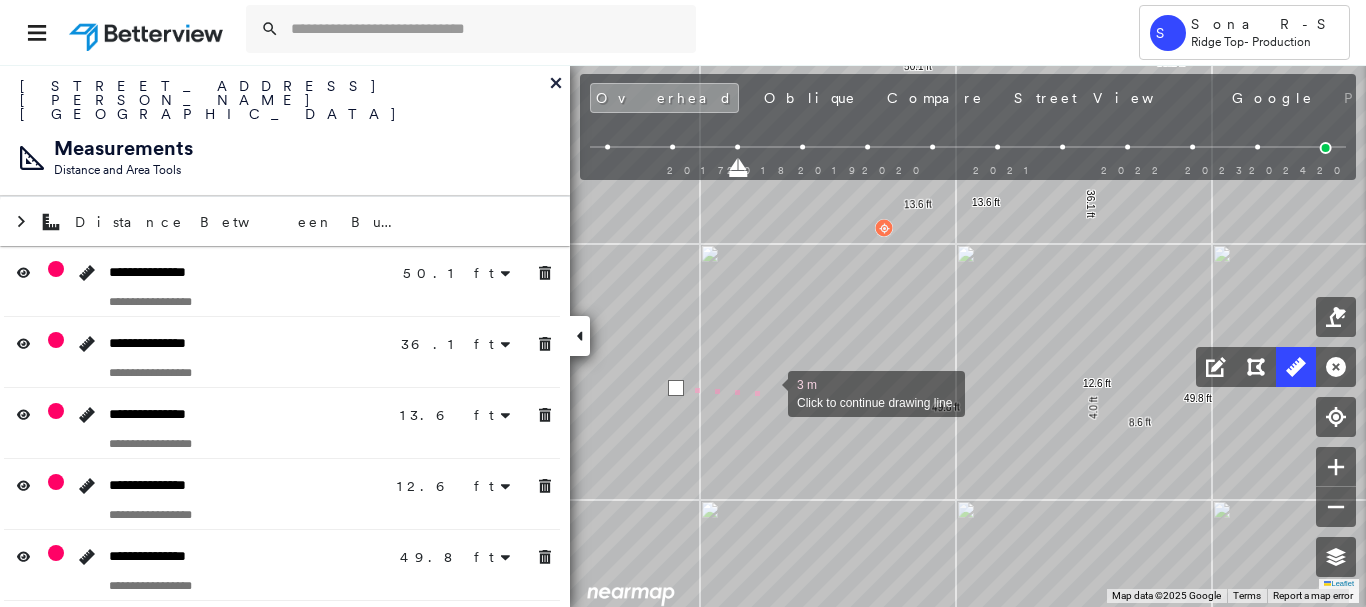 click at bounding box center [768, 392] 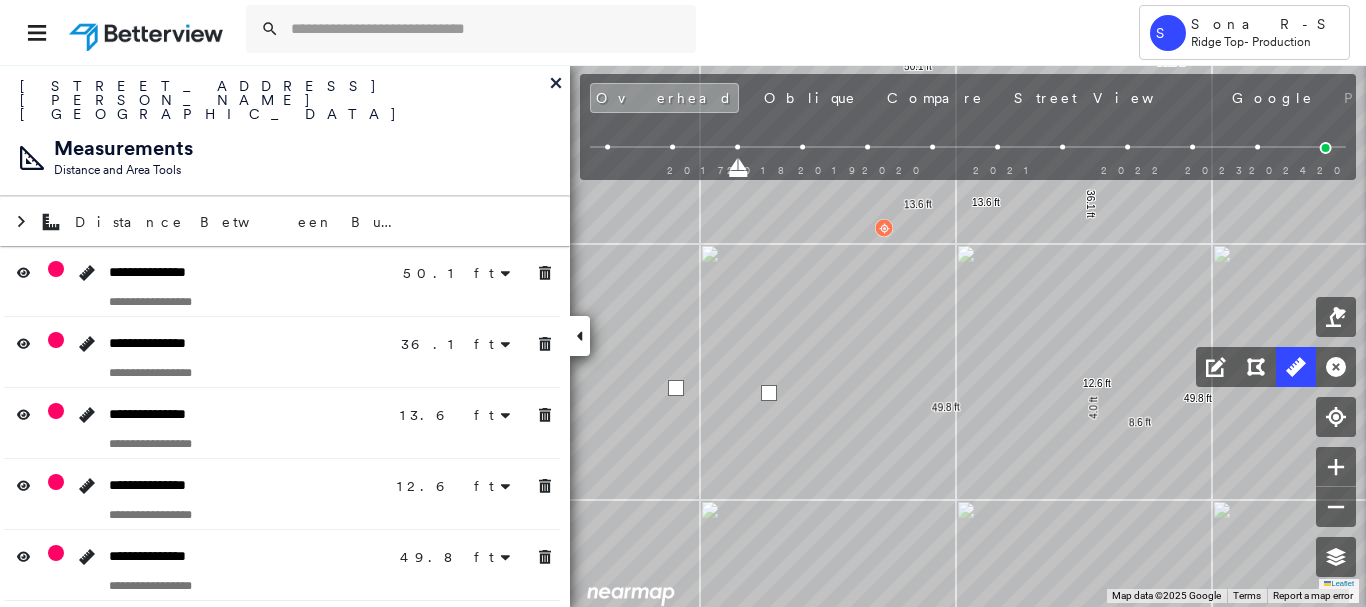 click at bounding box center (769, 393) 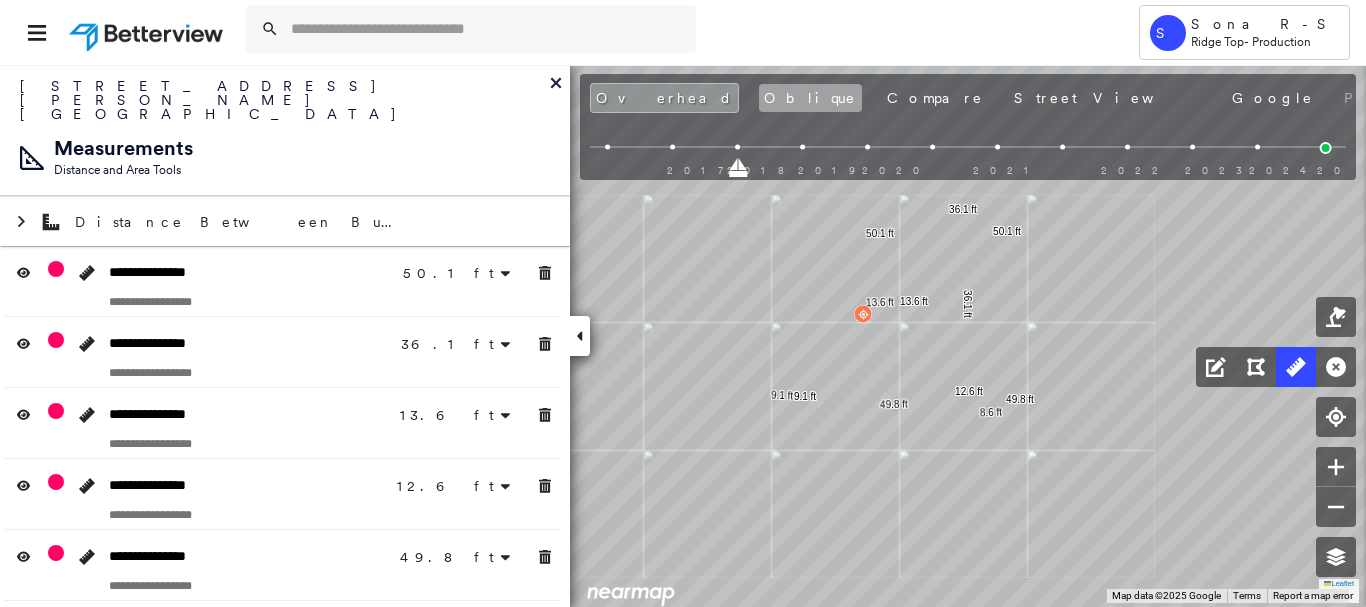click on "Oblique" at bounding box center (810, 98) 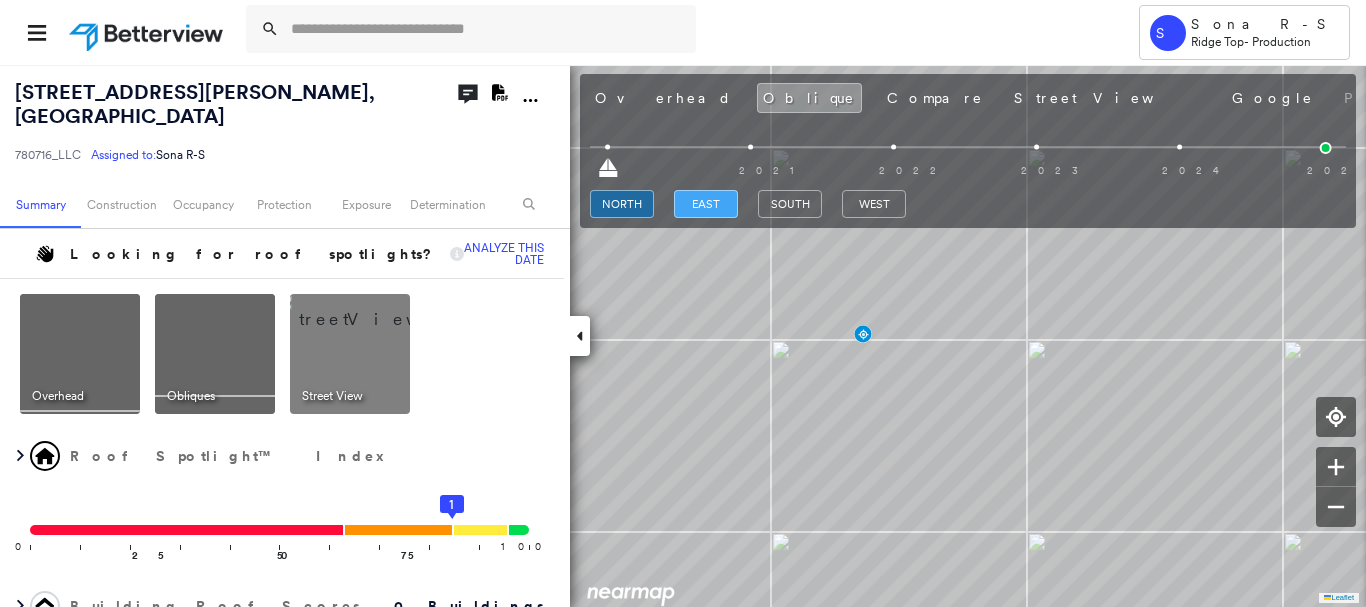 click on "east" at bounding box center (706, 204) 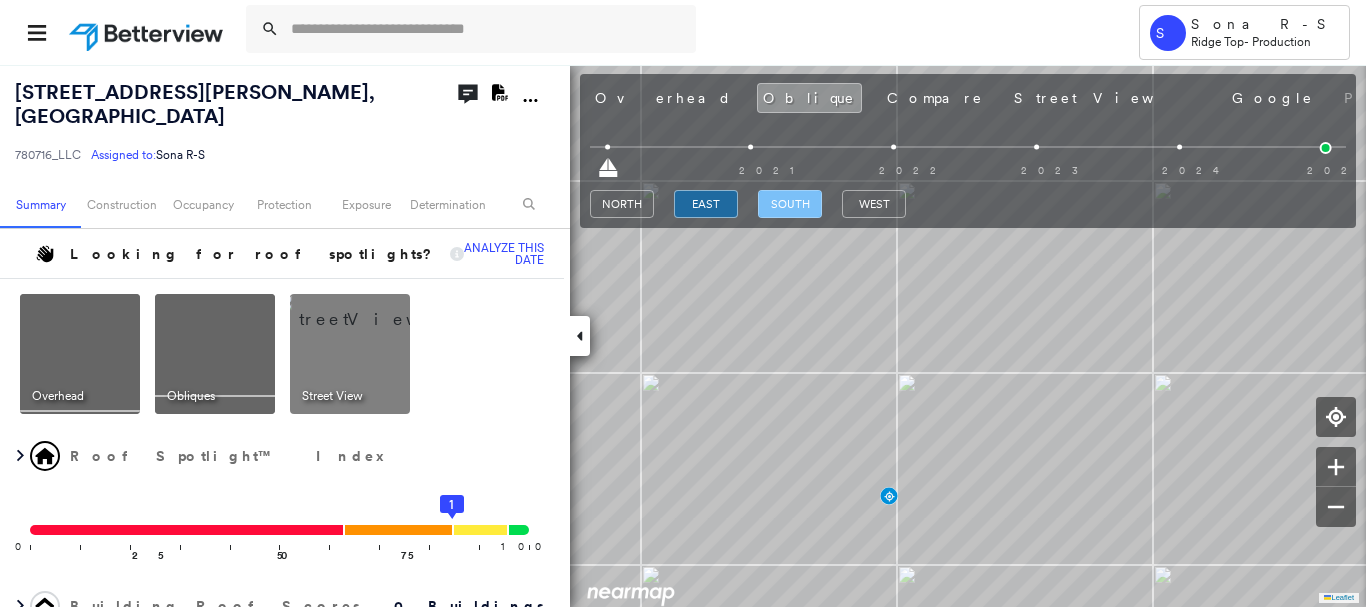 click on "south" at bounding box center (790, 204) 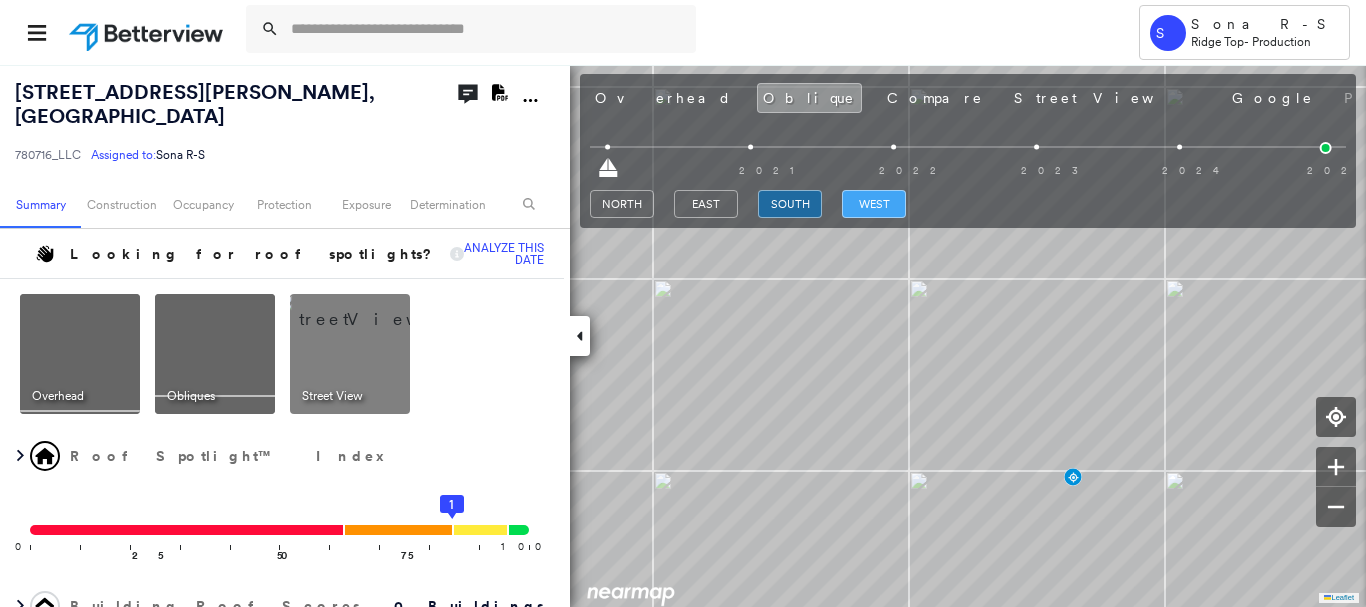 click on "west" at bounding box center (874, 204) 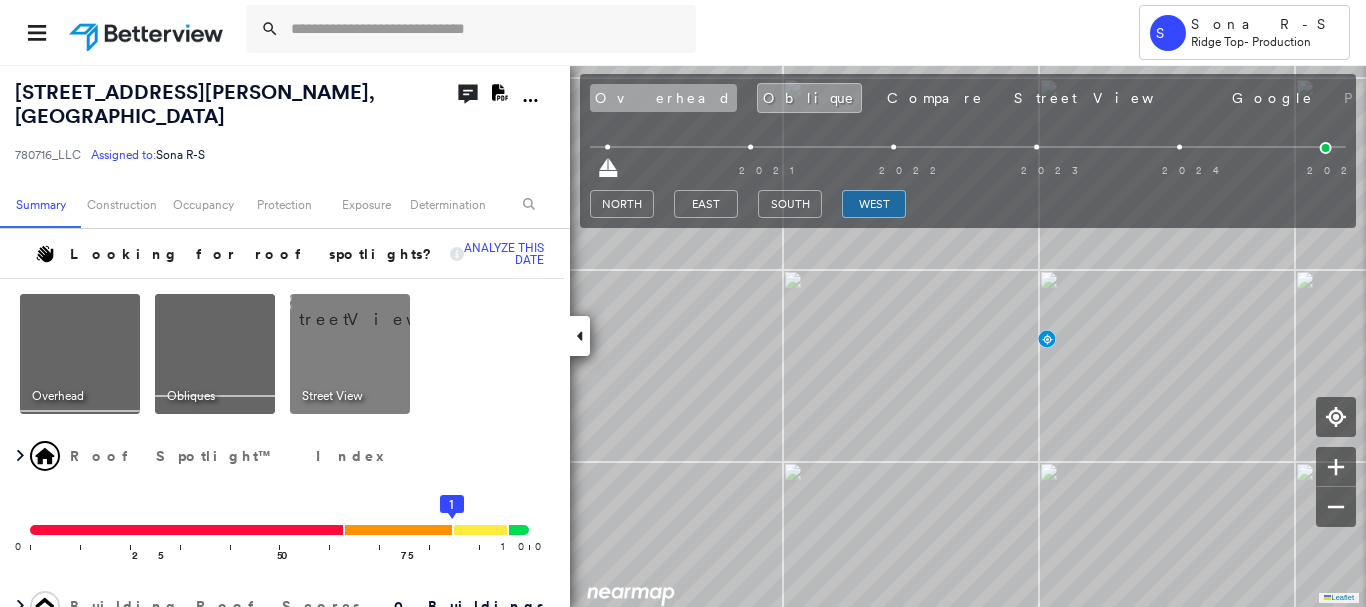 click on "Overhead" at bounding box center (663, 98) 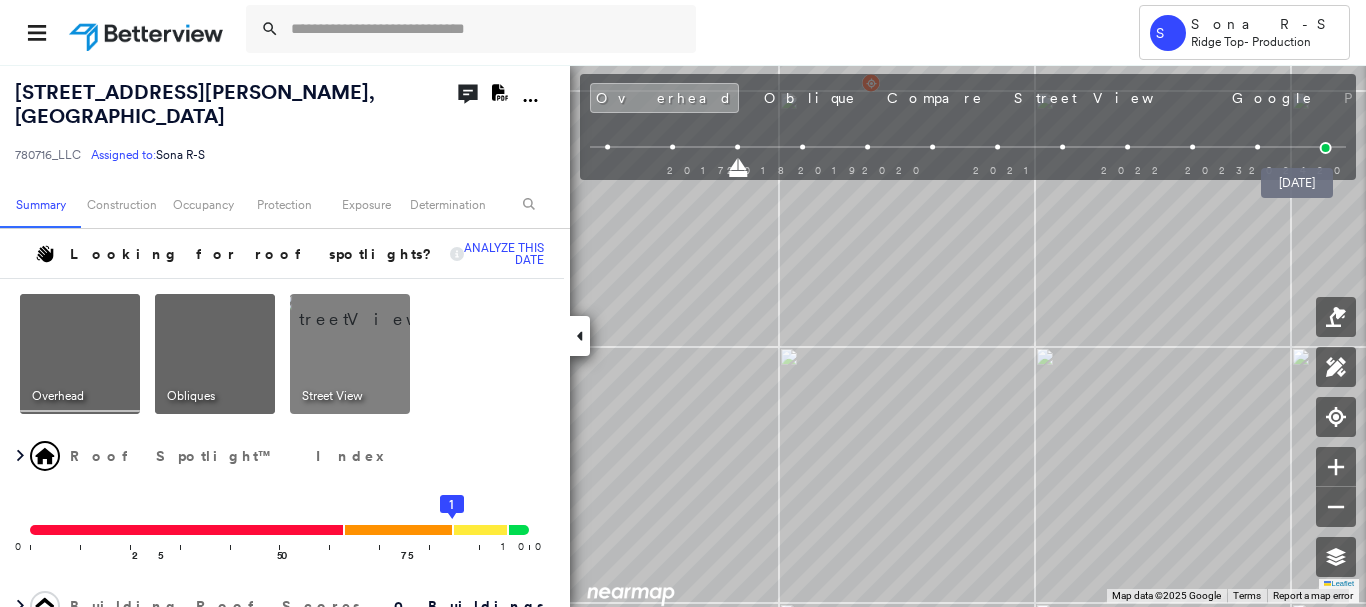 click at bounding box center (1326, 148) 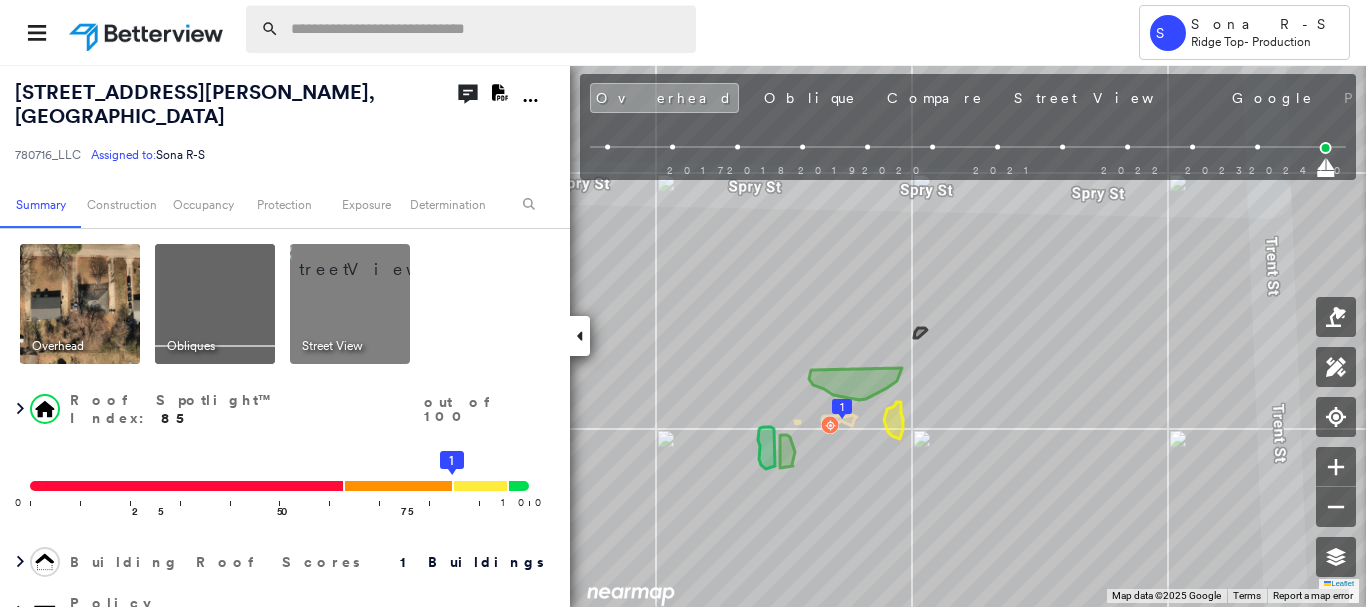 click at bounding box center [487, 29] 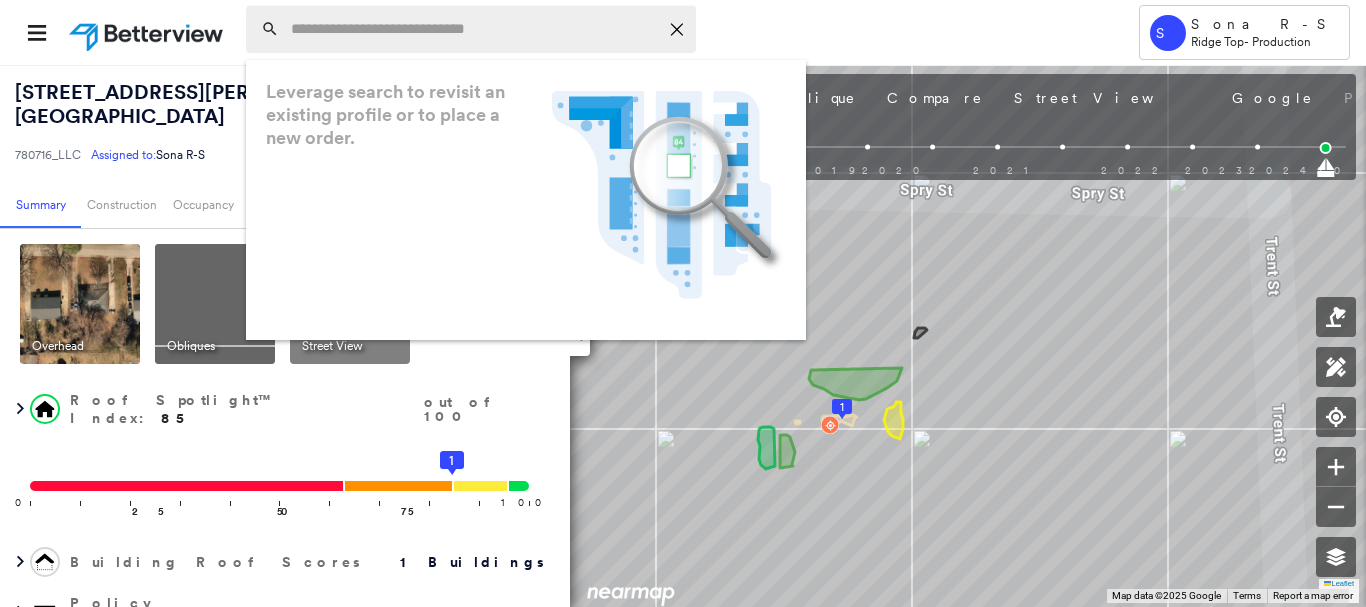 paste on "**********" 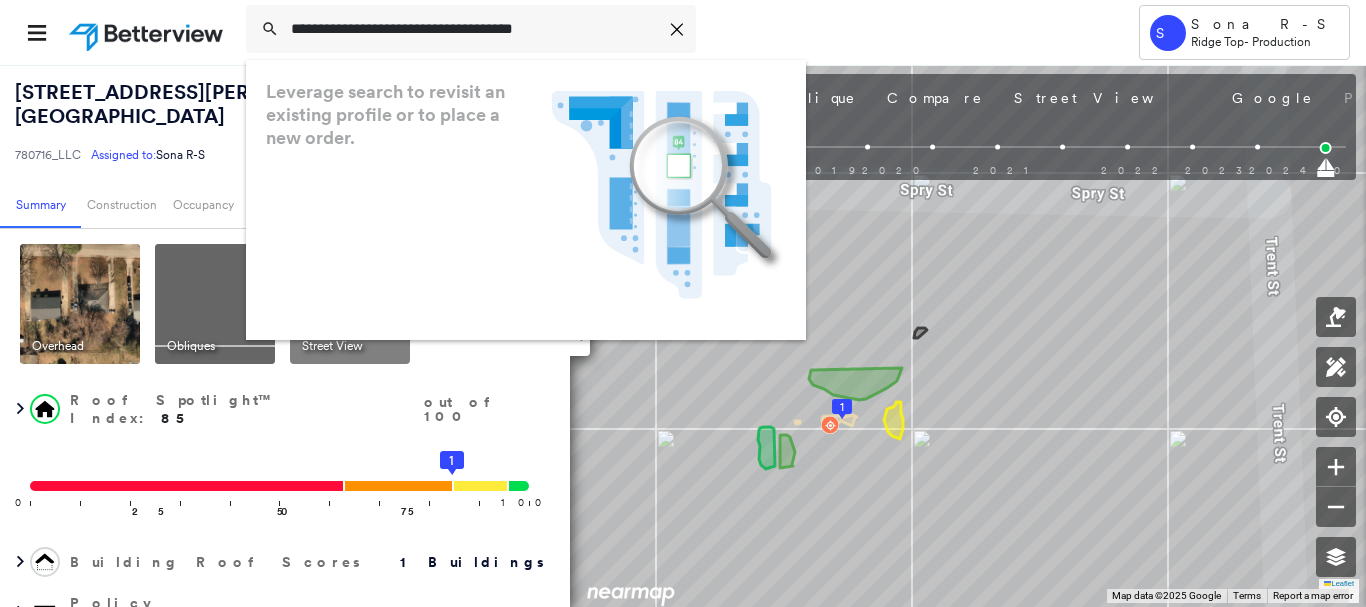 click on "**********" at bounding box center [471, 29] 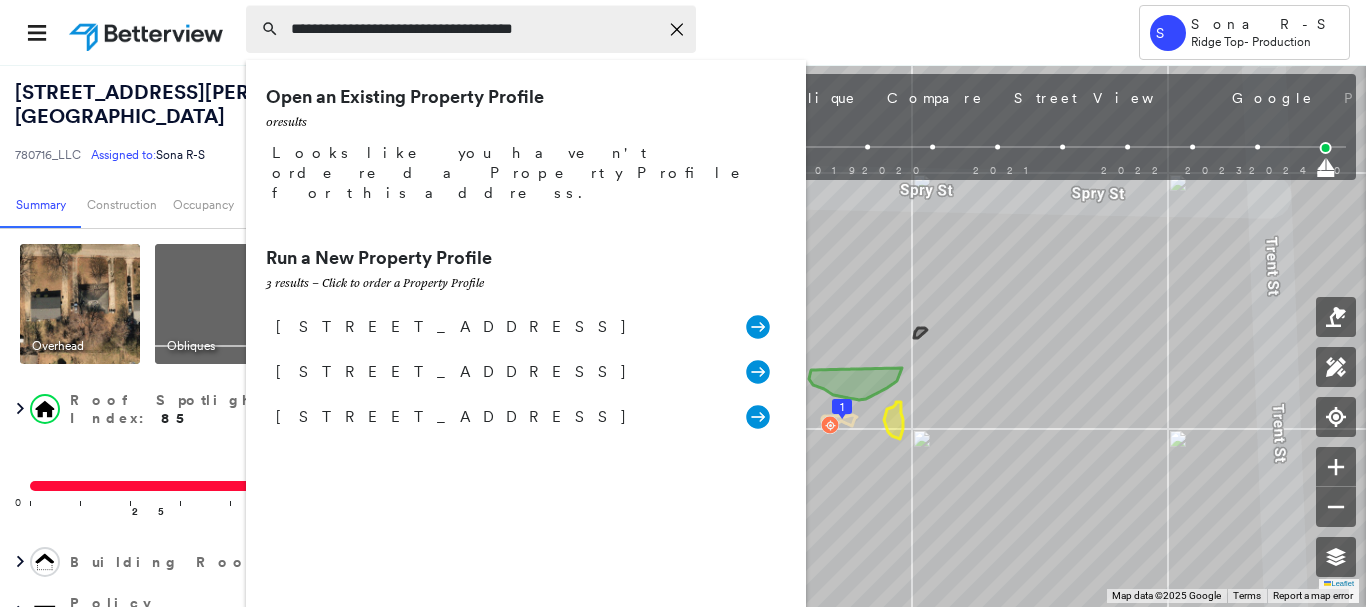 type on "**********" 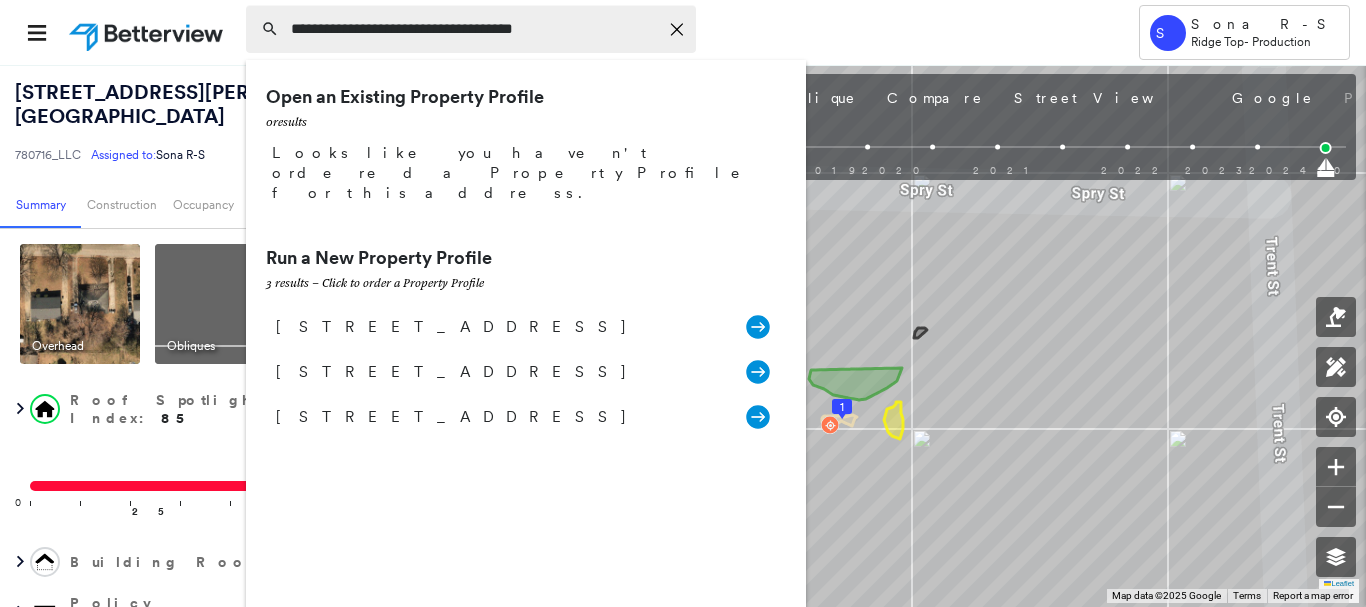 click on "**********" at bounding box center (471, 29) 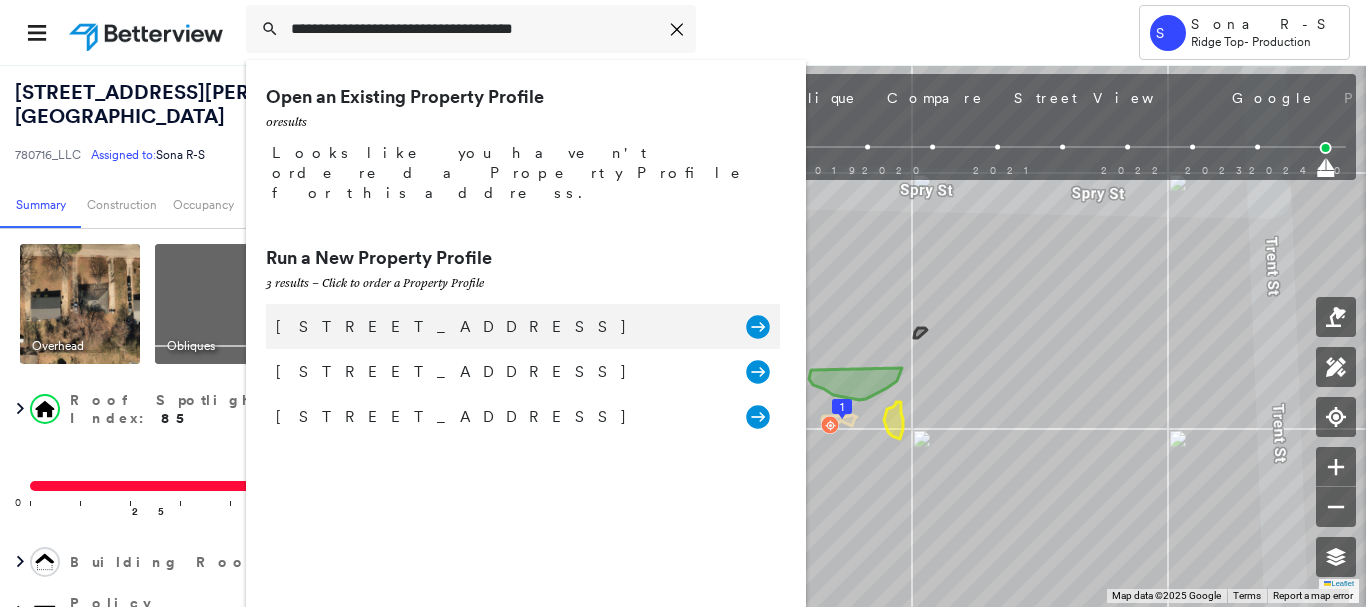 click 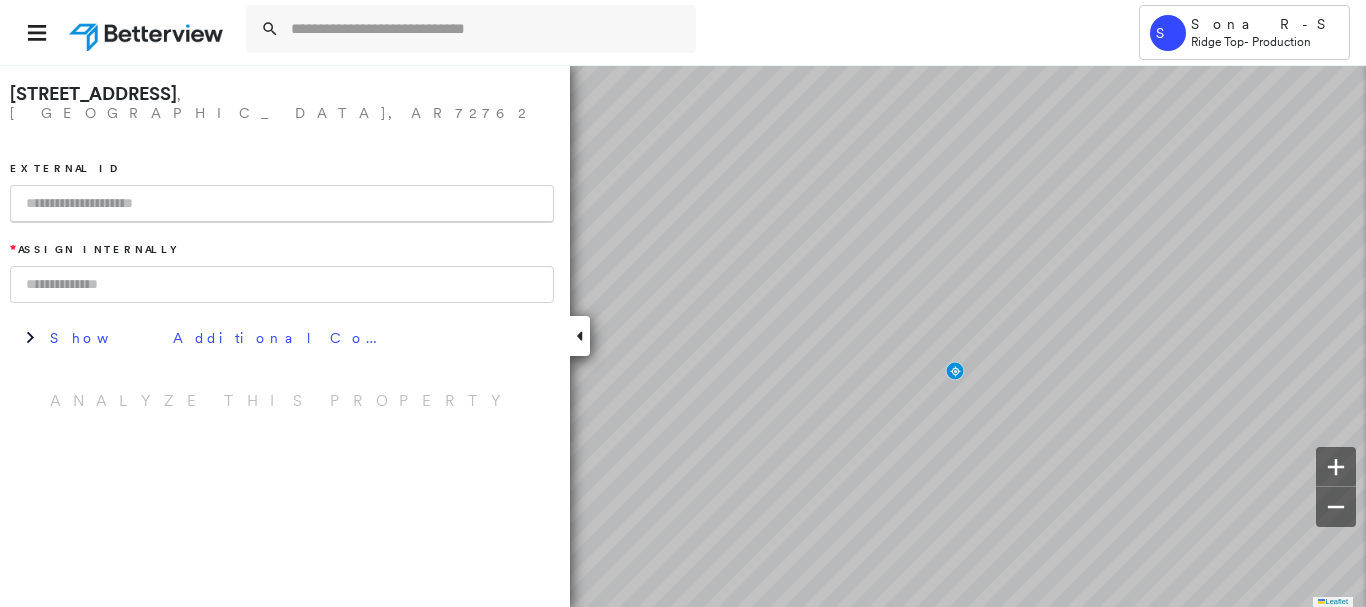 scroll, scrollTop: 0, scrollLeft: 0, axis: both 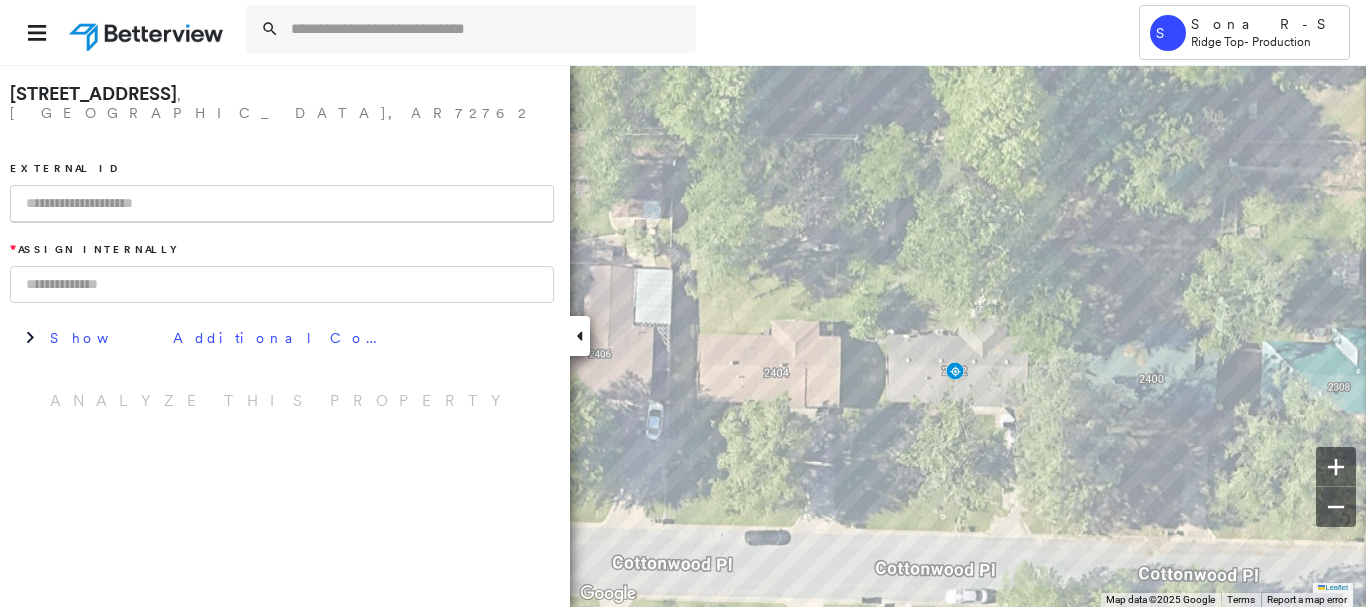 paste on "**********" 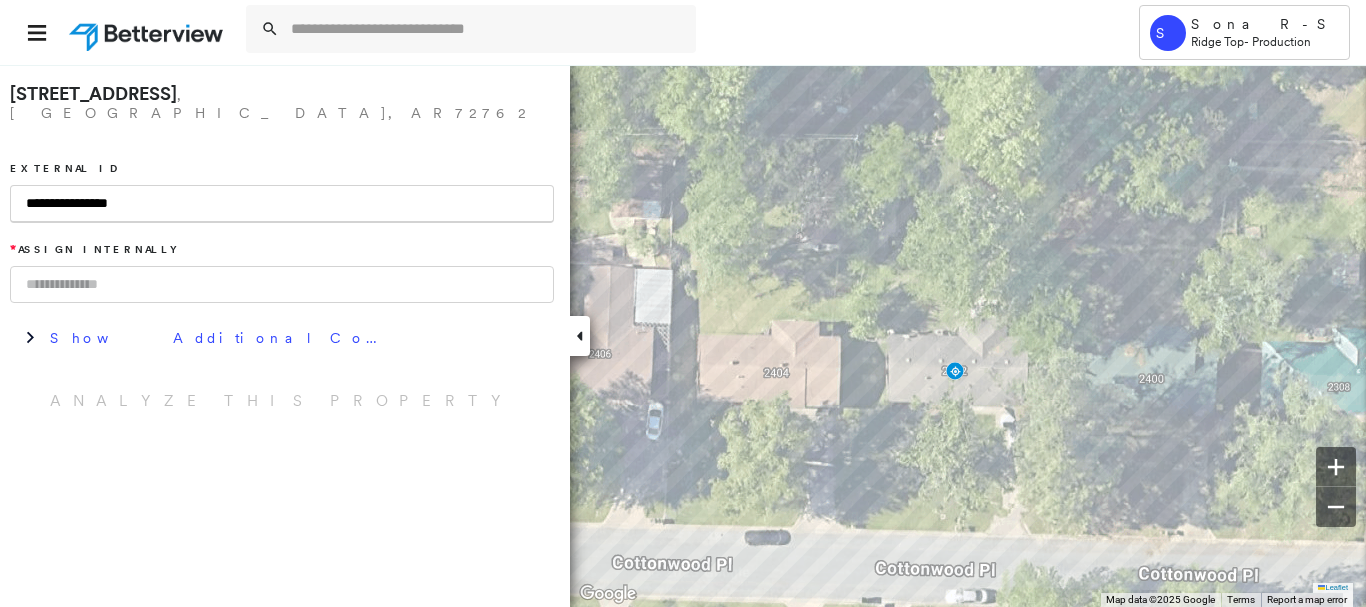 type on "**********" 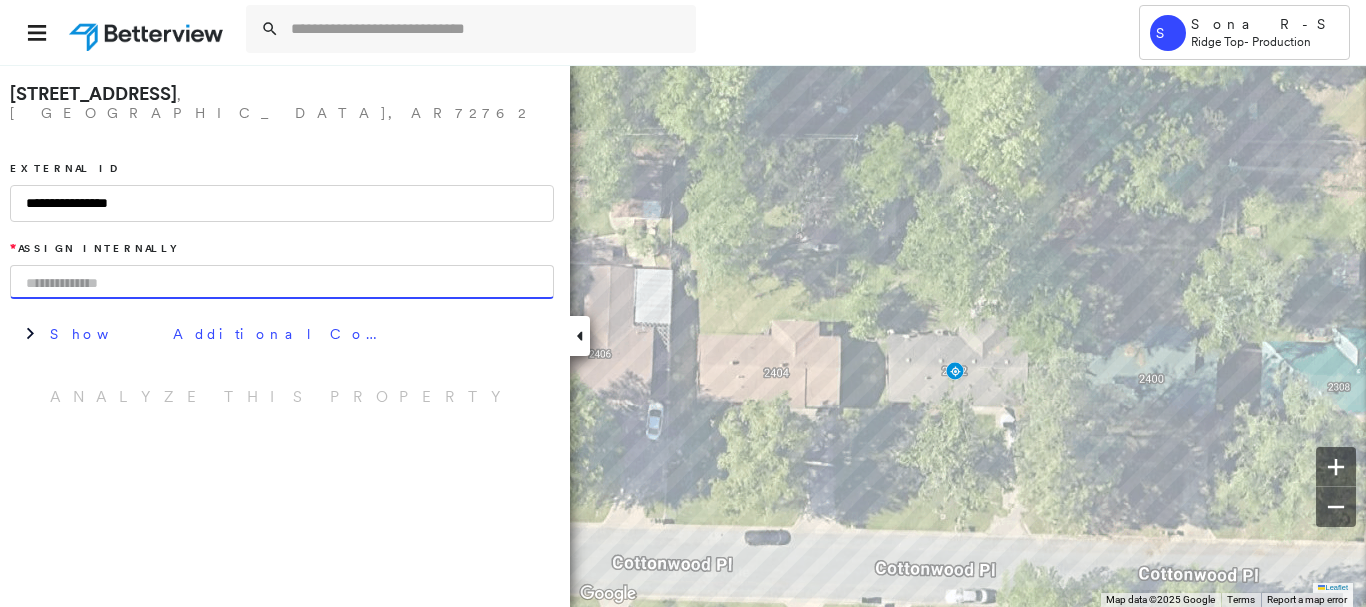 click at bounding box center (282, 282) 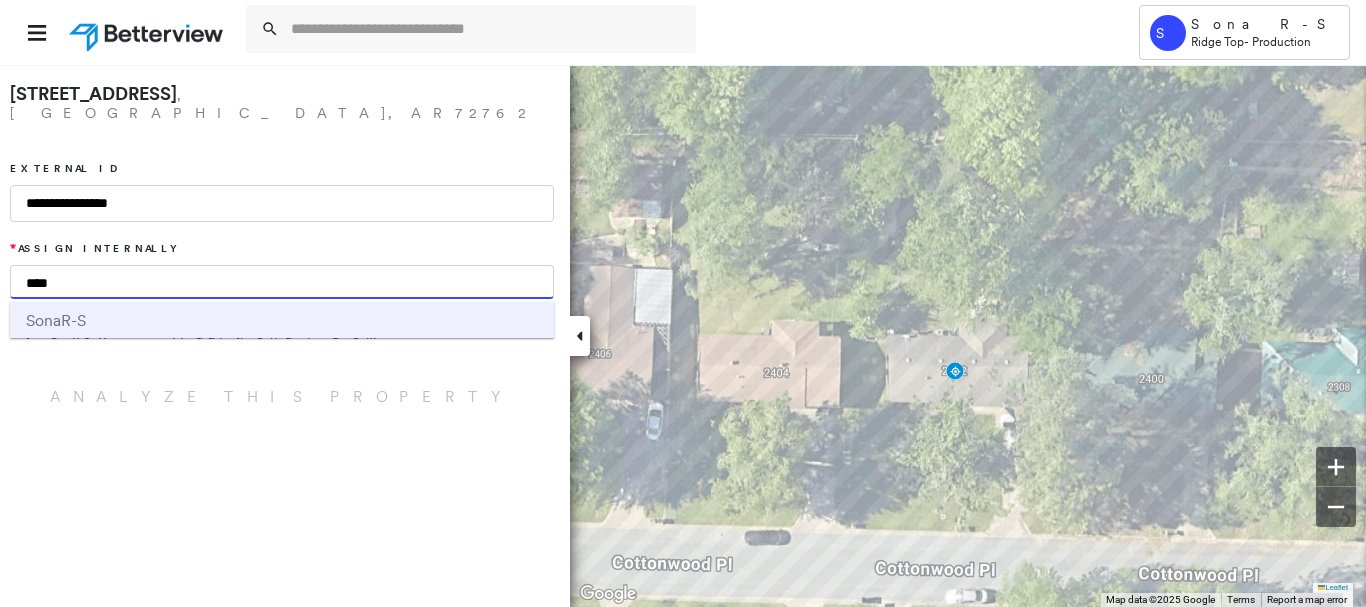 type on "****" 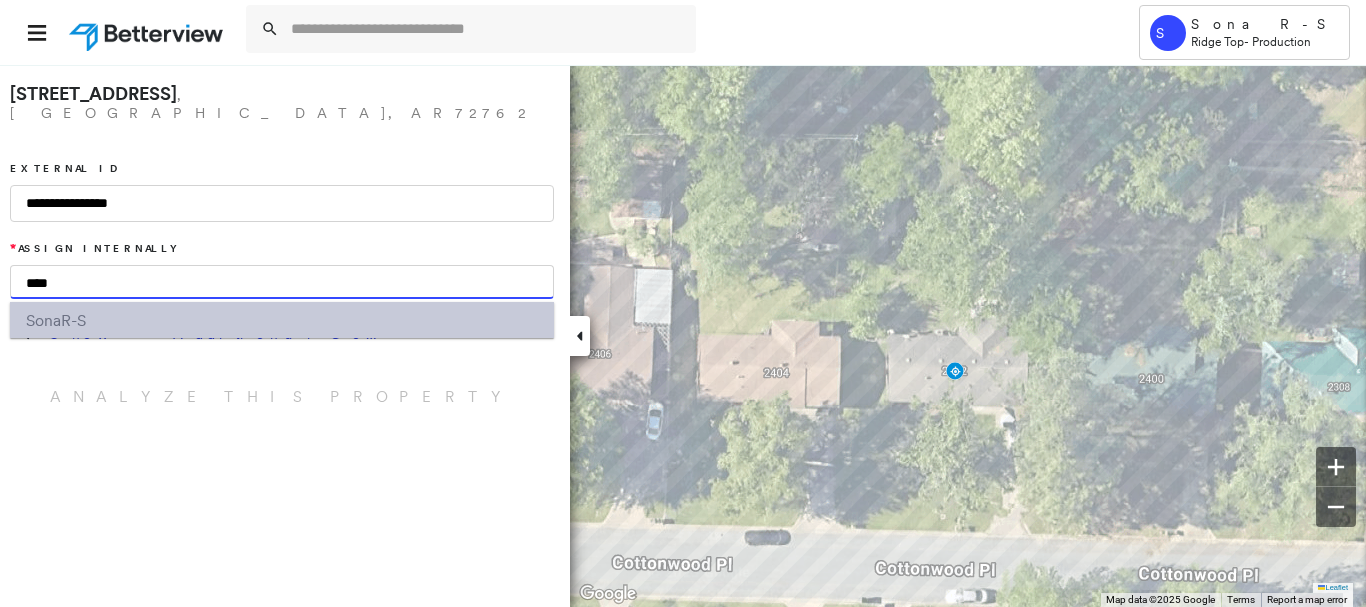 click on "Sona  R-S" at bounding box center [282, 320] 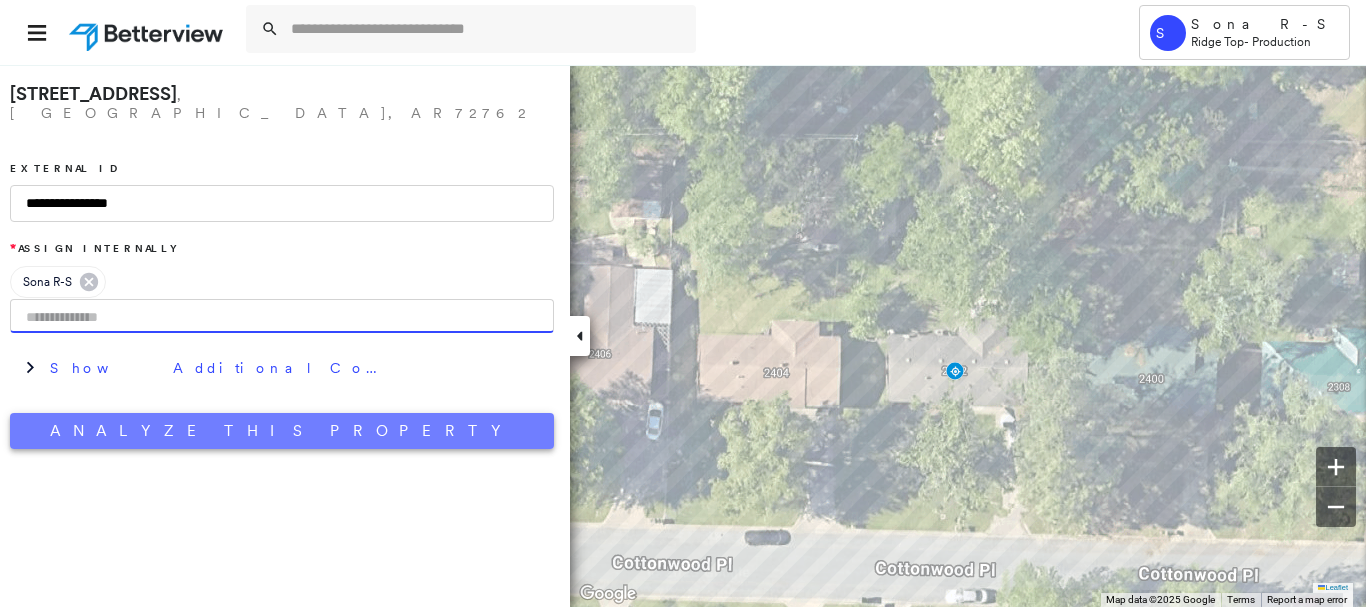 click on "Analyze This Property" at bounding box center [282, 431] 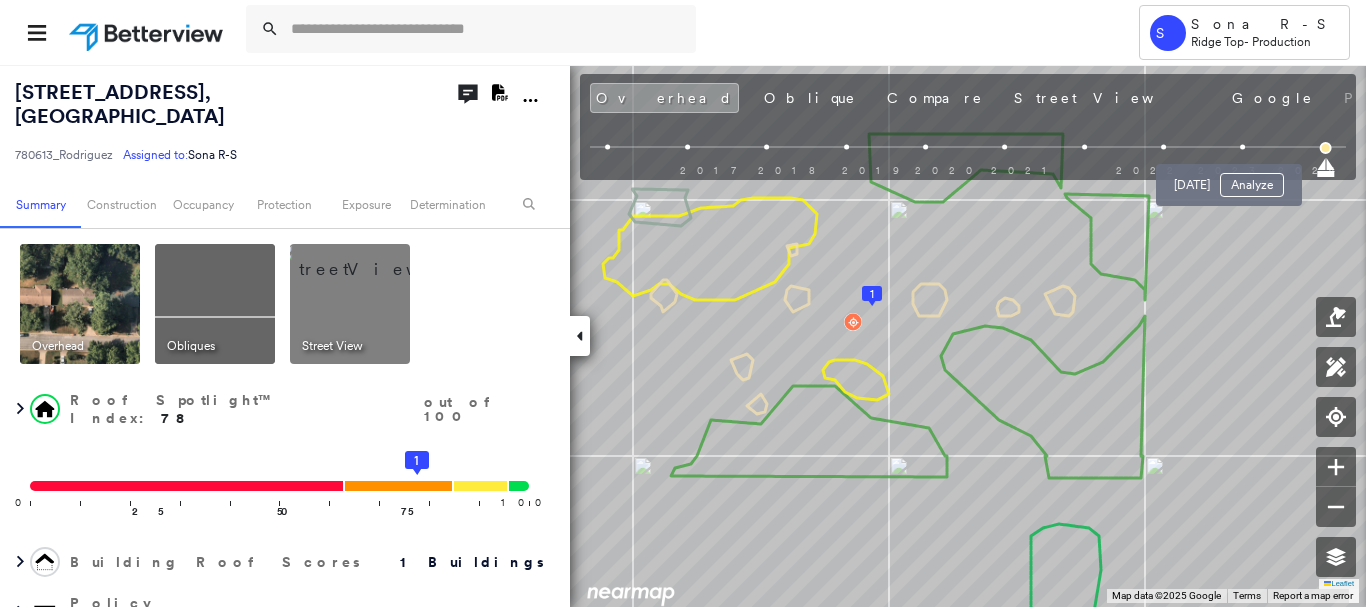 click at bounding box center (1242, 147) 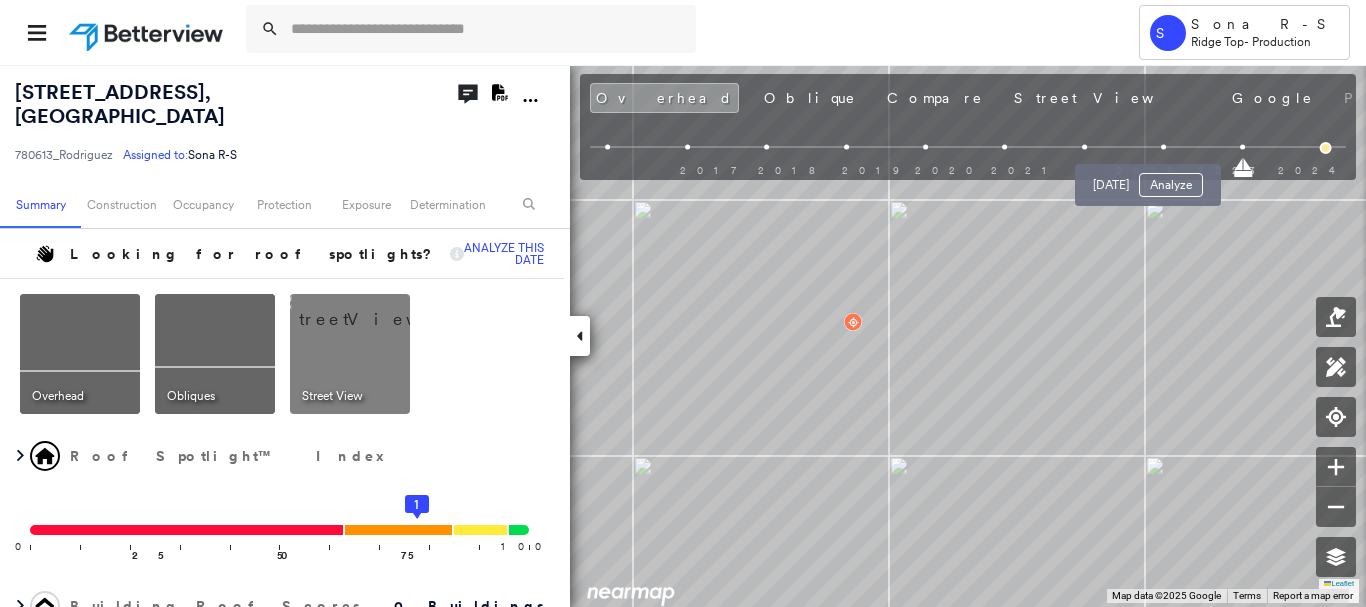 click at bounding box center (1163, 147) 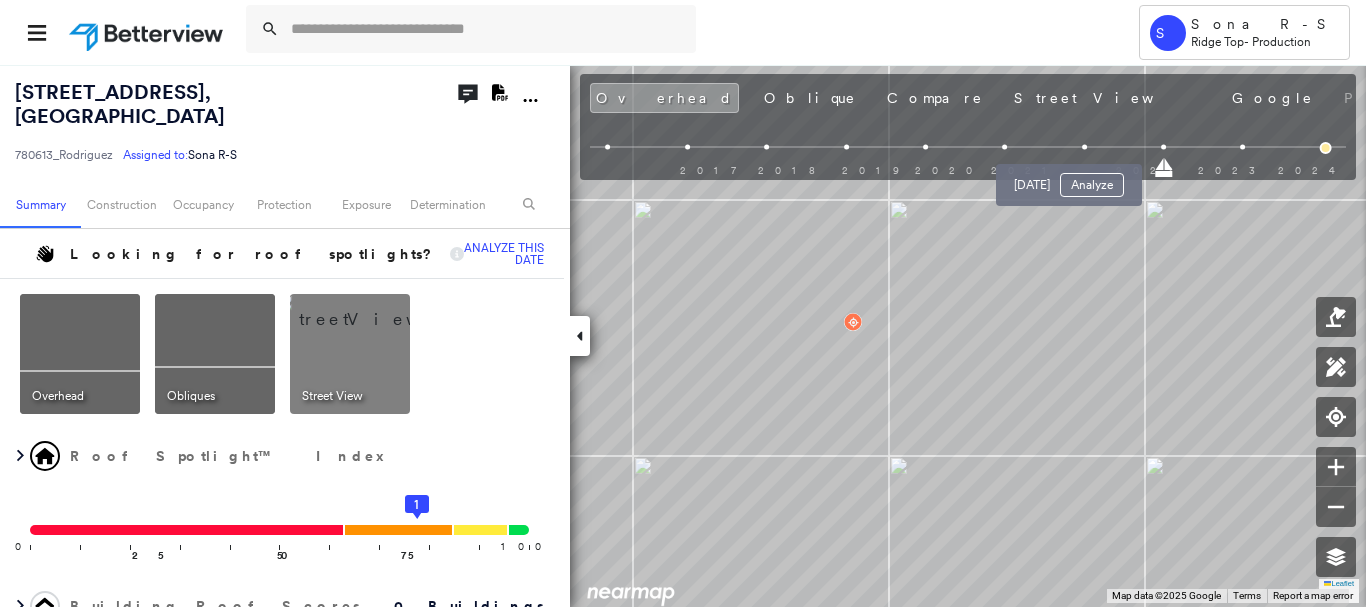 click at bounding box center [1084, 147] 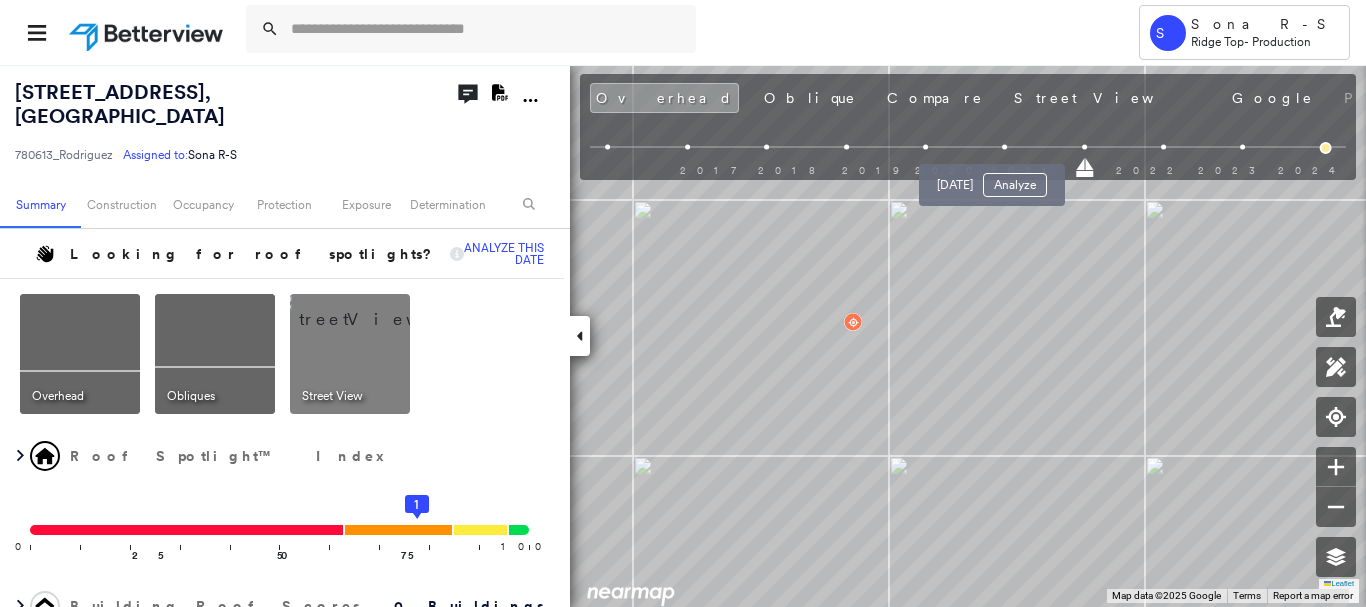 click at bounding box center (1004, 147) 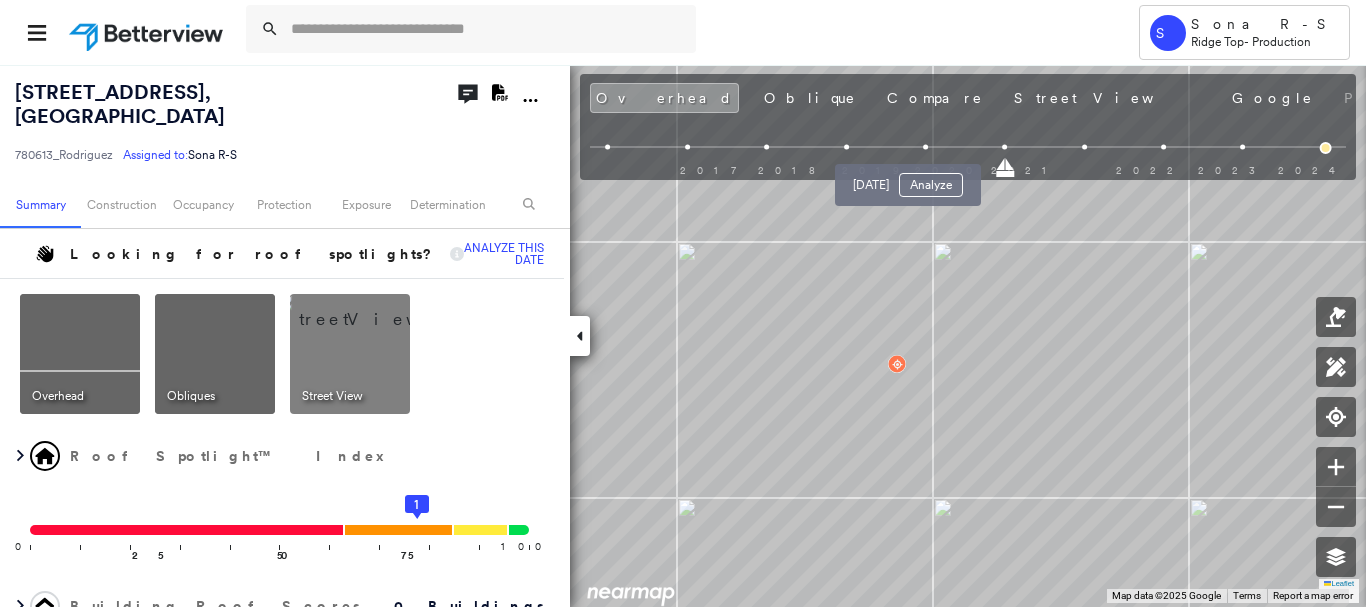 click at bounding box center (925, 147) 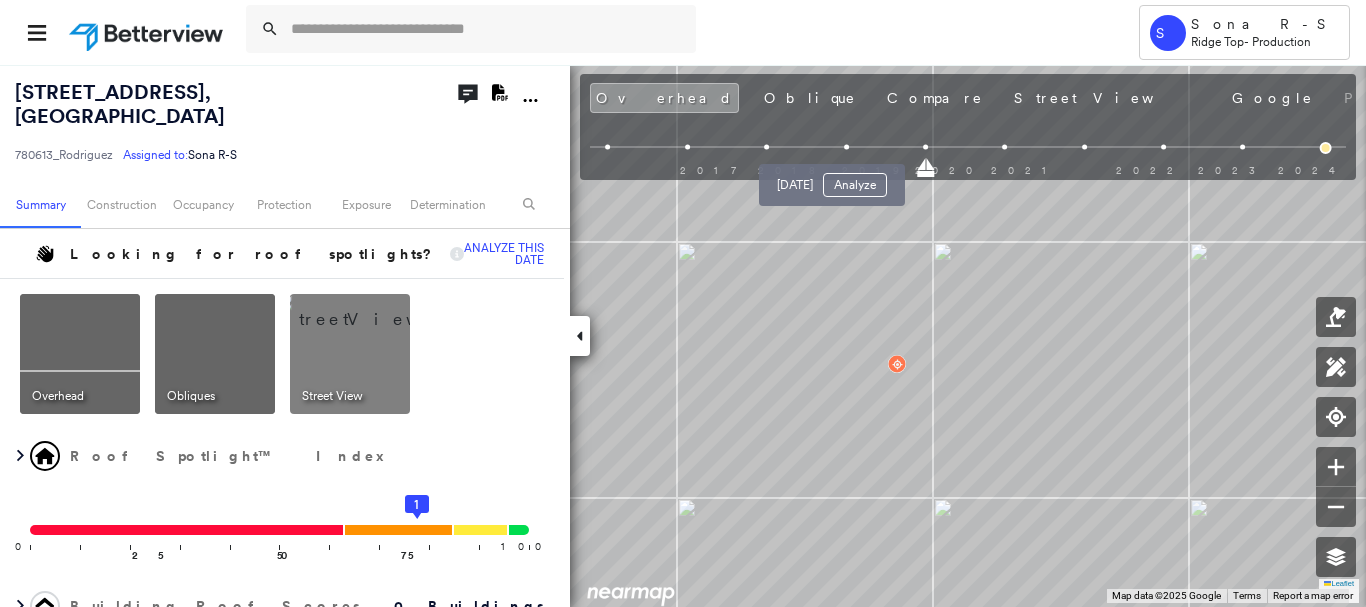 click at bounding box center (846, 147) 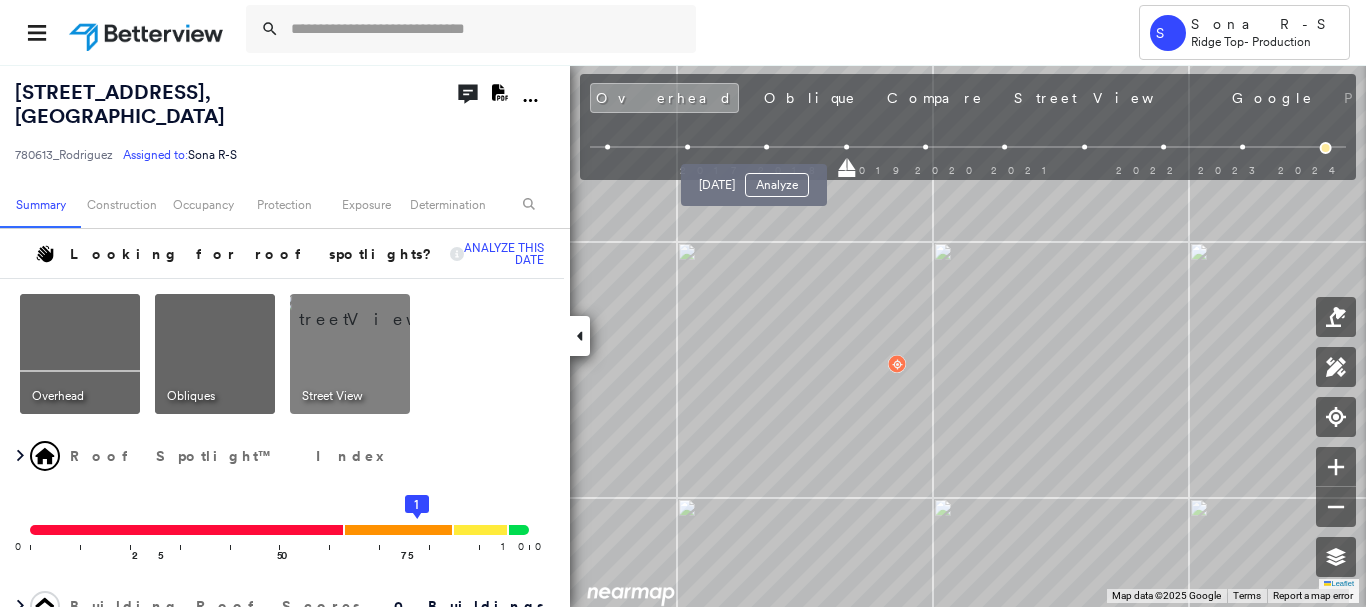 click at bounding box center [766, 147] 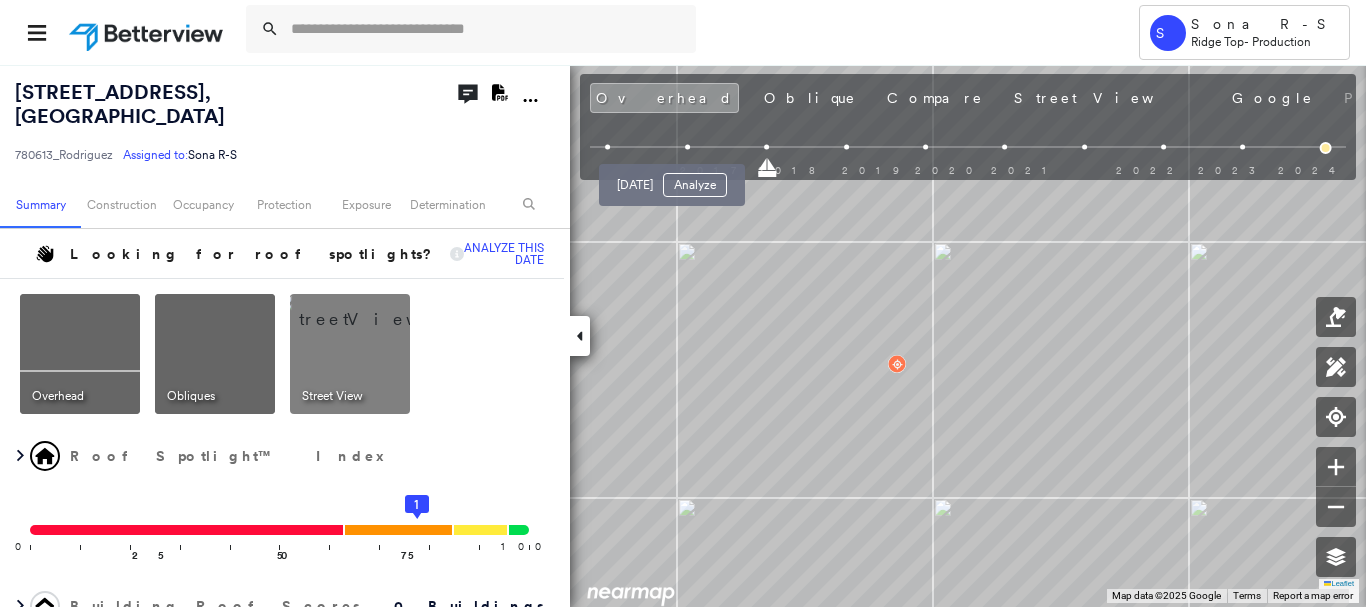 click at bounding box center [687, 147] 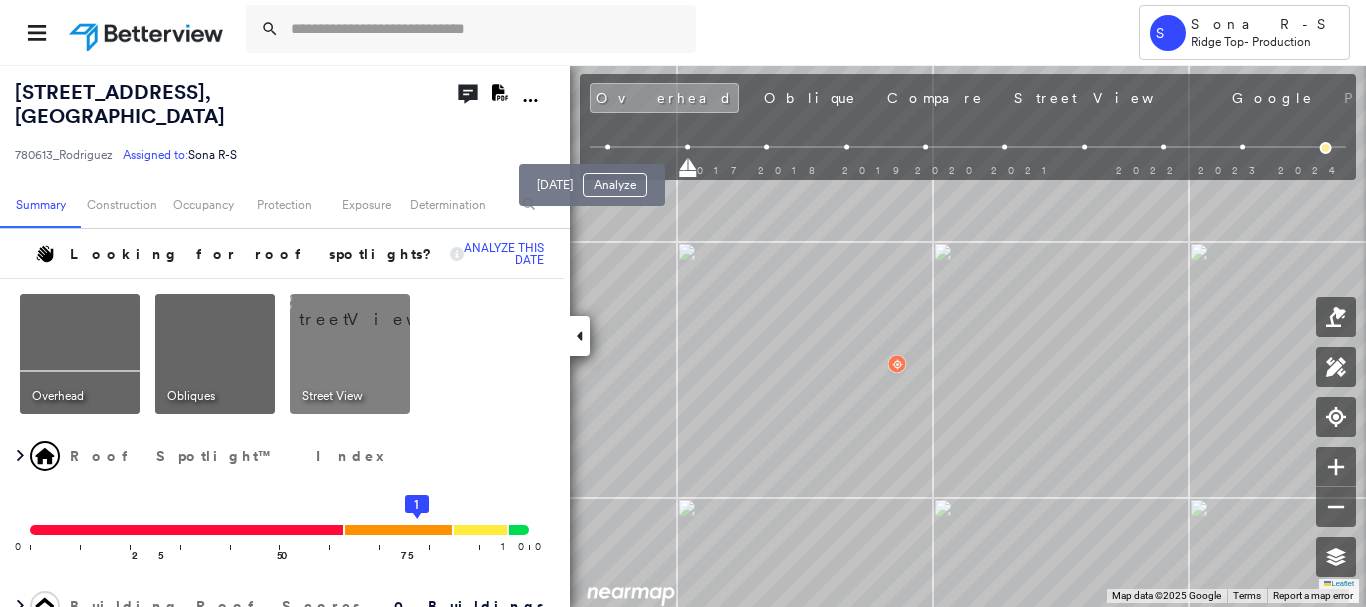 click at bounding box center (608, 147) 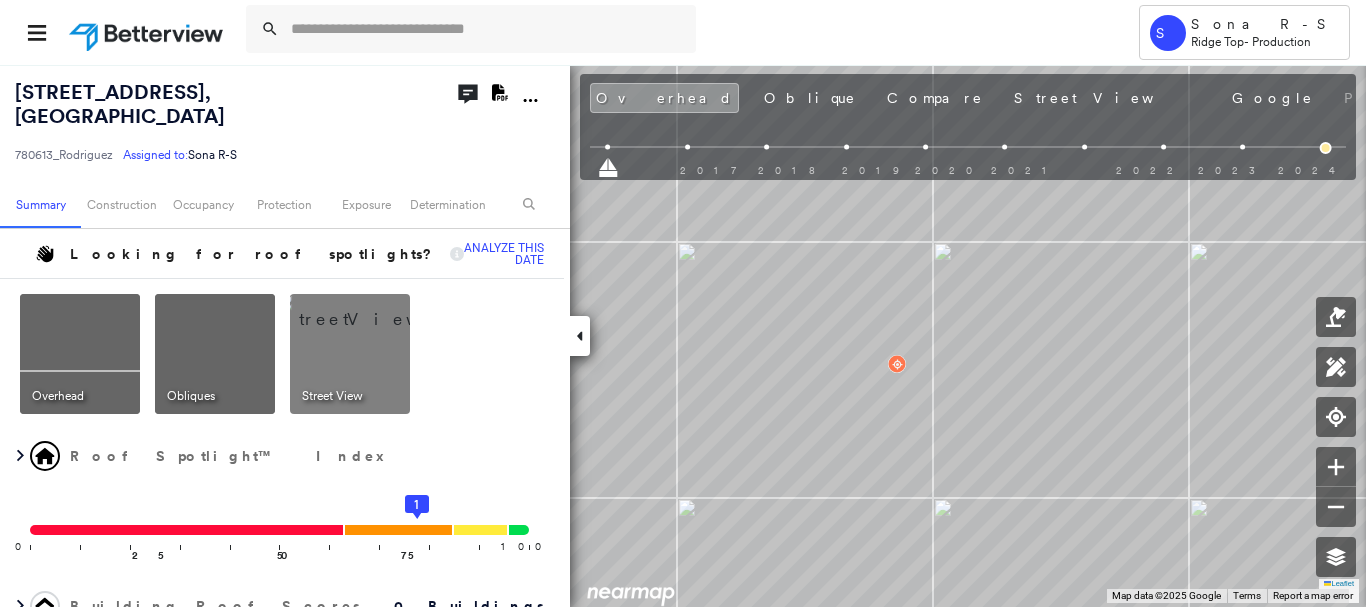 click at bounding box center [968, 147] 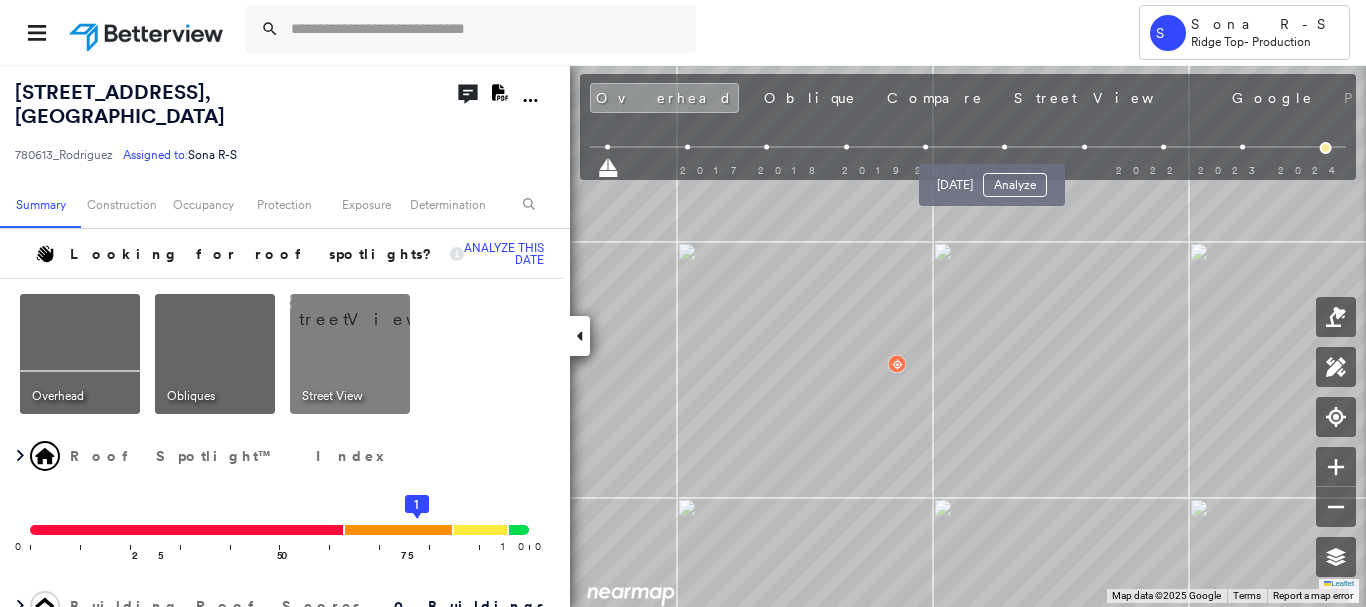 click at bounding box center (1004, 147) 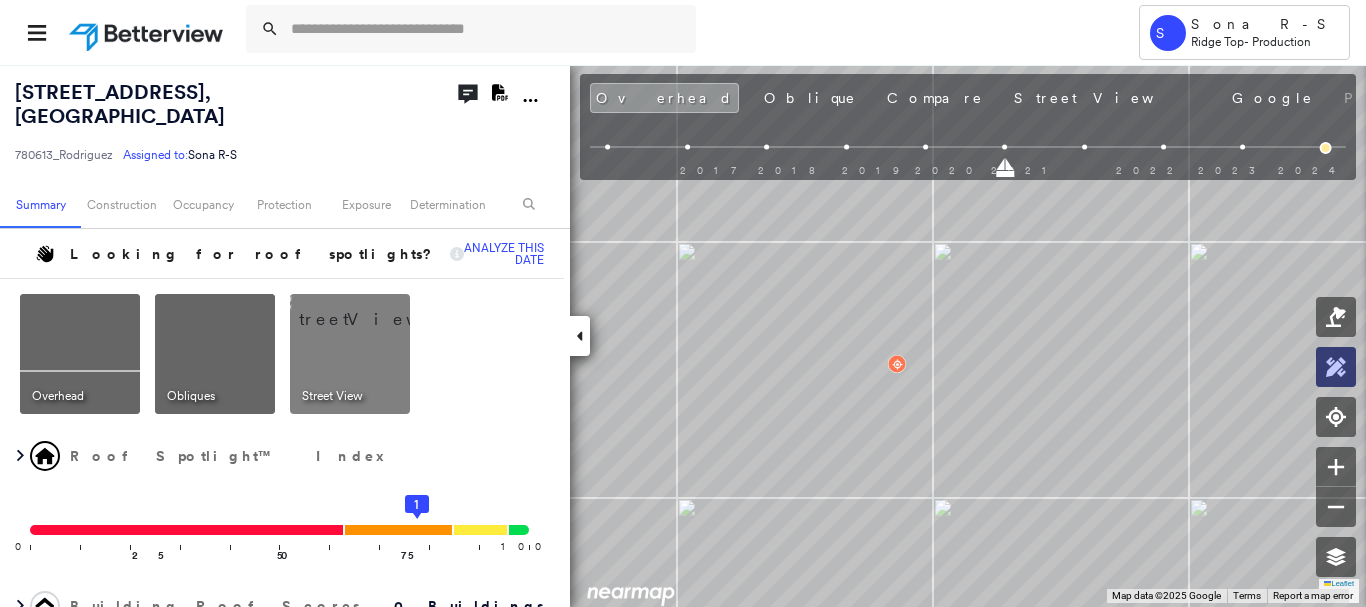 click 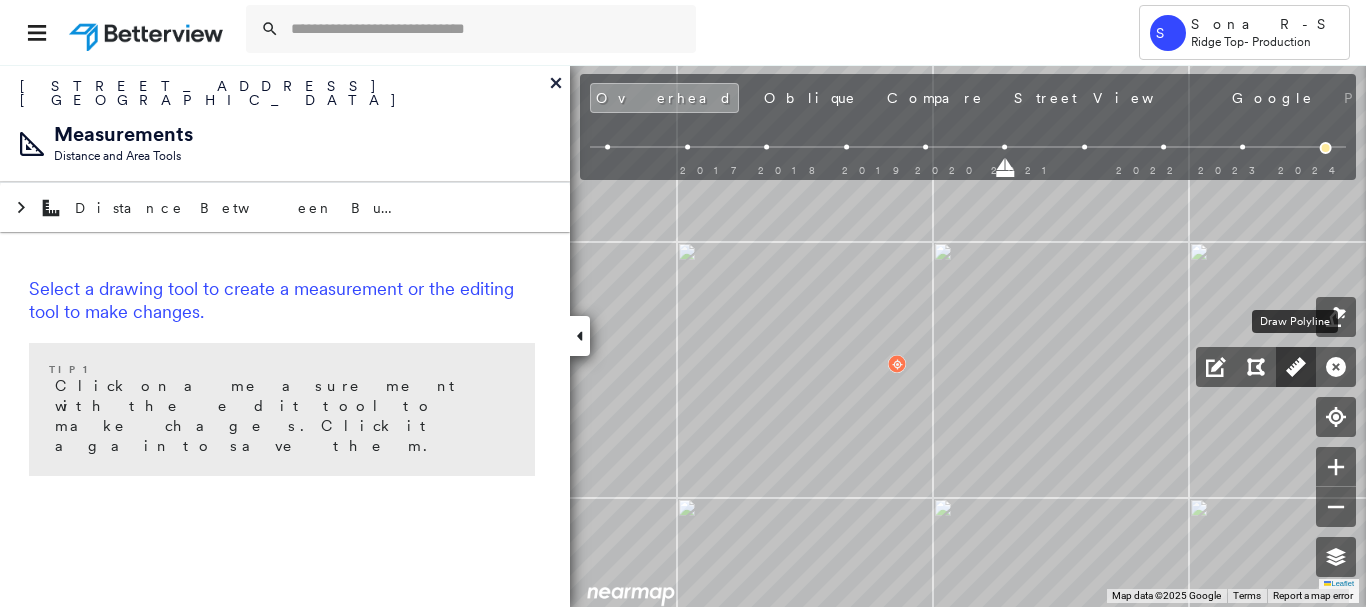 click 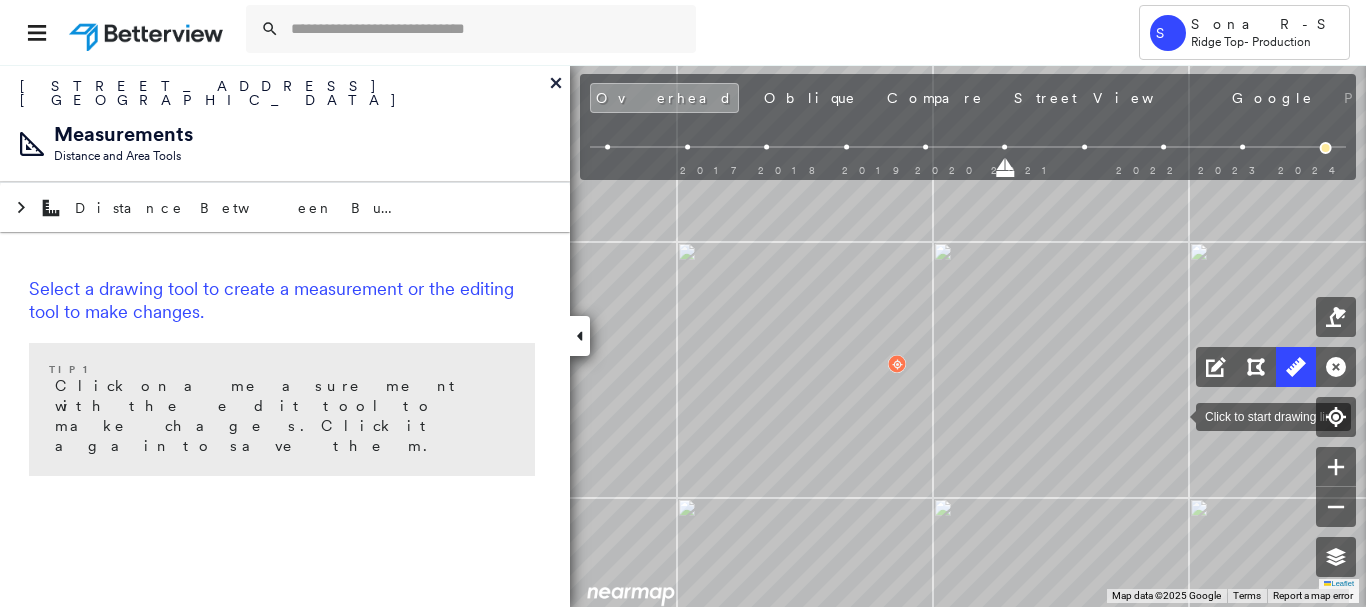 click at bounding box center [1176, 415] 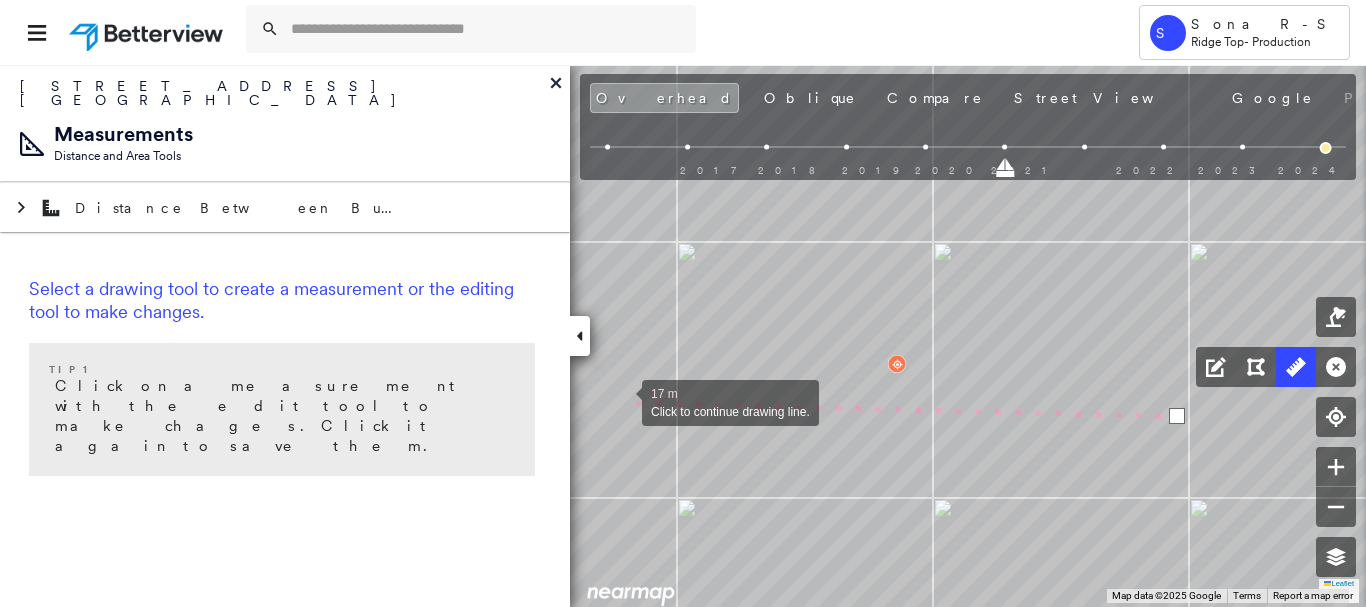 click at bounding box center [622, 401] 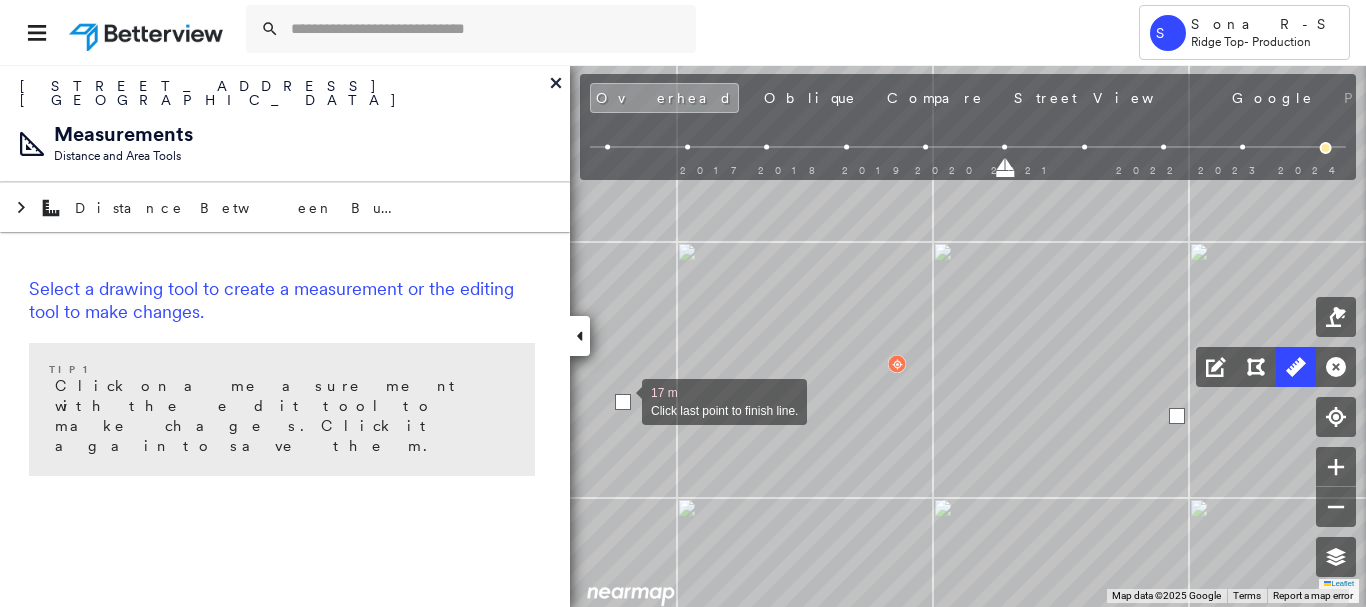 click at bounding box center (623, 402) 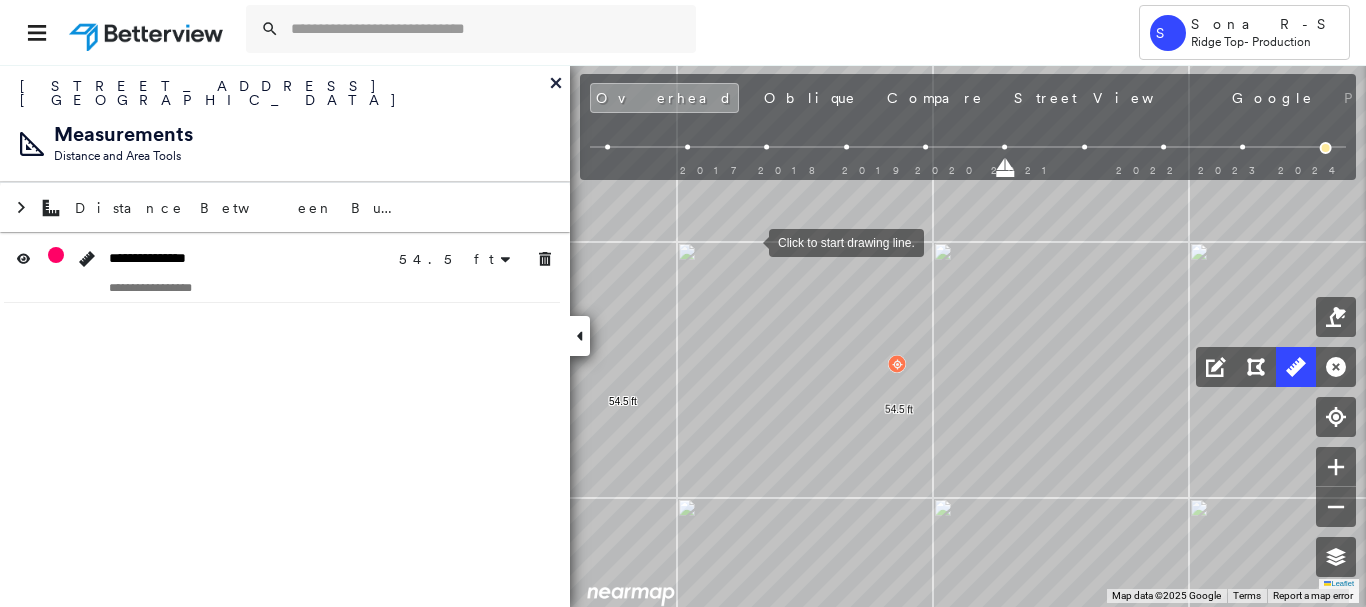 click at bounding box center [749, 241] 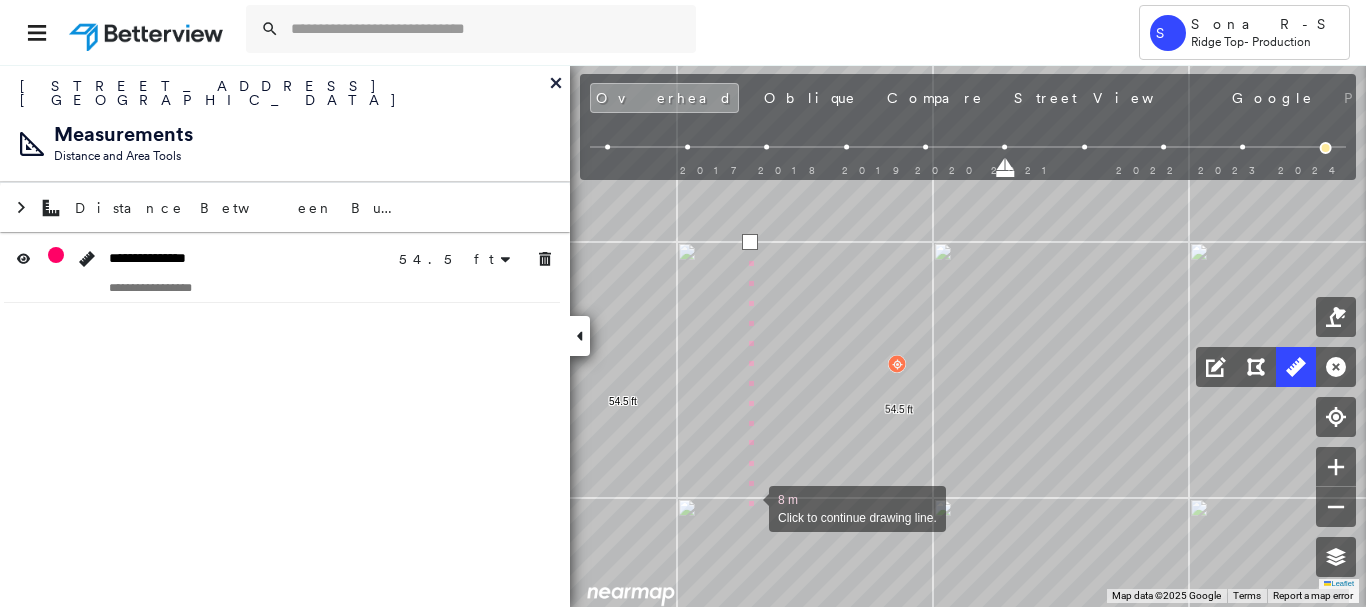 click at bounding box center (749, 507) 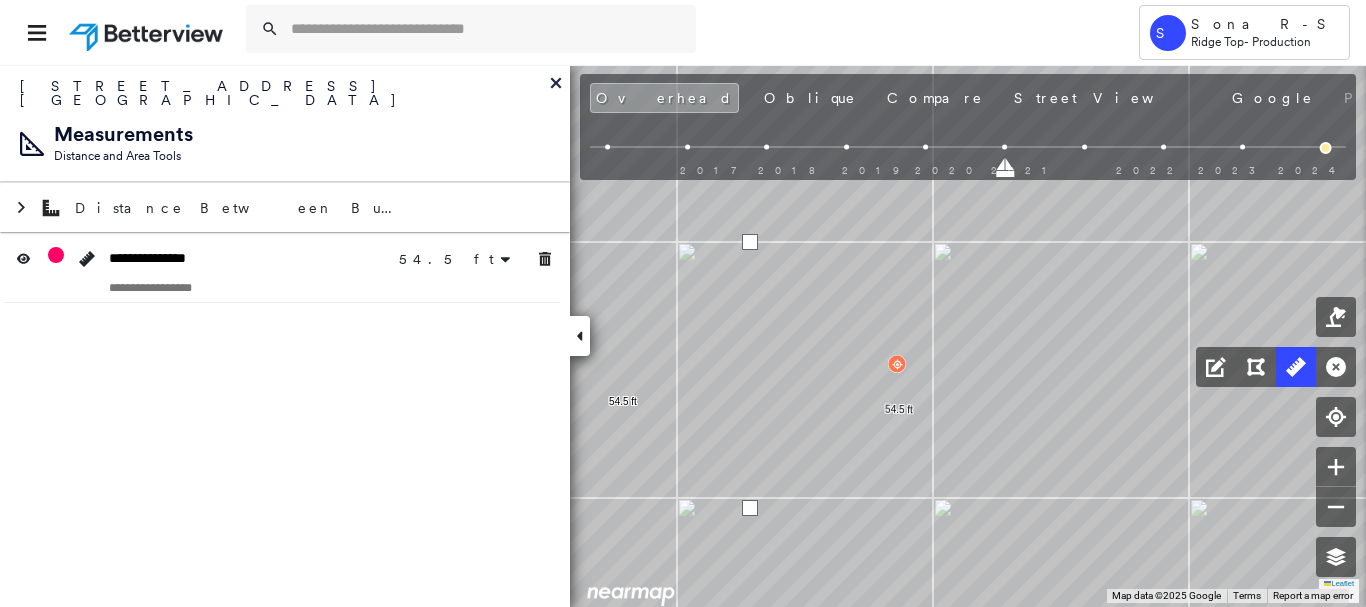 click at bounding box center [750, 508] 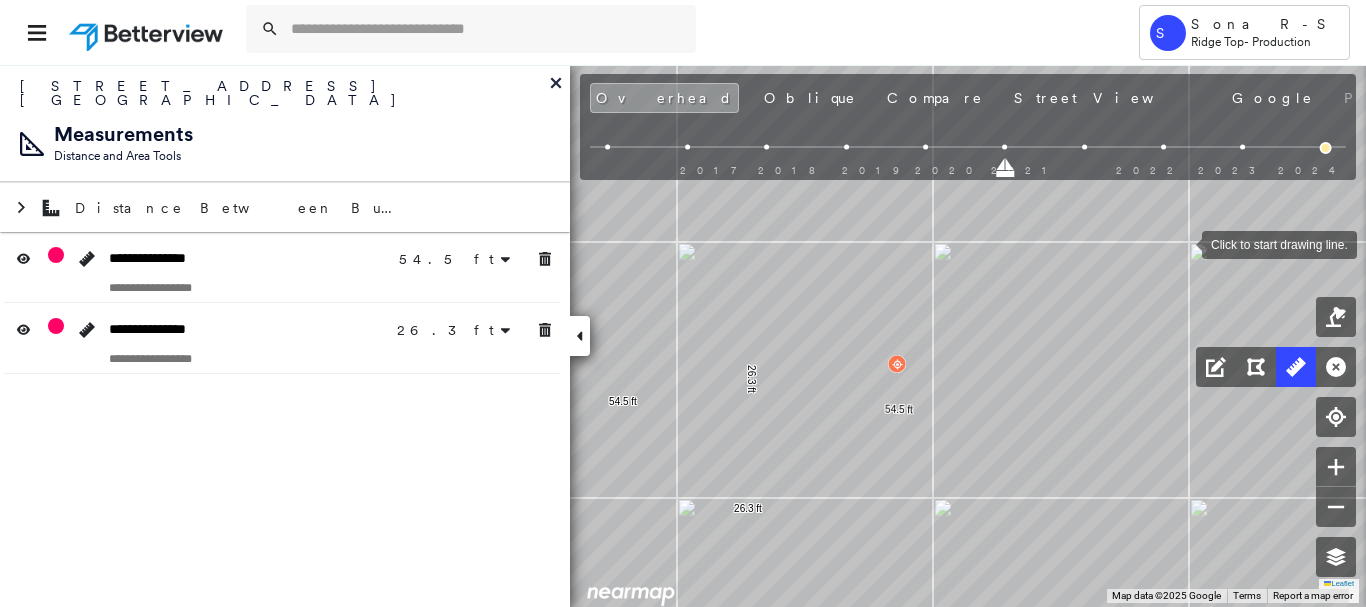 click at bounding box center (1182, 243) 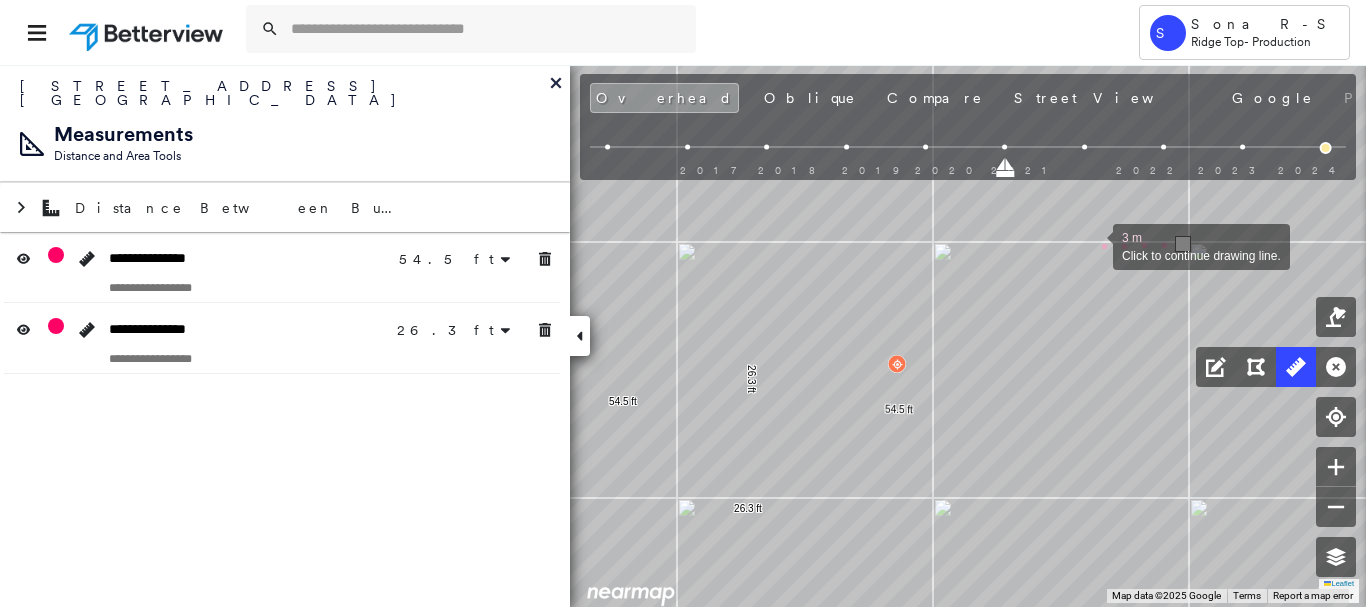 click at bounding box center [1093, 245] 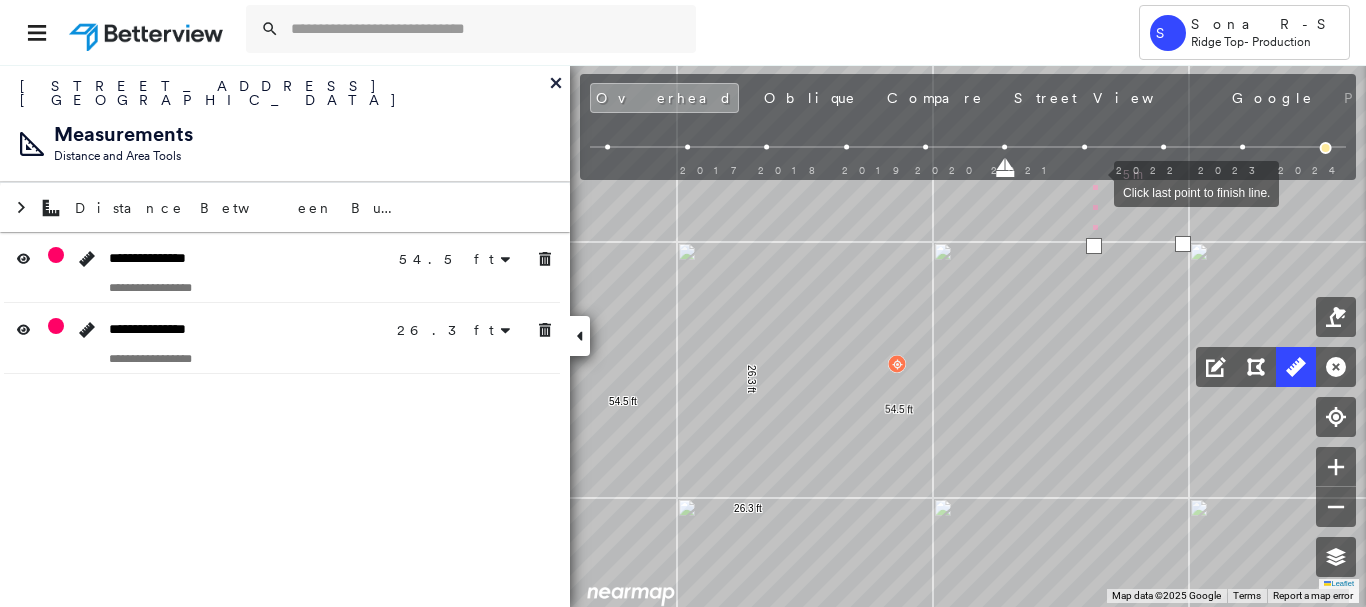 click at bounding box center (1094, 182) 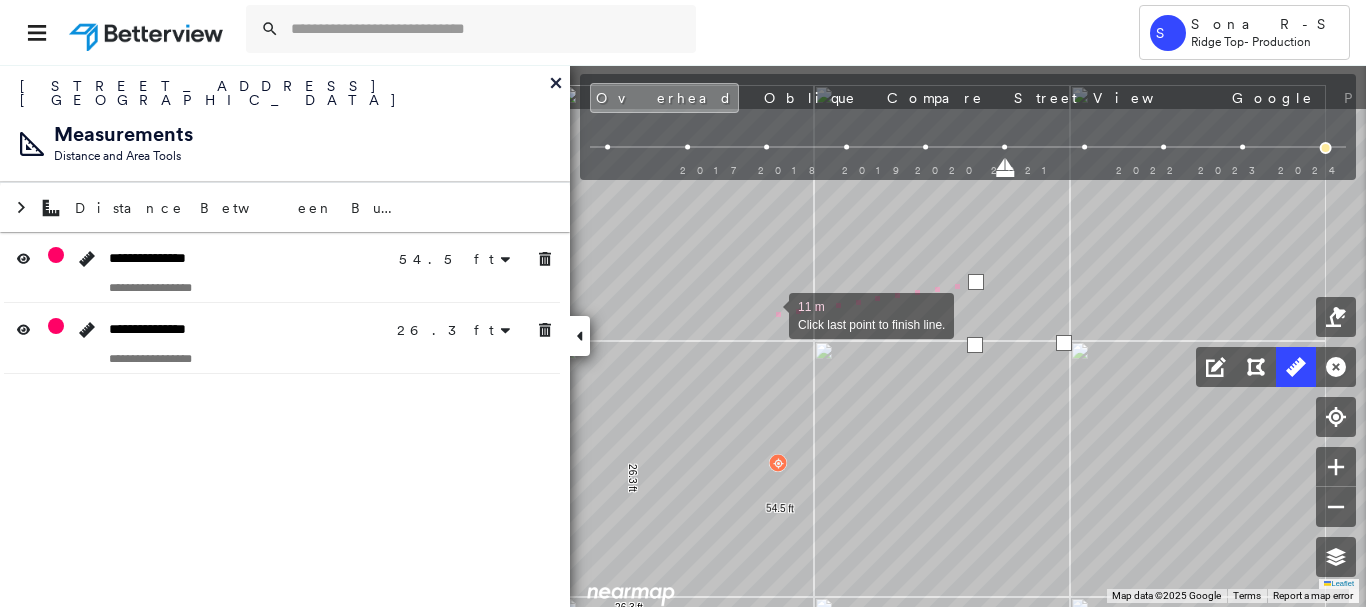 drag, startPoint x: 892, startPoint y: 212, endPoint x: 774, endPoint y: 309, distance: 152.75143 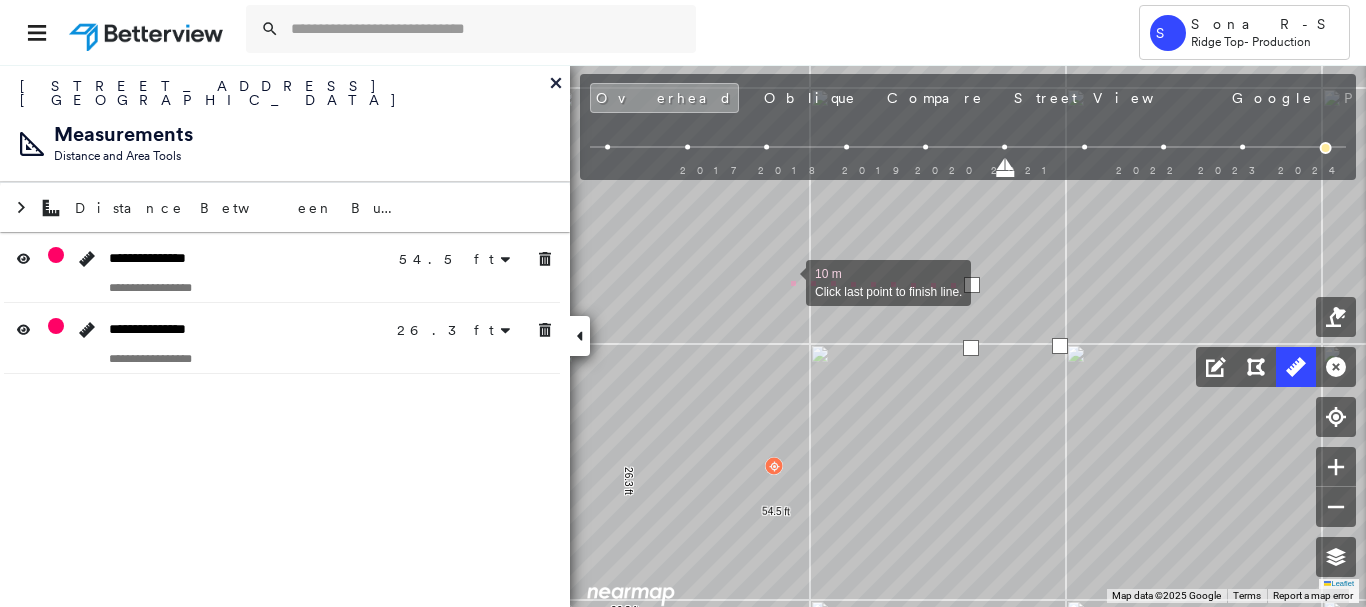 click at bounding box center [786, 281] 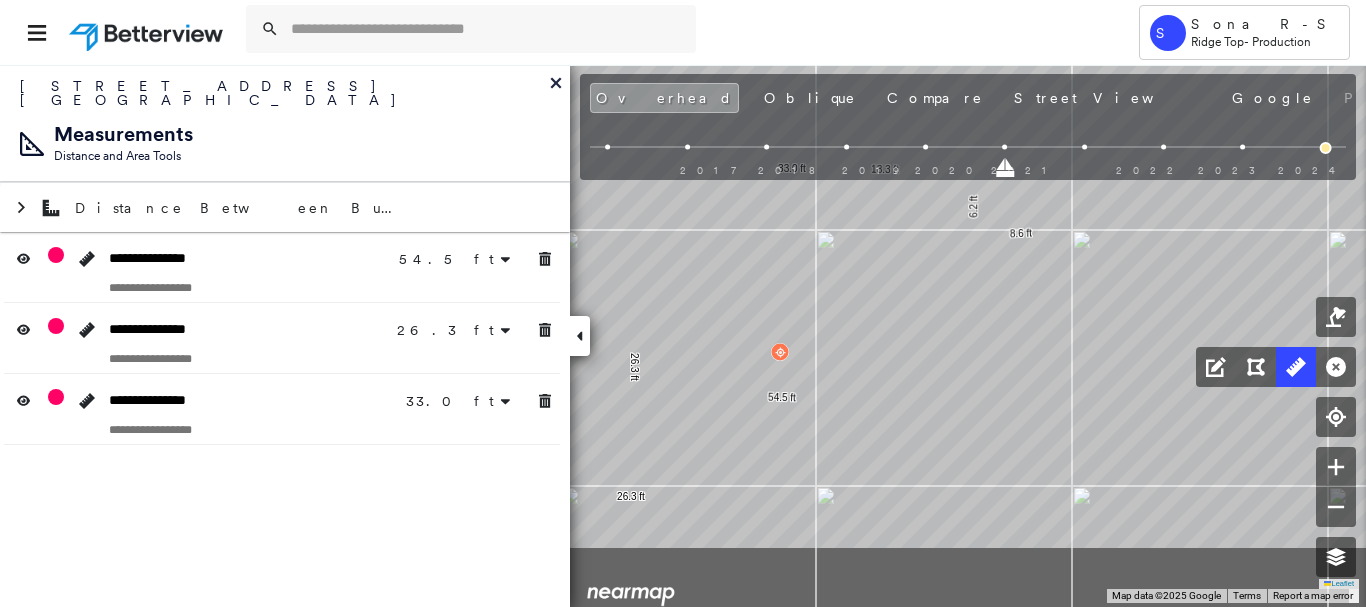 drag, startPoint x: 864, startPoint y: 507, endPoint x: 887, endPoint y: 235, distance: 272.9707 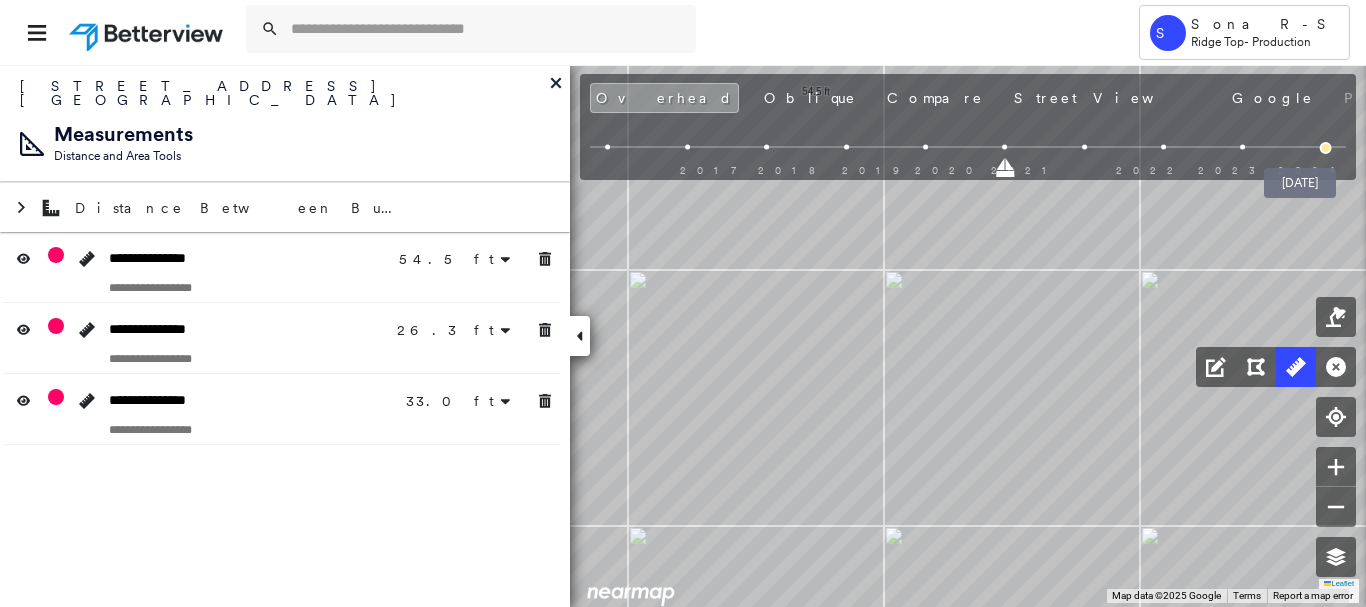 click at bounding box center (1326, 148) 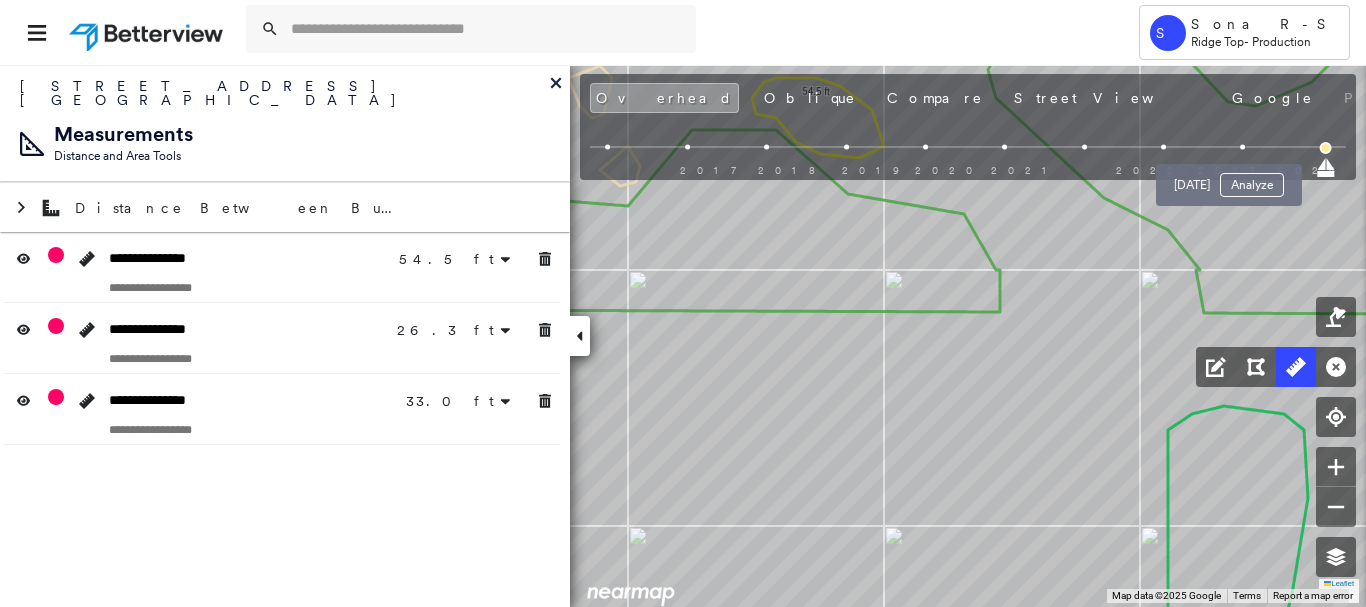 click at bounding box center [1242, 147] 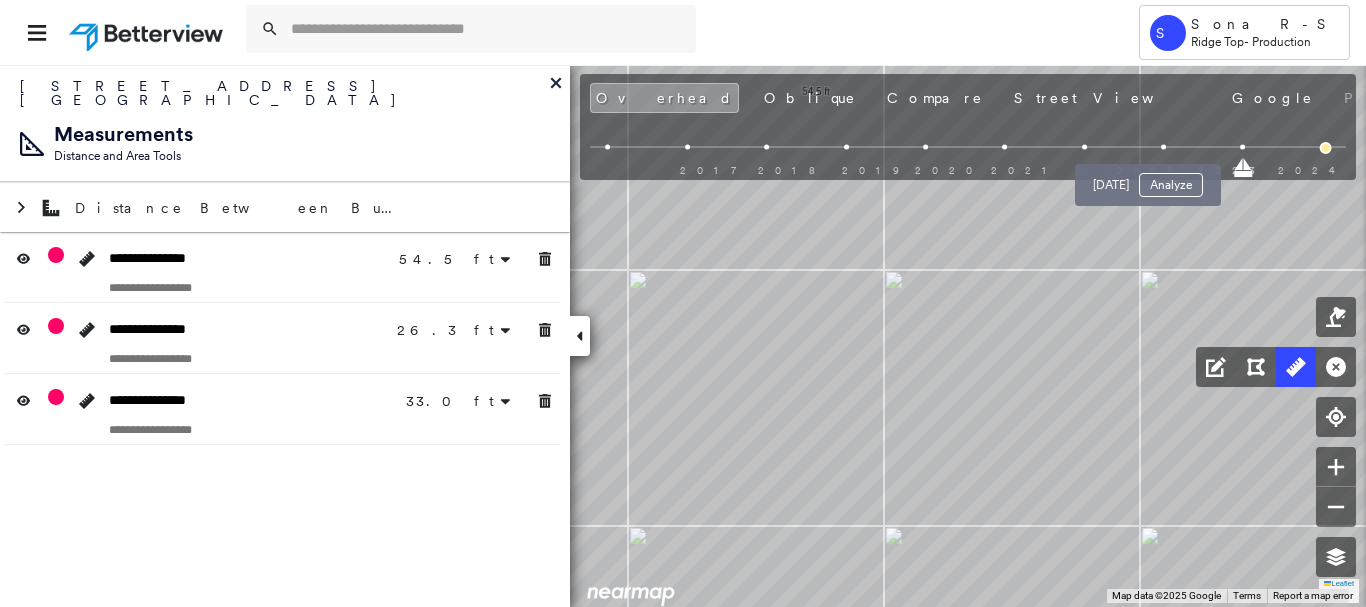 click at bounding box center [1163, 147] 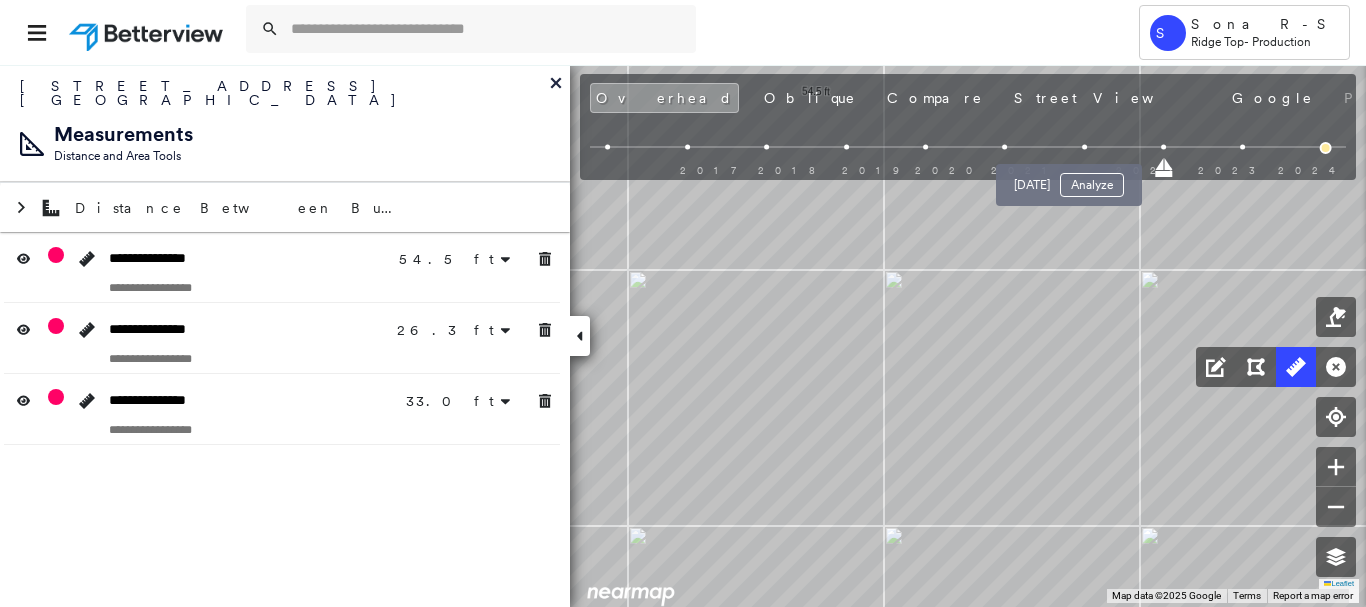click at bounding box center [1084, 147] 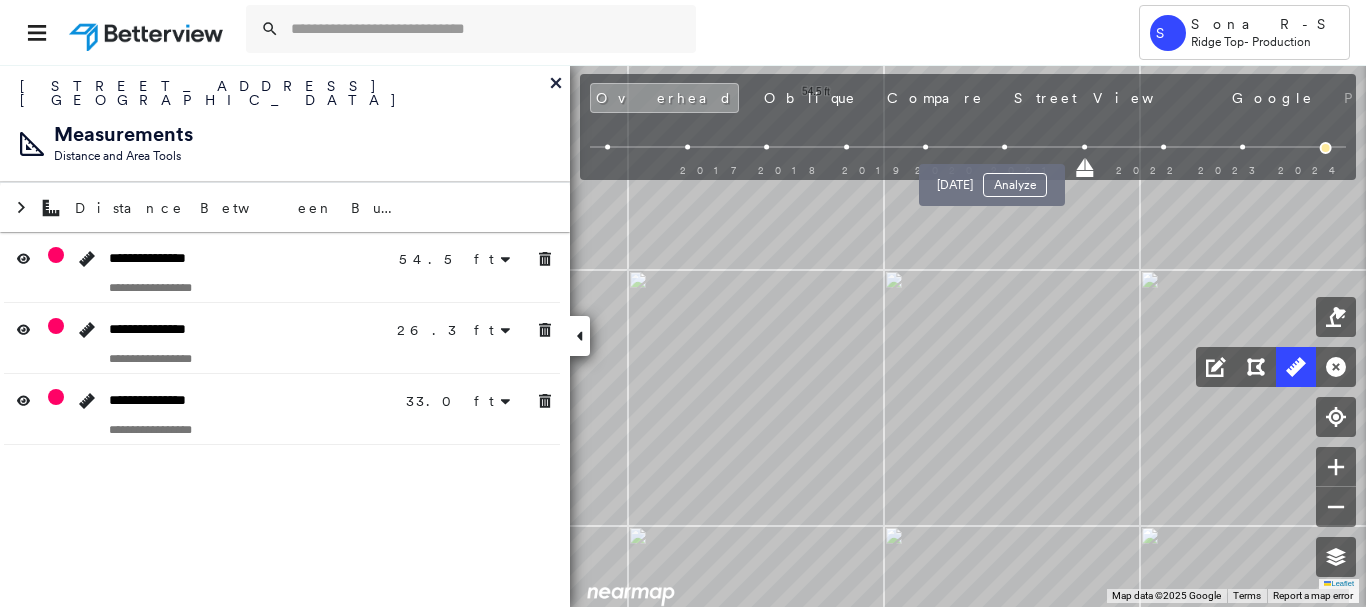 click at bounding box center (1004, 147) 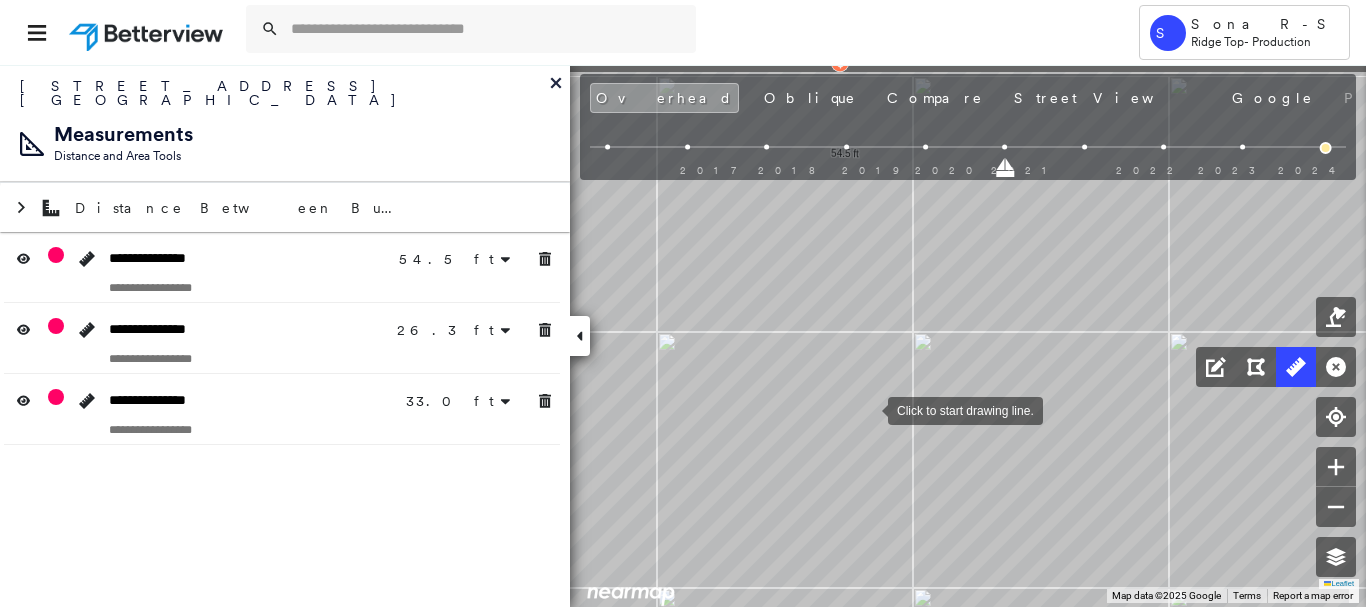 drag, startPoint x: 848, startPoint y: 370, endPoint x: 883, endPoint y: 414, distance: 56.22277 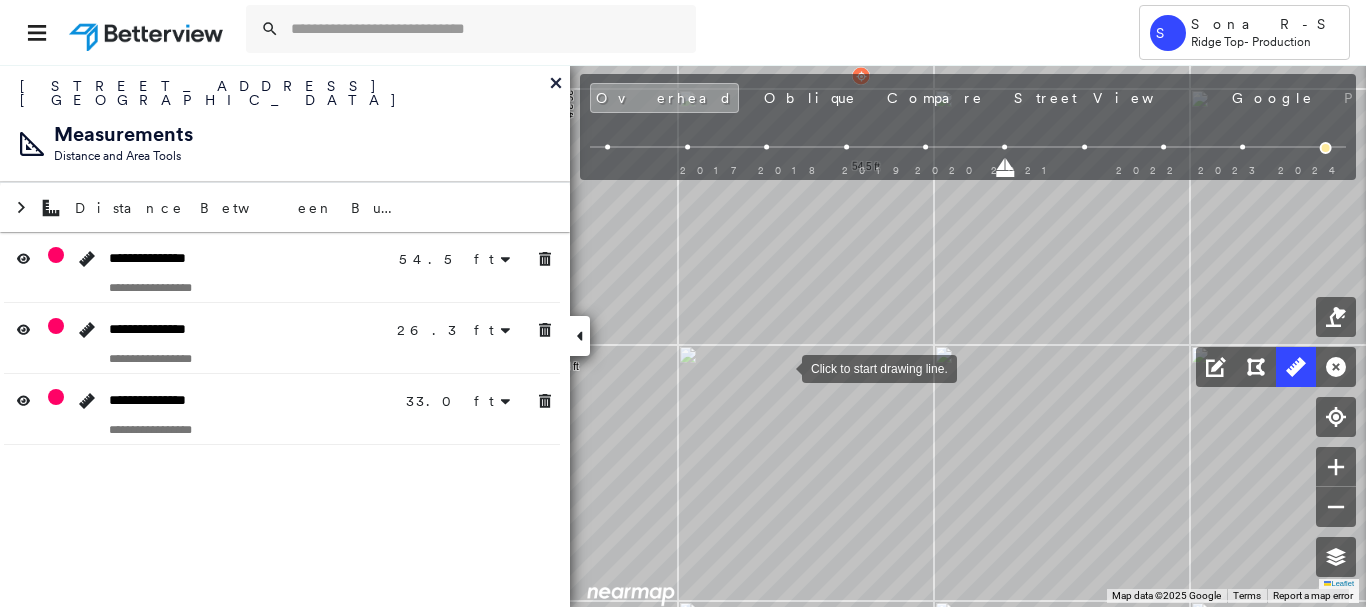 drag, startPoint x: 782, startPoint y: 367, endPoint x: 791, endPoint y: 389, distance: 23.769728 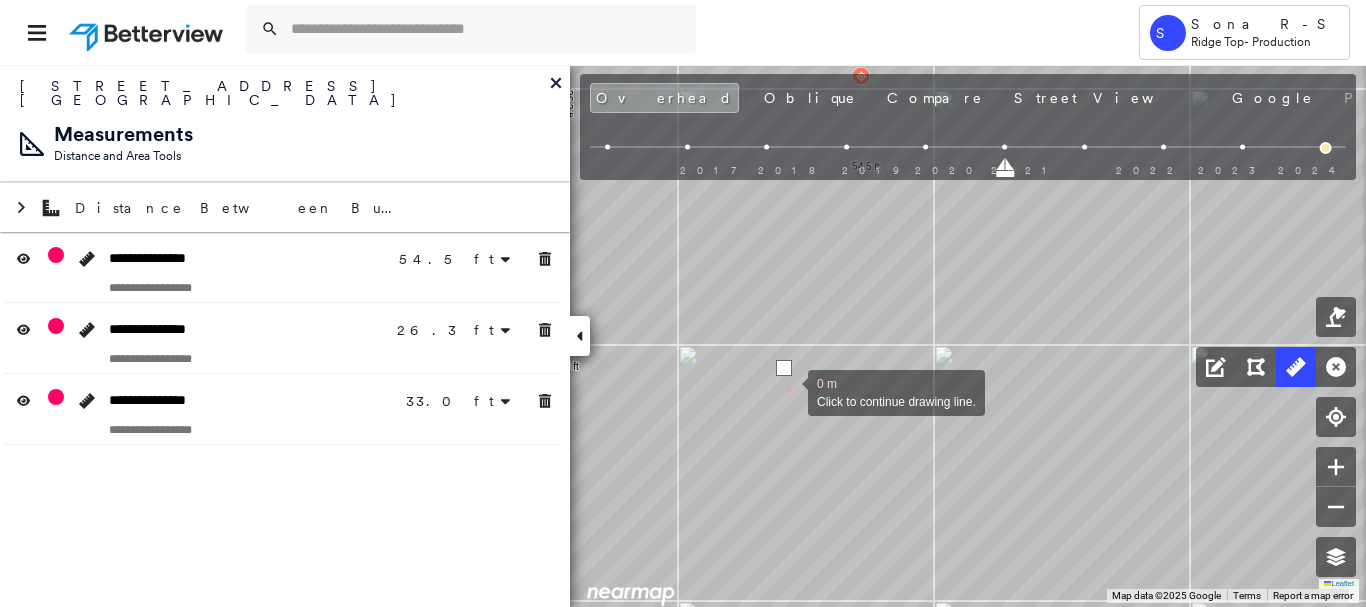 click at bounding box center [788, 391] 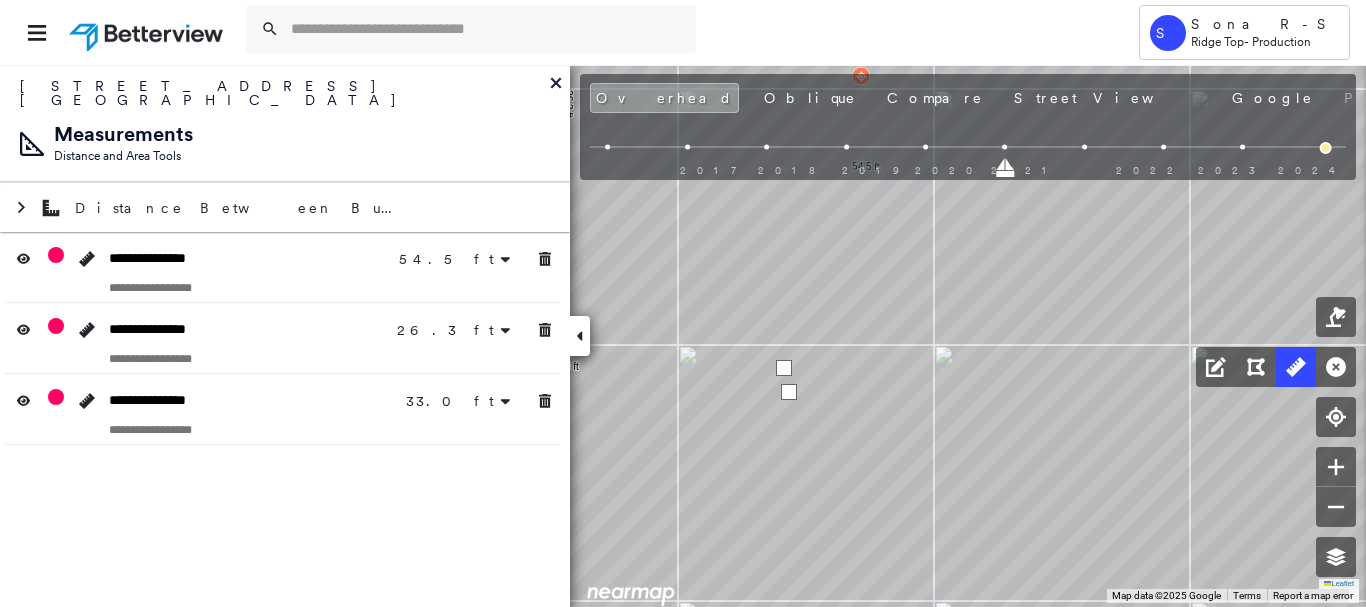 click at bounding box center [789, 392] 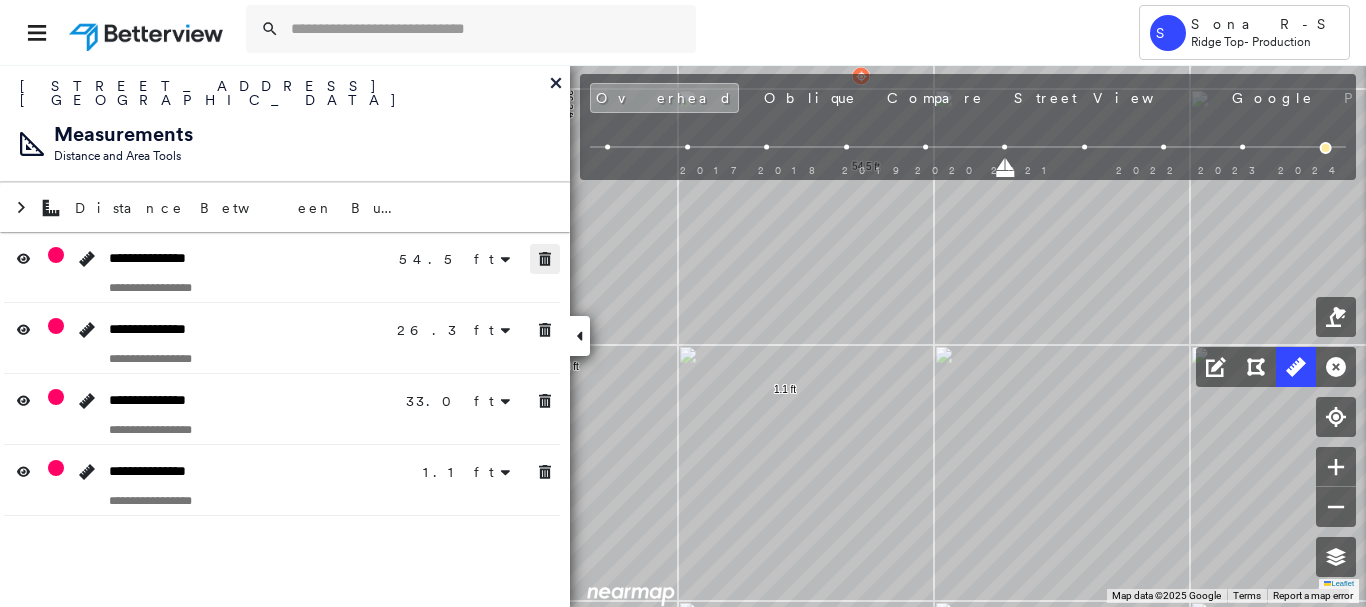 drag, startPoint x: 547, startPoint y: 244, endPoint x: 541, endPoint y: 314, distance: 70.256676 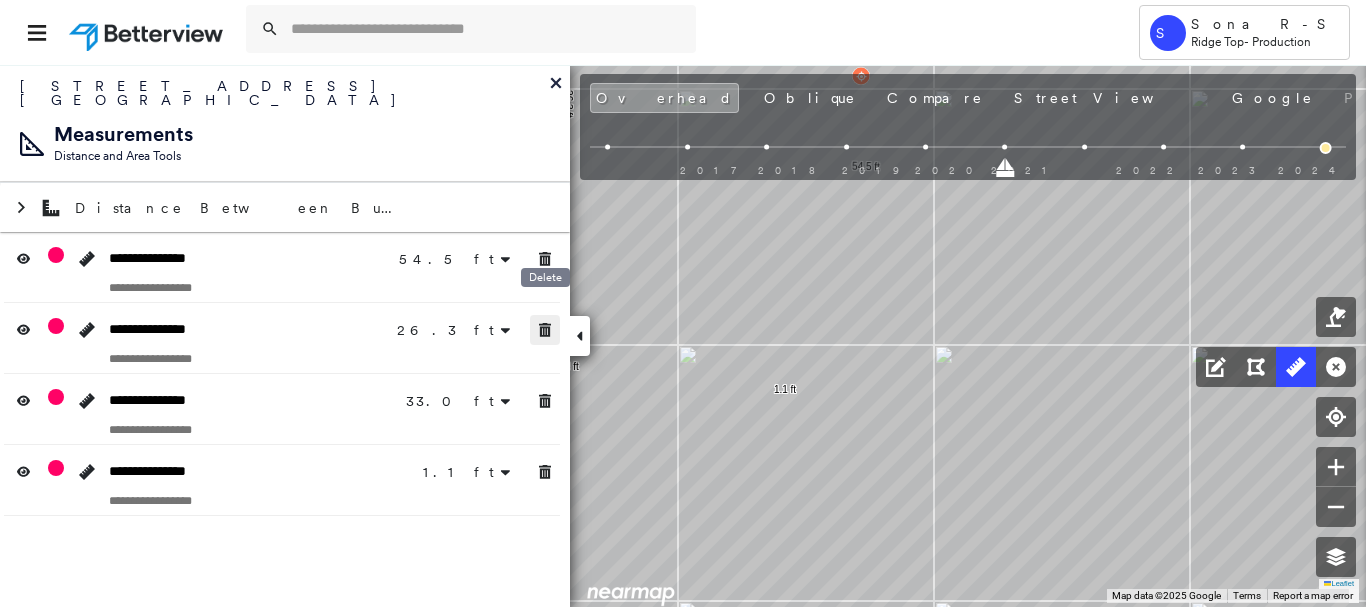 click at bounding box center [545, 330] 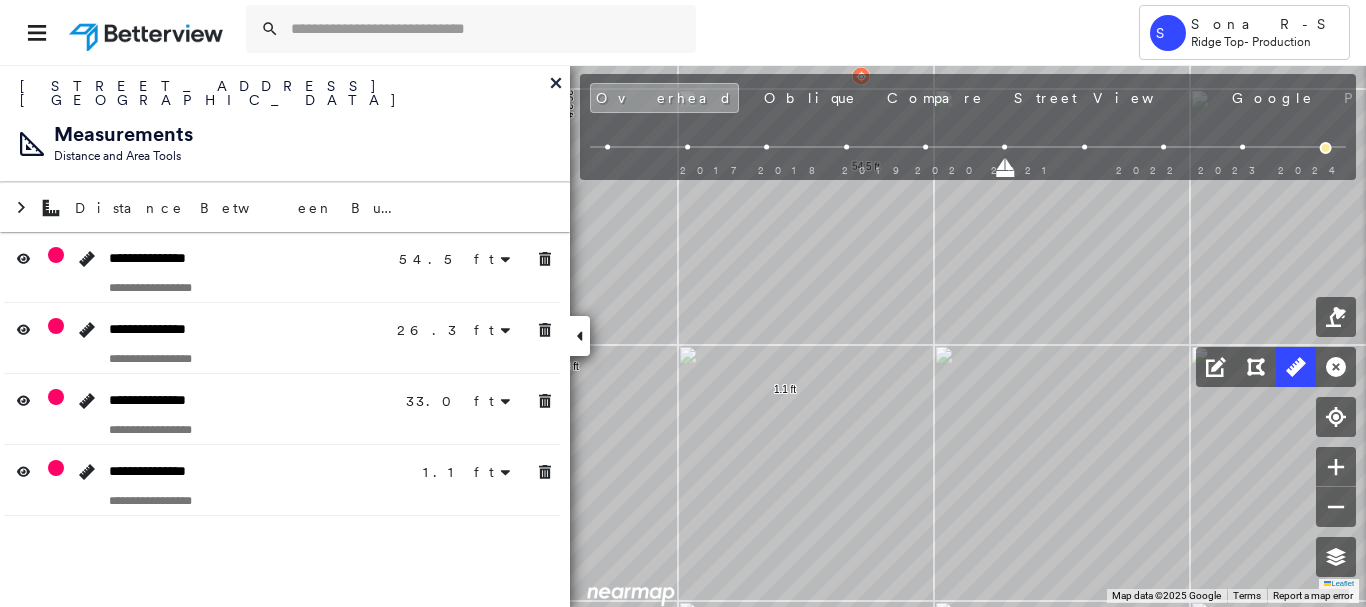click on "Tower S Sona R-S Ridge Top  -   Production 2402 Cottonwood Pl ,  Springdale, AR 72762 780613_Rodriguez Assigned to:  Sona R-S Assigned to:  Sona R-S 780613_Rodriguez Assigned to:  Sona R-S Open Comments Download PDF Report Summary Construction Occupancy Protection Exposure Determination Looking for roof spotlights? Analyze this date Overhead Obliques Street View Roof Spotlight™ Index 0 100 25 50 75 1 Building Roof Scores 0 Buildings Policy Information :  780613_Rodriguez Flags :  1 (0 cleared, 1 uncleared) Construction Occupancy Protection Exposure Determination Flags :  1 (0 cleared, 1 uncleared) Uncleared Flags (1) Cleared Flags  (0) Betterview Property Flagged 07/24/25 Clear Action Taken New Entry History Quote/New Business Terms & Conditions Added ACV Endorsement Added Cosmetic Endorsement Inspection/Loss Control Report Information Added to Inspection Survey Onsite Inspection Ordered Determined No Inspection Needed General Used Report to Further Agent/Insured Discussion Reject/Decline - New Business   *" at bounding box center (683, 303) 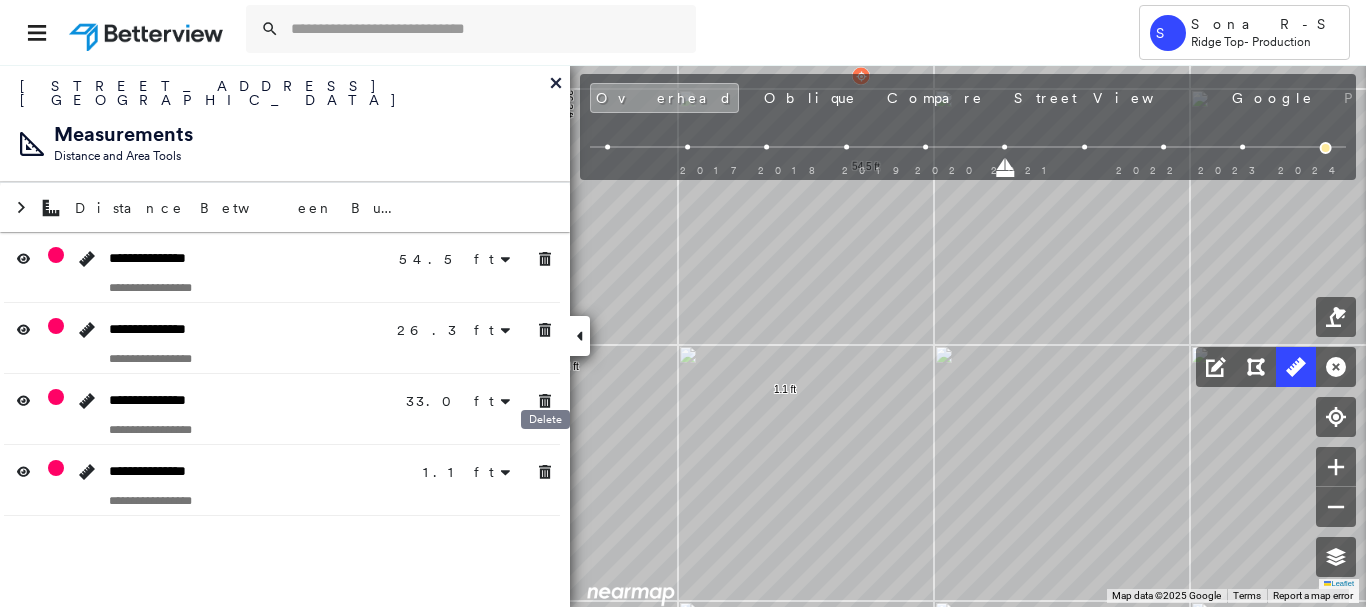 click 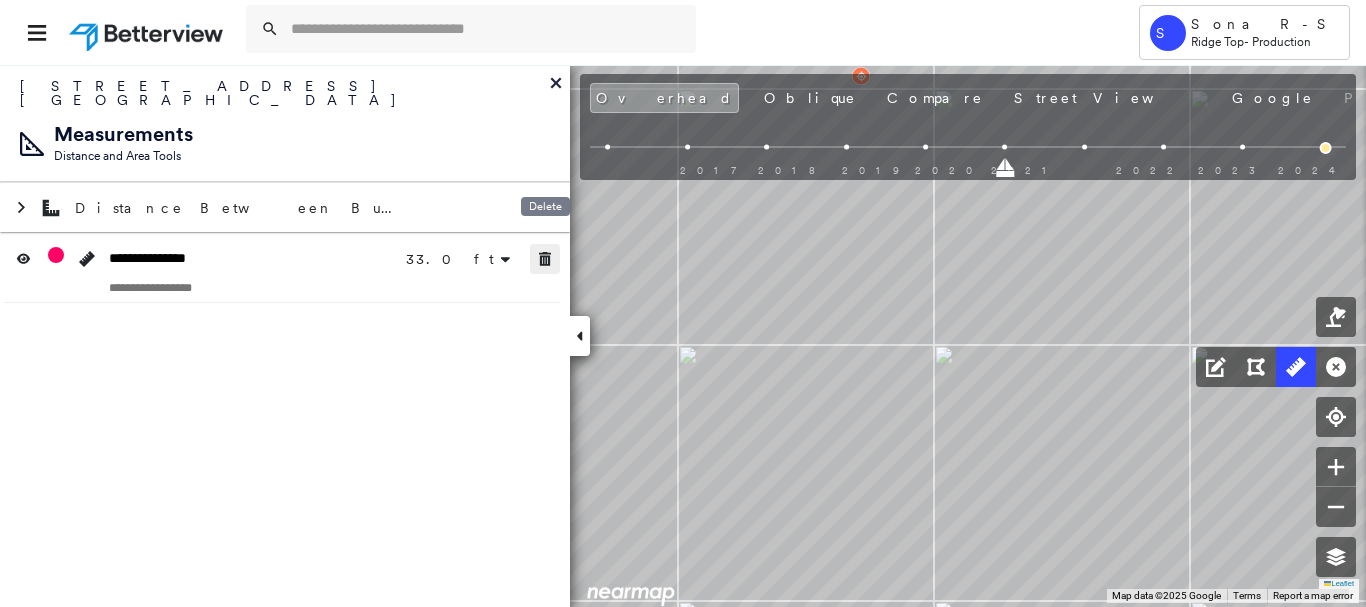 click 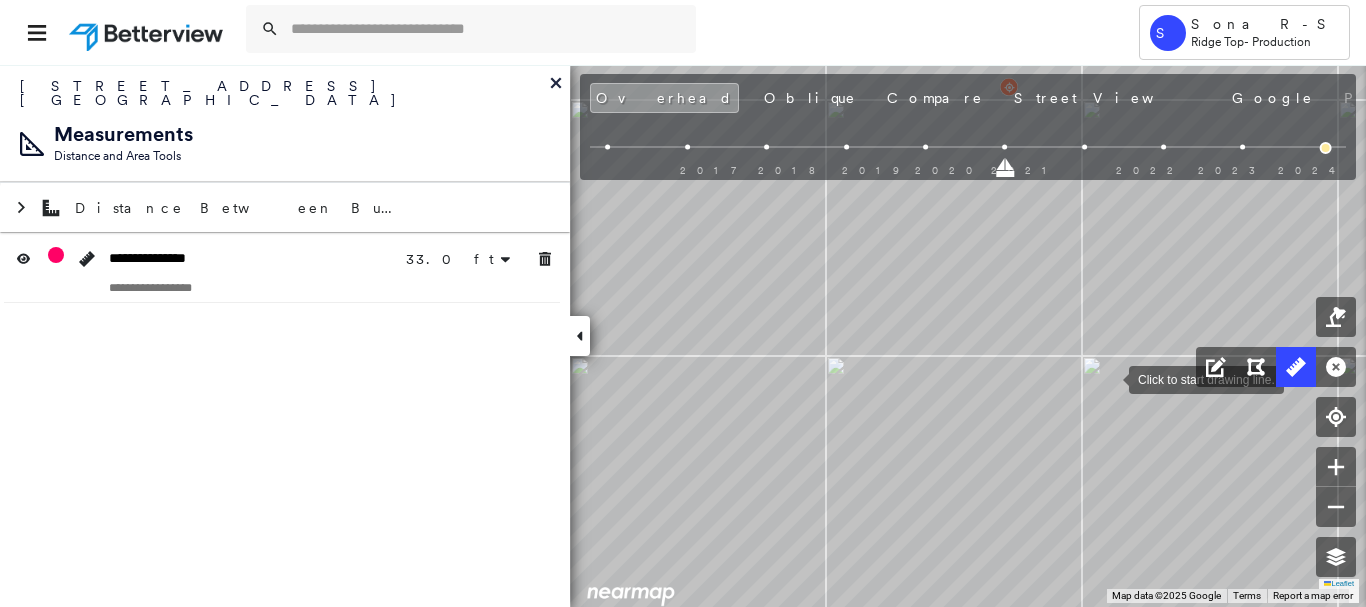 click on "8.6 ft 6.2 ft 18.3 ft 33.0 ft Click to start drawing line." at bounding box center [115, -38] 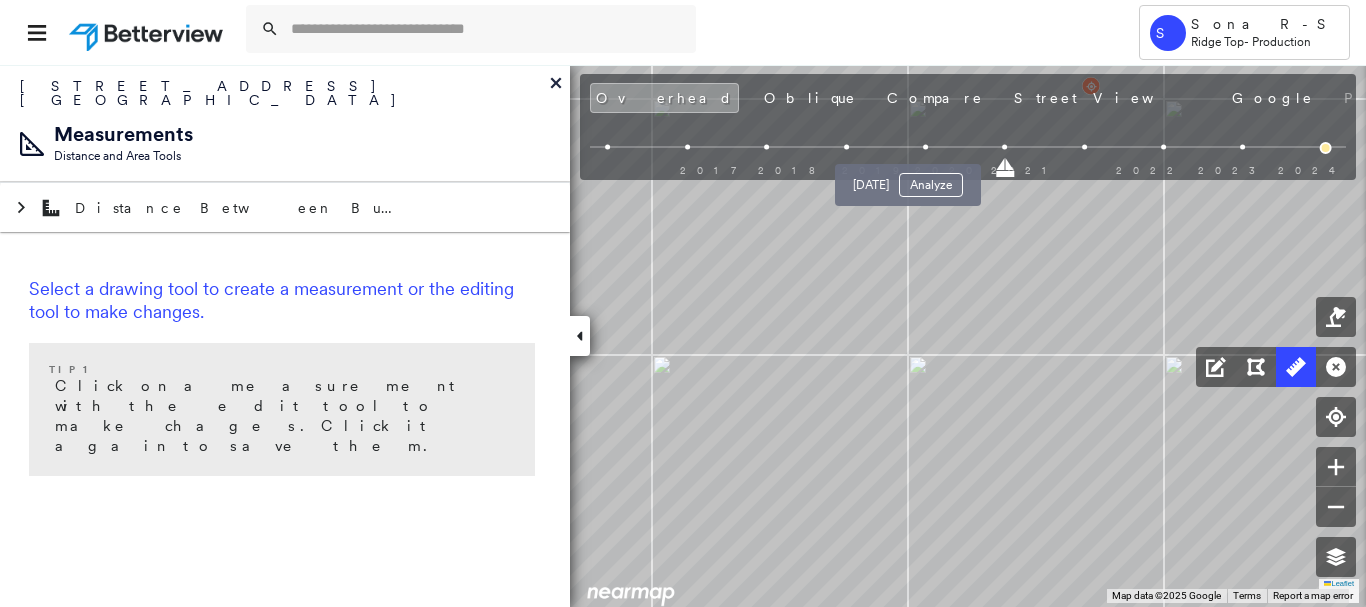 click at bounding box center (925, 147) 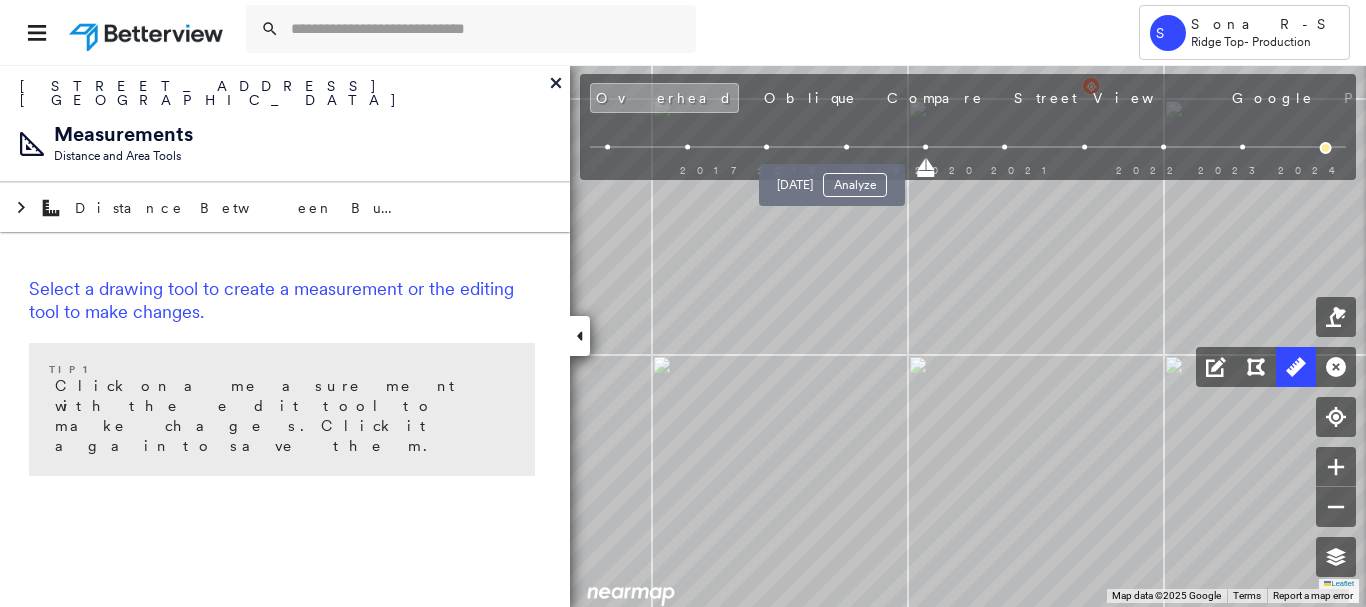 click at bounding box center [846, 147] 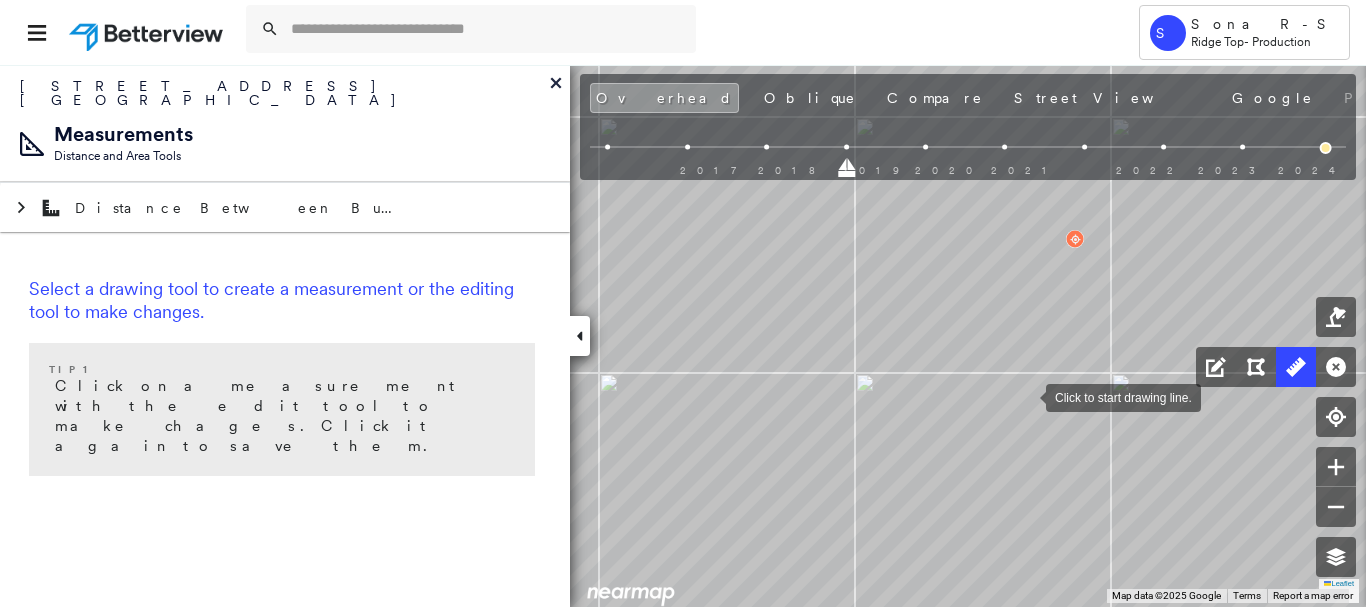click at bounding box center [1026, 396] 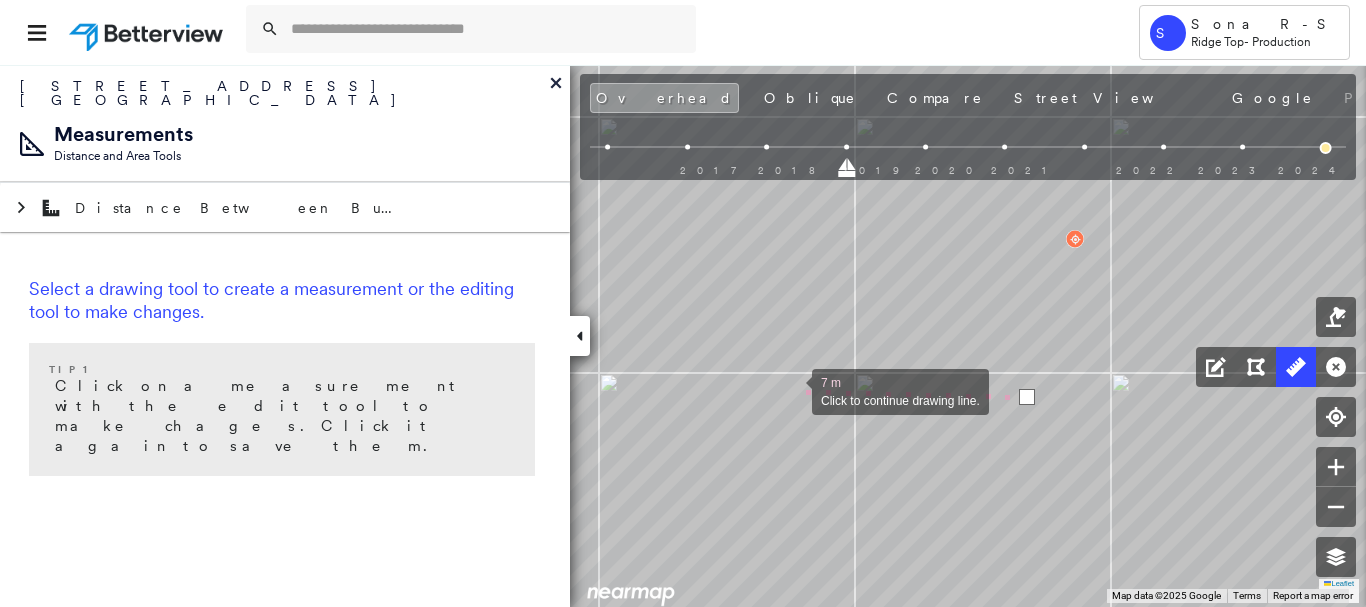 click at bounding box center (792, 390) 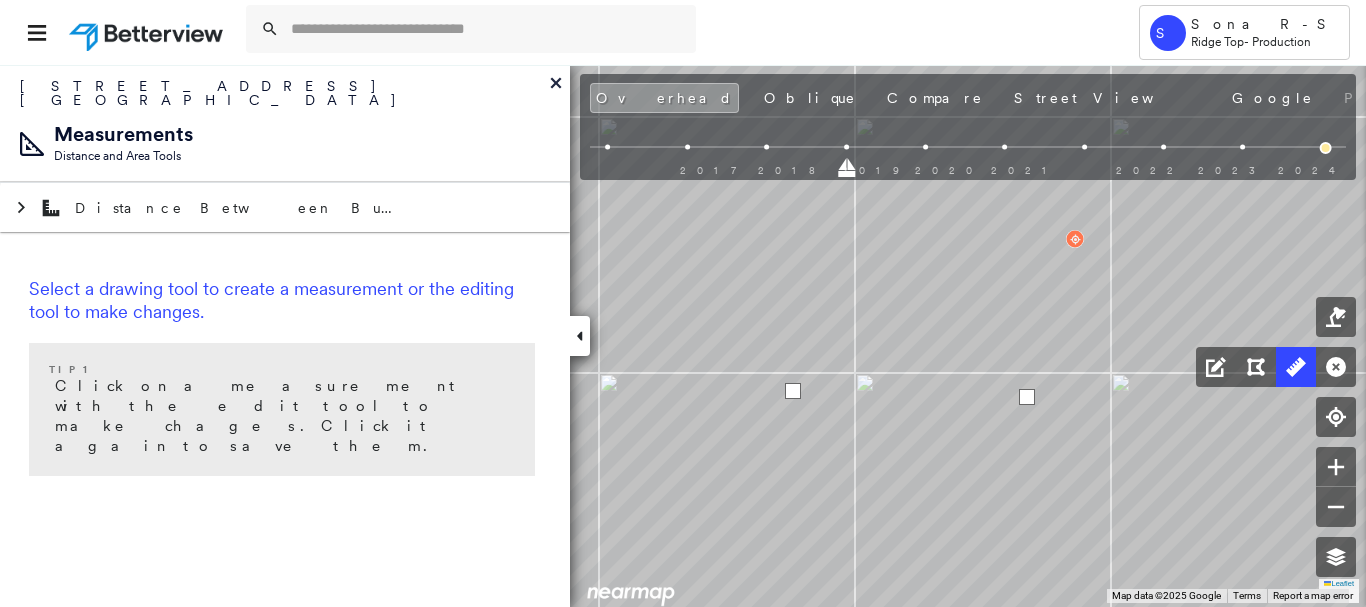 click at bounding box center (793, 391) 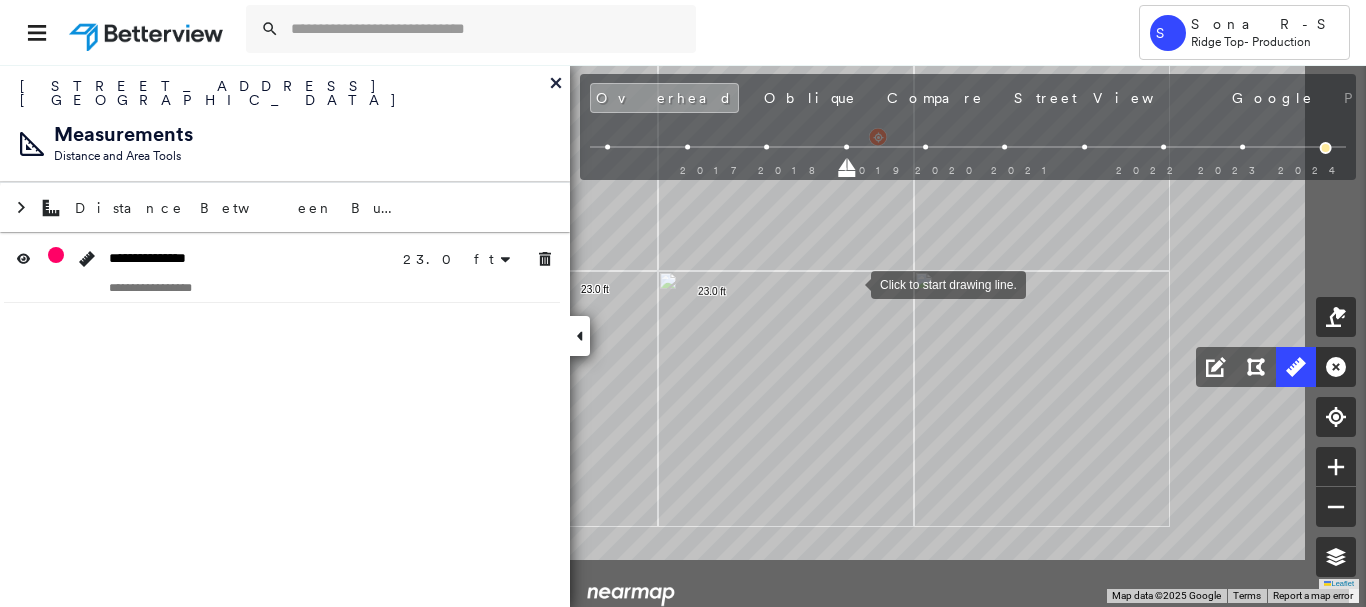 click on "23.0 ft 23.0 ft Click to start drawing line." at bounding box center (0, -141) 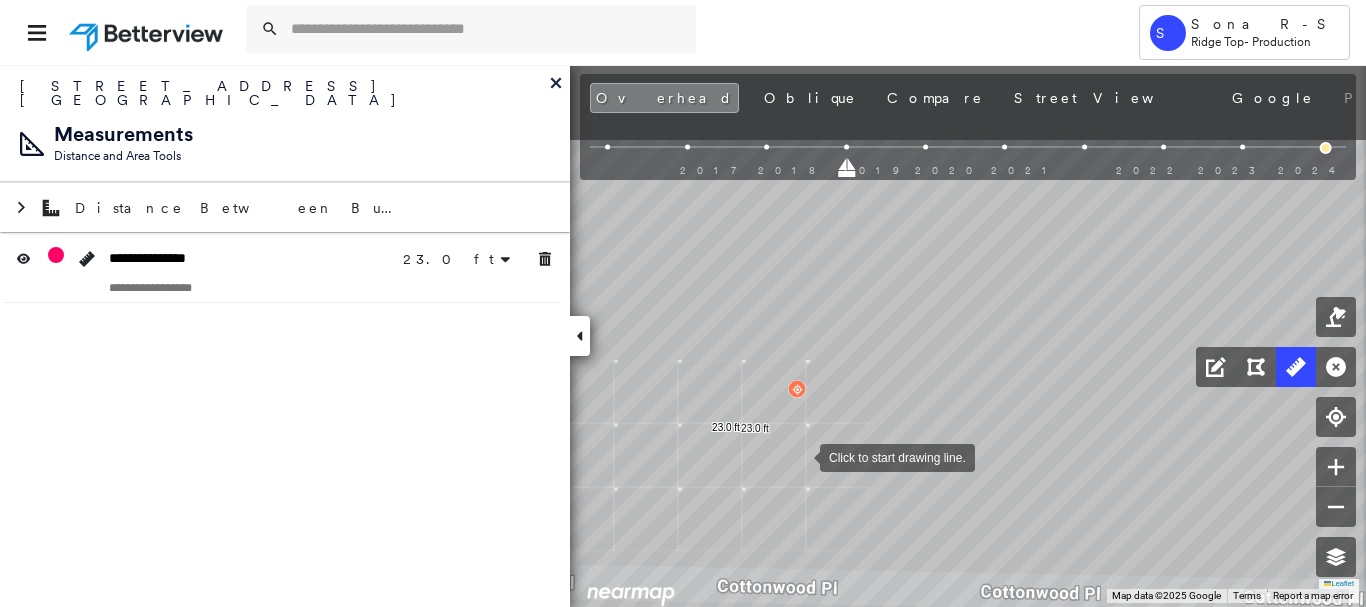 drag, startPoint x: 796, startPoint y: 369, endPoint x: 803, endPoint y: 462, distance: 93.26307 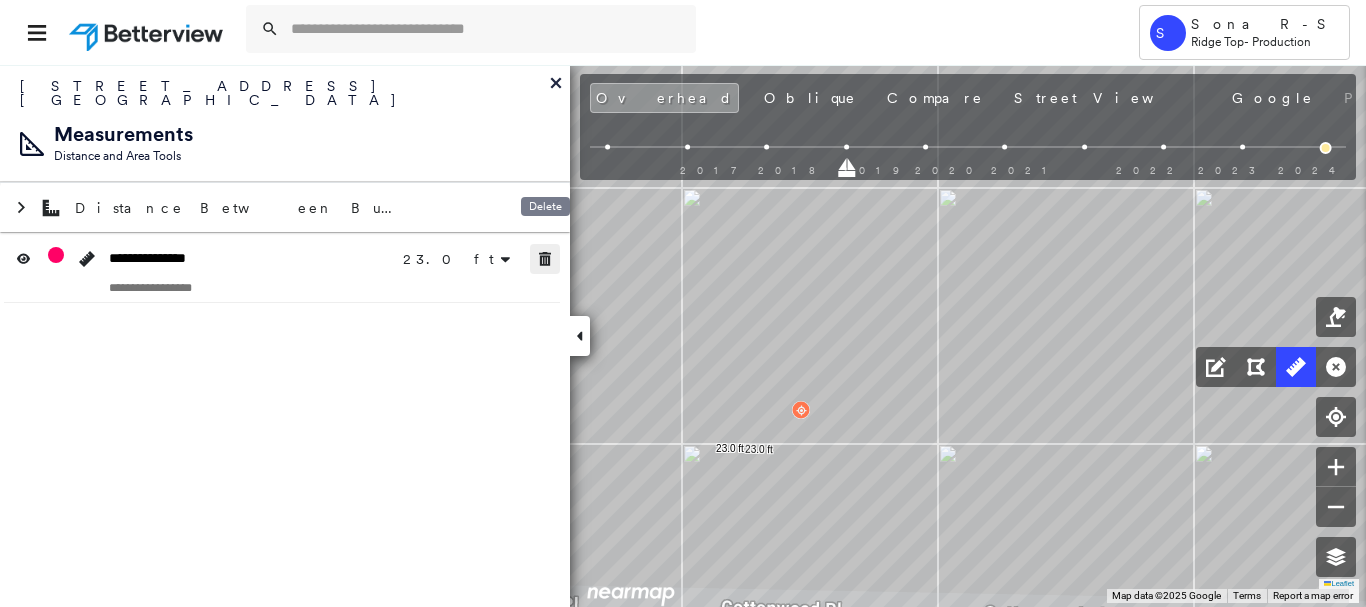 click at bounding box center [545, 259] 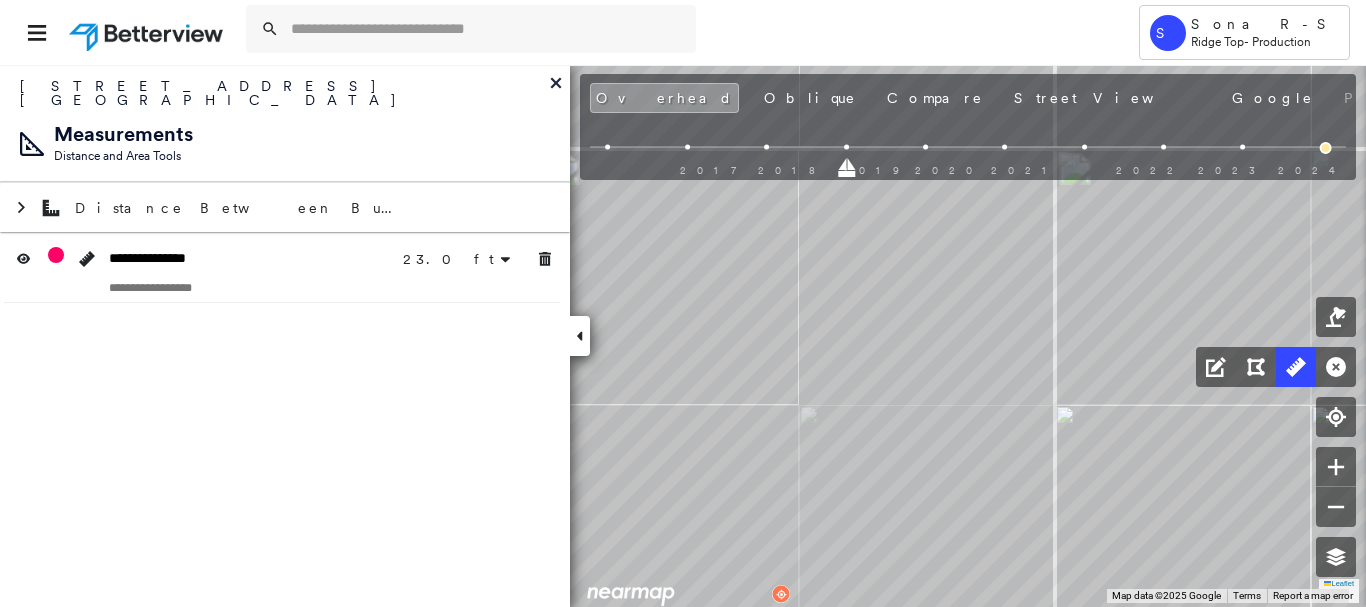 click at bounding box center (1326, 148) 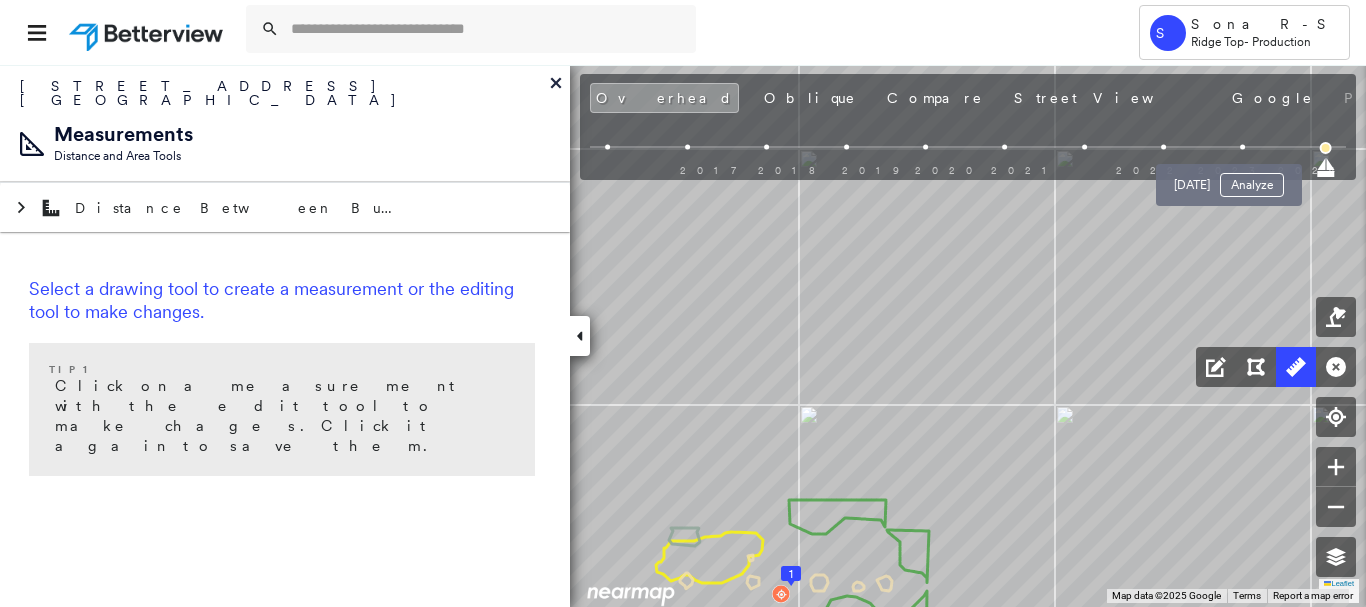 click at bounding box center (1242, 147) 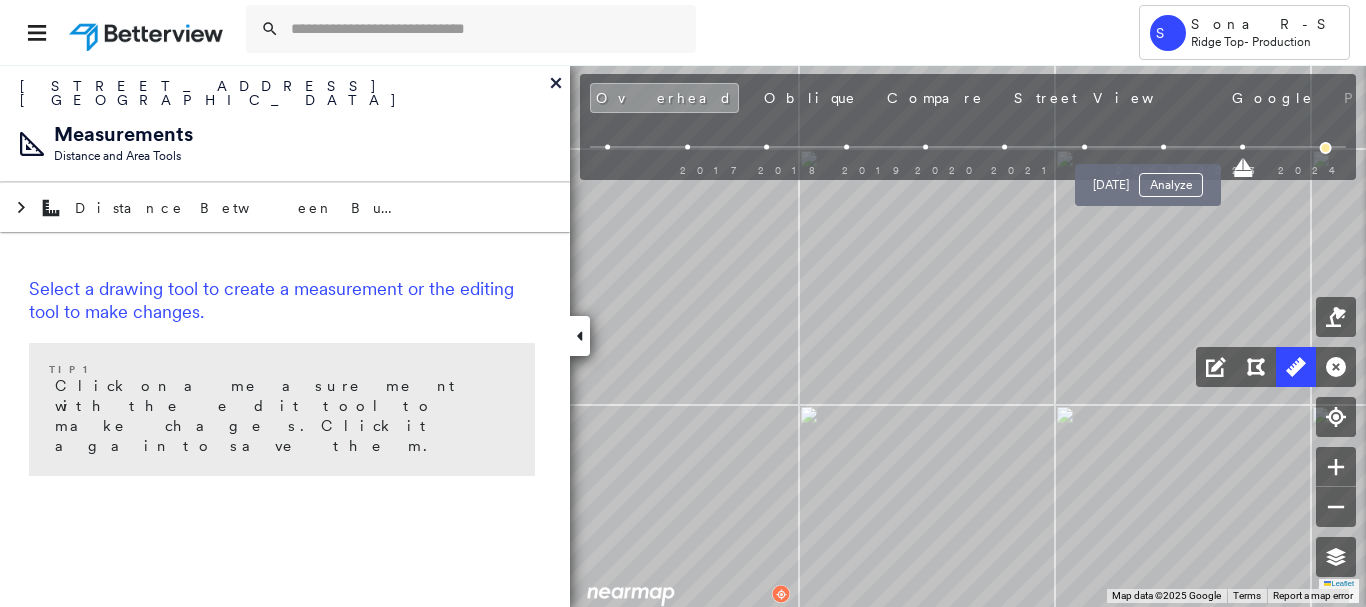 click at bounding box center (1163, 147) 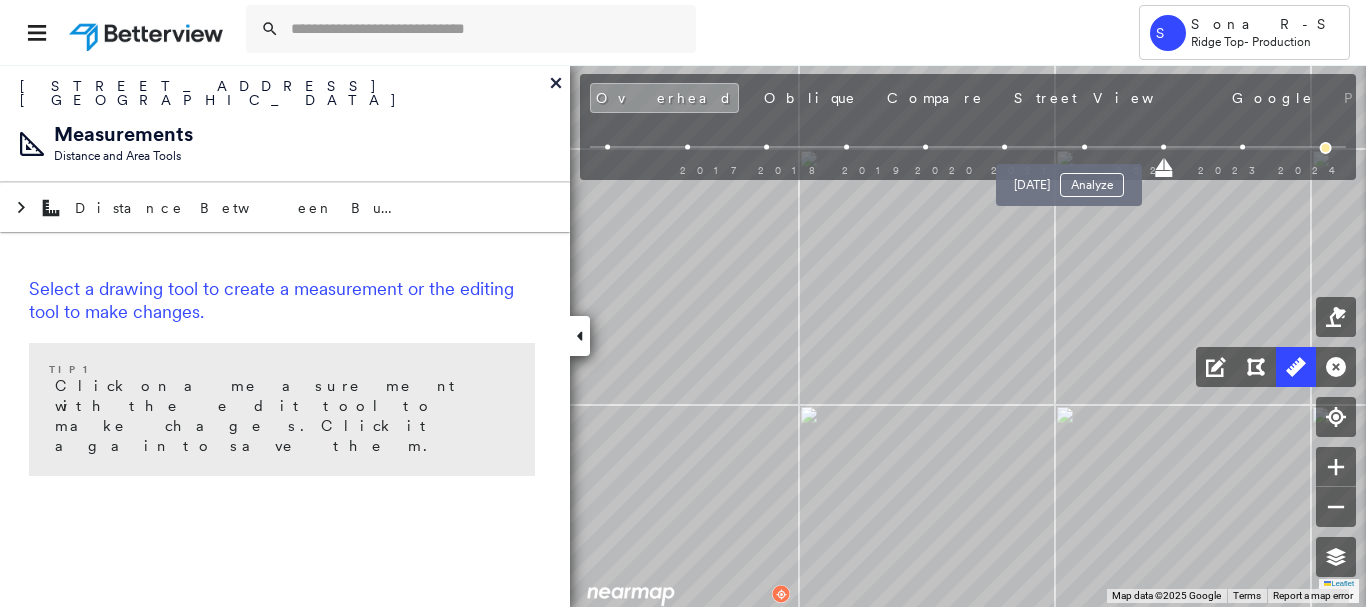 click at bounding box center [1084, 147] 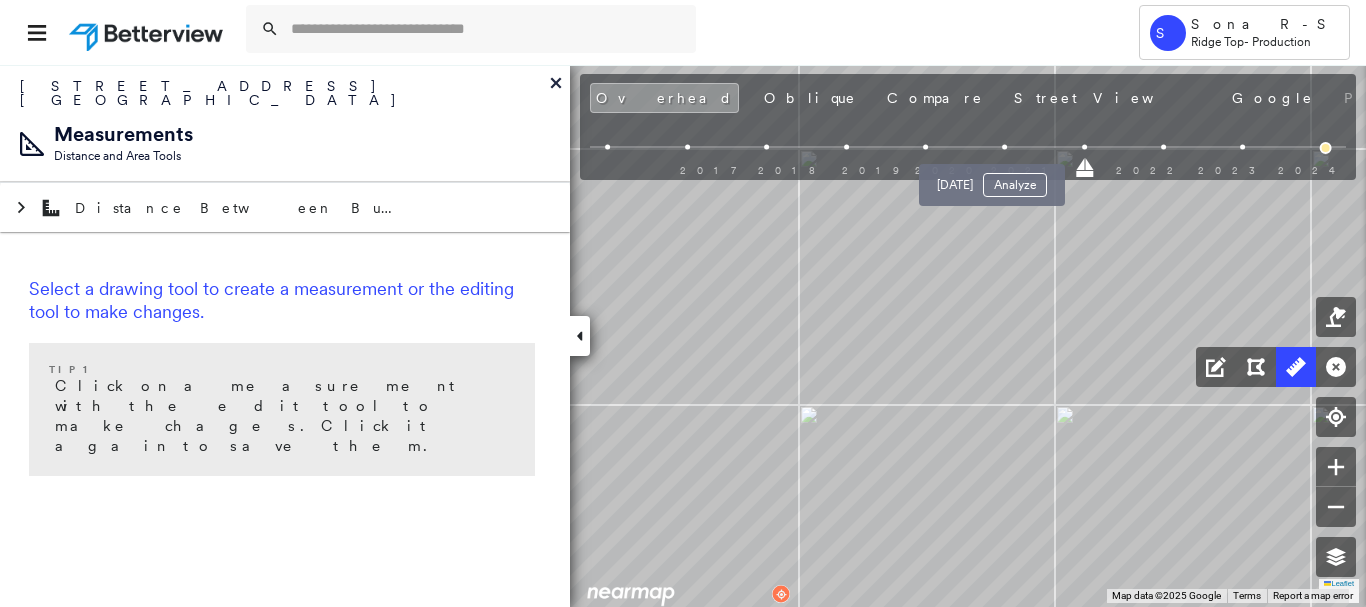 click at bounding box center [1004, 147] 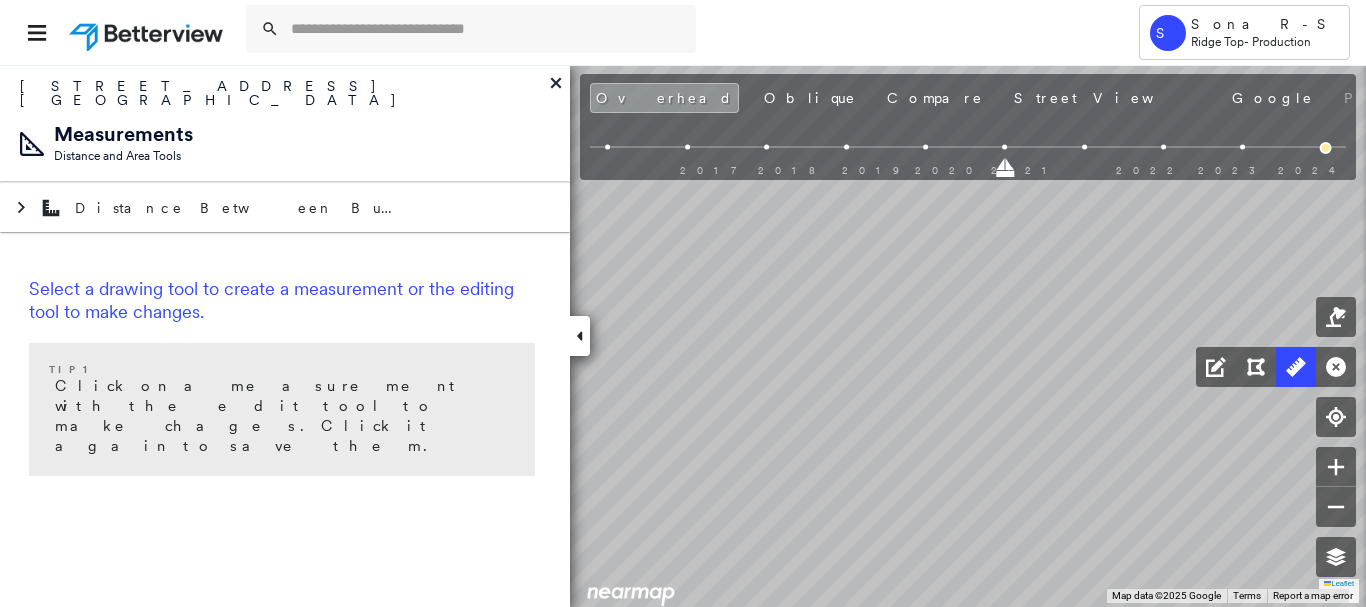 click on "Click to start drawing line." at bounding box center [309, -11] 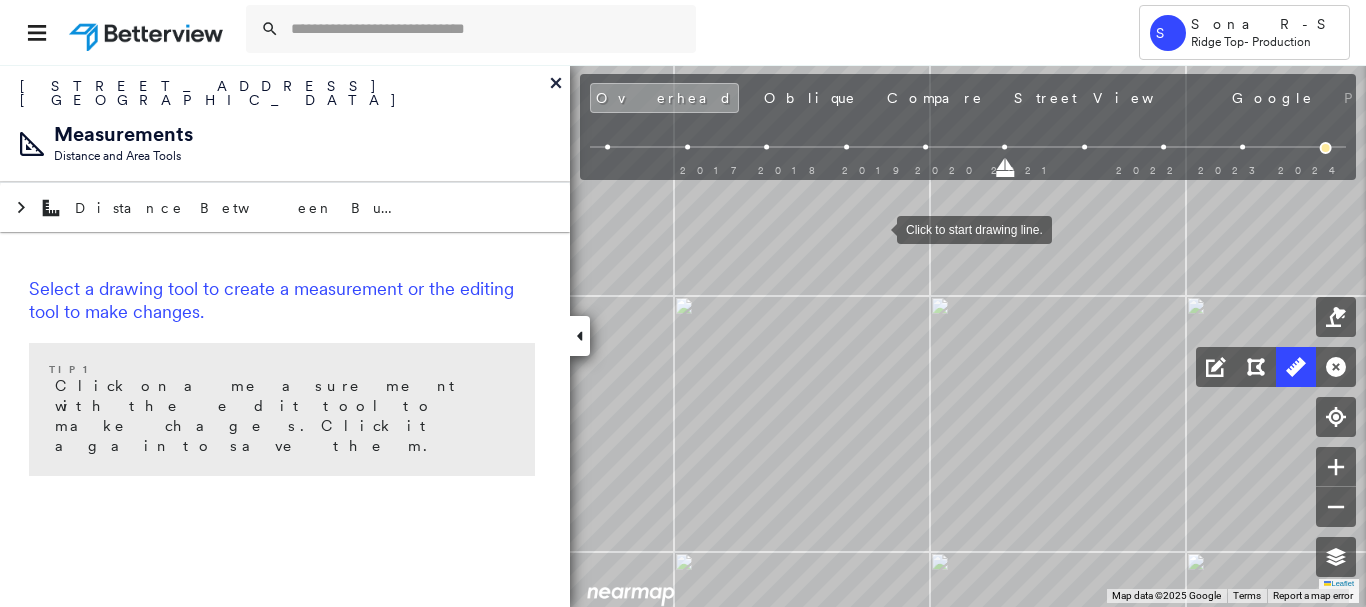 click at bounding box center (877, 228) 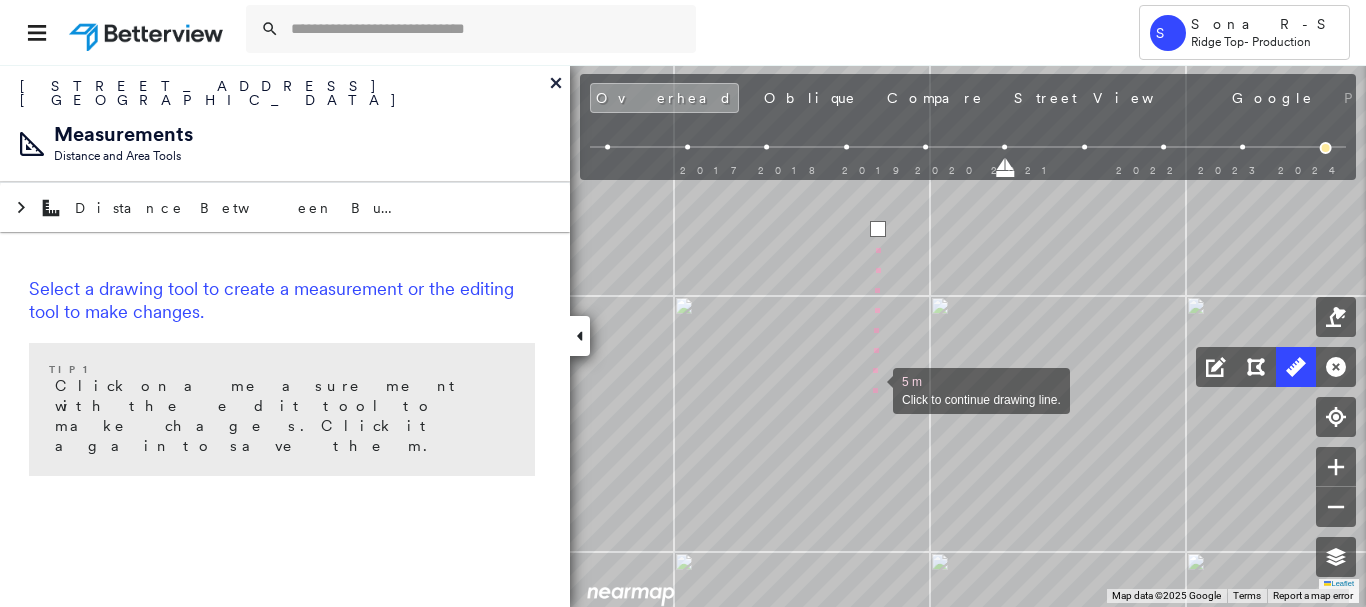 click at bounding box center [873, 389] 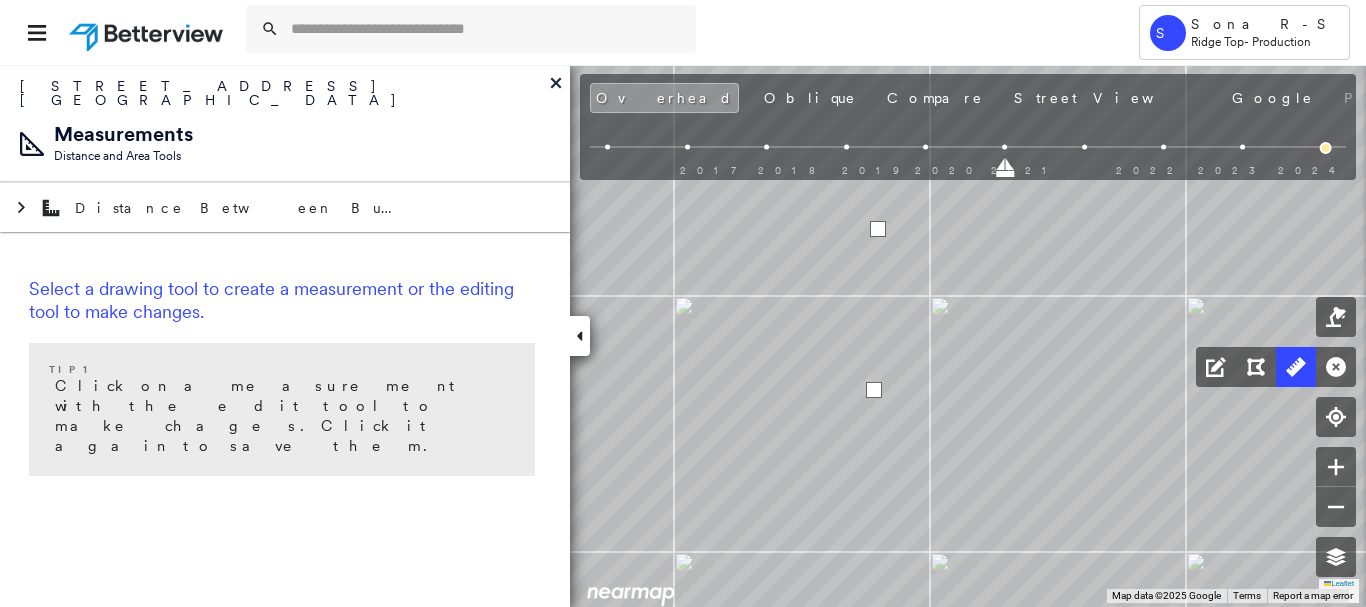 click at bounding box center [874, 390] 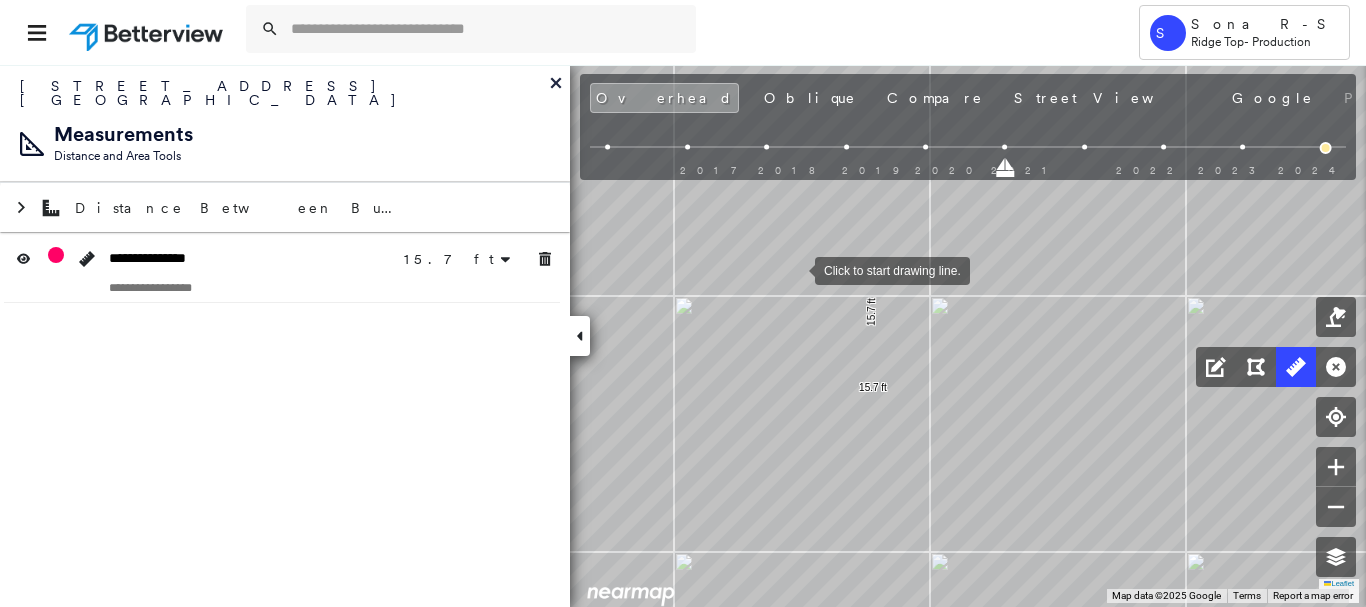 click at bounding box center [795, 269] 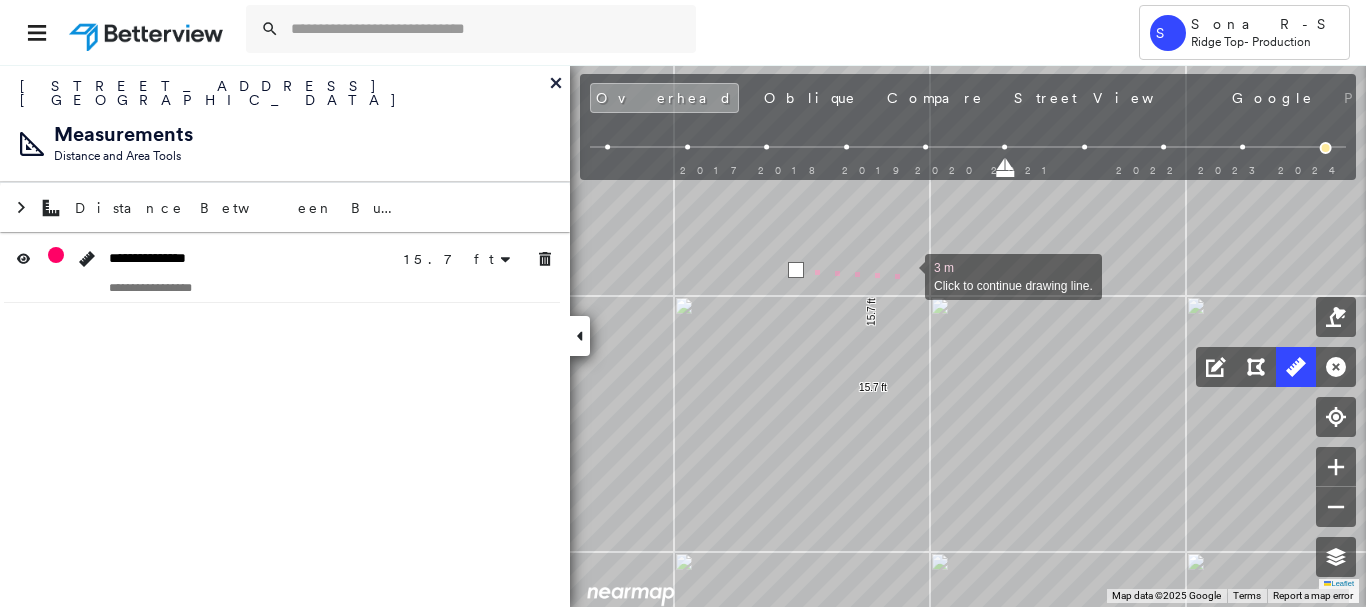 click at bounding box center [905, 275] 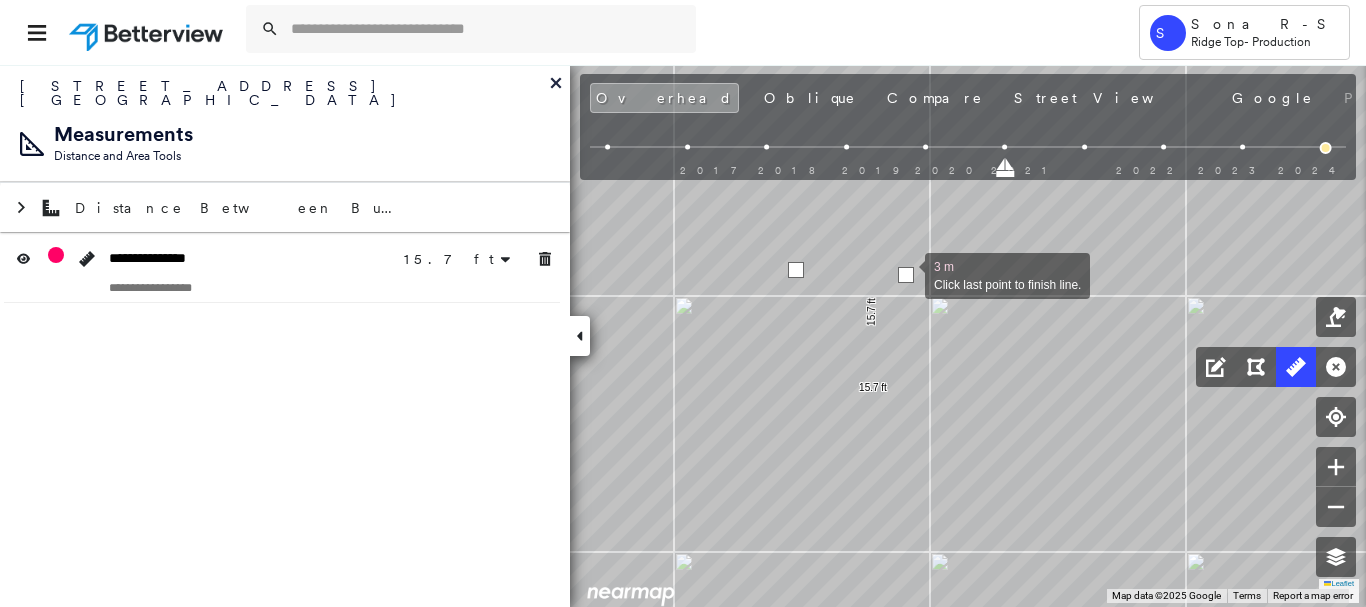 click at bounding box center [906, 275] 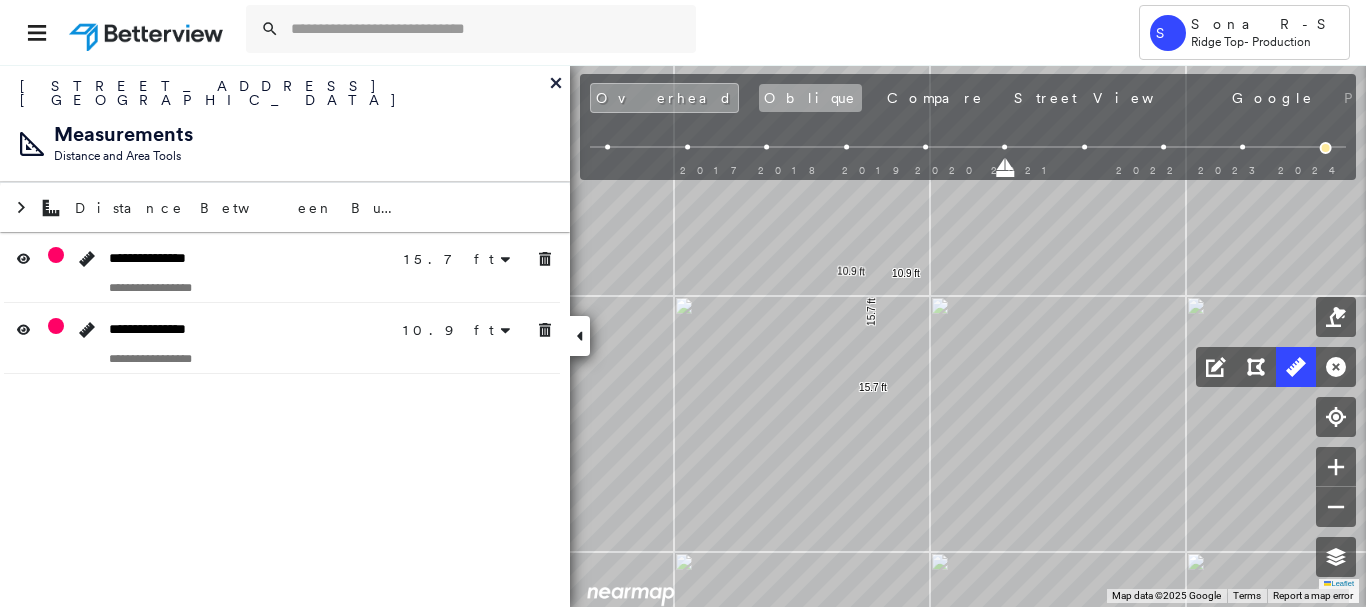 click on "Oblique" at bounding box center [810, 98] 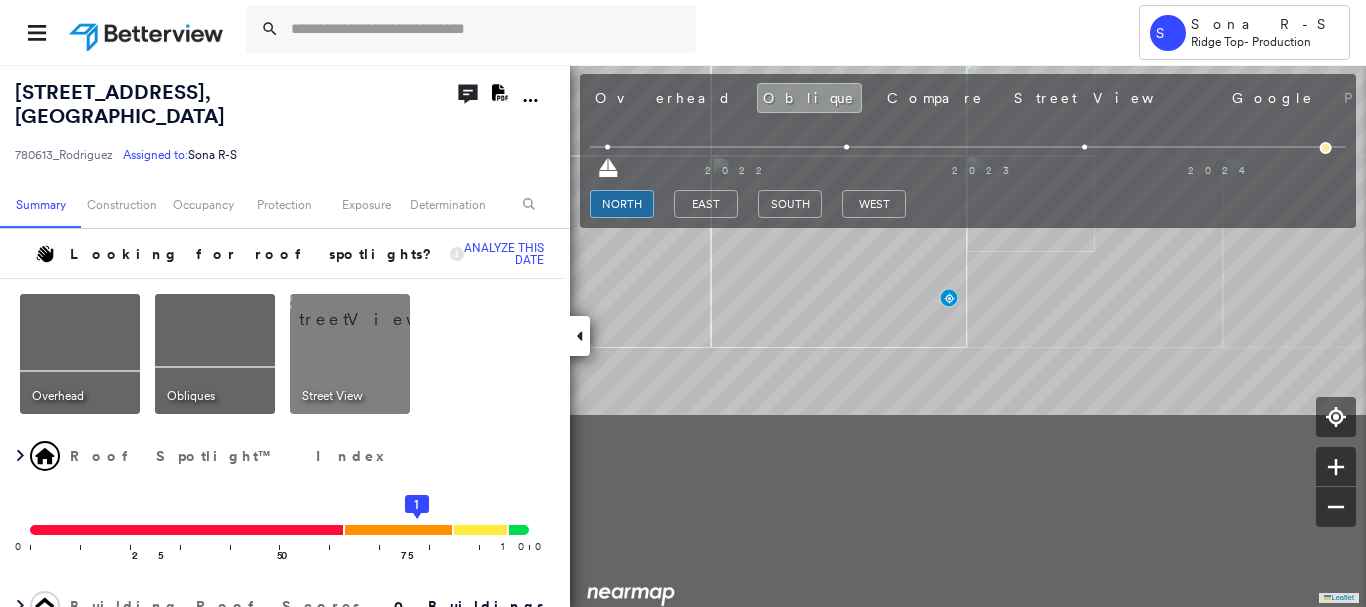 click on "2402 Cottonwood Pl ,  Springdale, AR 72762 780613_Rodriguez Assigned to:  Sona R-S Assigned to:  Sona R-S 780613_Rodriguez Assigned to:  Sona R-S Open Comments Download PDF Report Summary Construction Occupancy Protection Exposure Determination Looking for roof spotlights? Analyze this date Overhead Obliques Street View Roof Spotlight™ Index 0 100 25 50 75 1 Building Roof Scores 0 Buildings Policy Information :  780613_Rodriguez Flags :  1 (0 cleared, 1 uncleared) Construction Occupancy Protection Exposure Determination Flags :  1 (0 cleared, 1 uncleared) Uncleared Flags (1) Cleared Flags  (0) Betterview Property Flagged 07/24/25 Clear Action Taken New Entry History Quote/New Business Terms & Conditions Added ACV Endorsement Added Cosmetic Endorsement Inspection/Loss Control Report Information Added to Inspection Survey Onsite Inspection Ordered Determined No Inspection Needed General Used Report to Further Agent/Insured Discussion Reject/Decline - New Business Allowed to Proceed / Policy Bound Save Renewal" at bounding box center [683, 335] 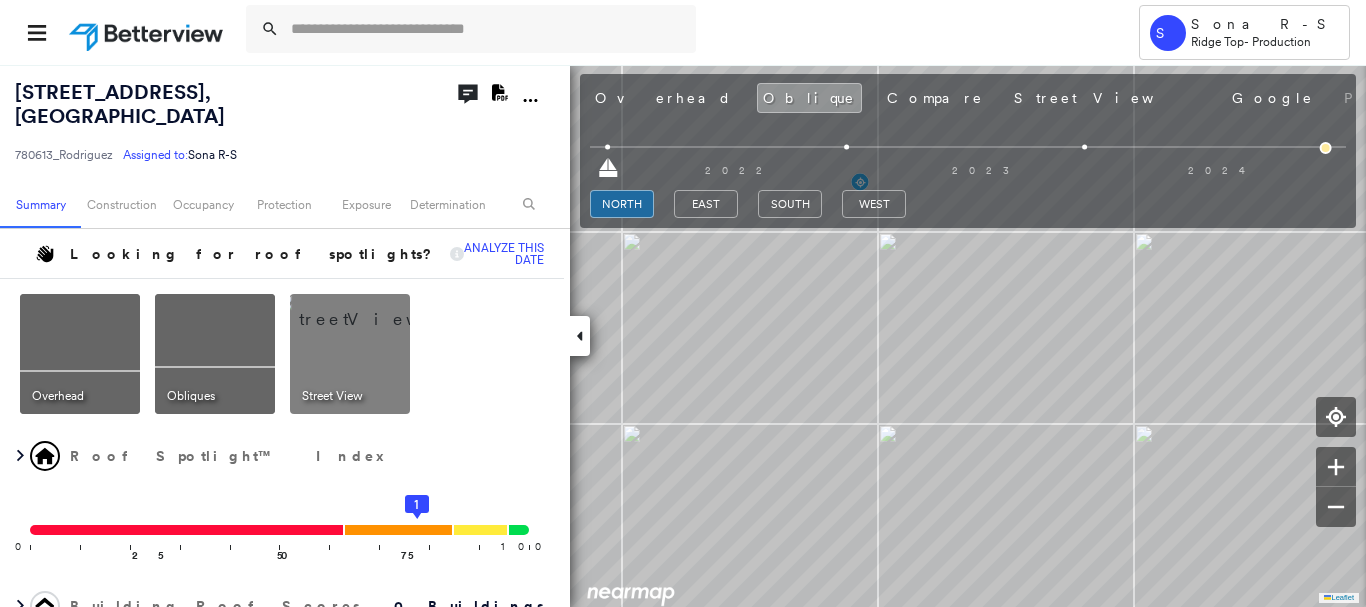 drag, startPoint x: 632, startPoint y: 100, endPoint x: 638, endPoint y: 115, distance: 16.155495 